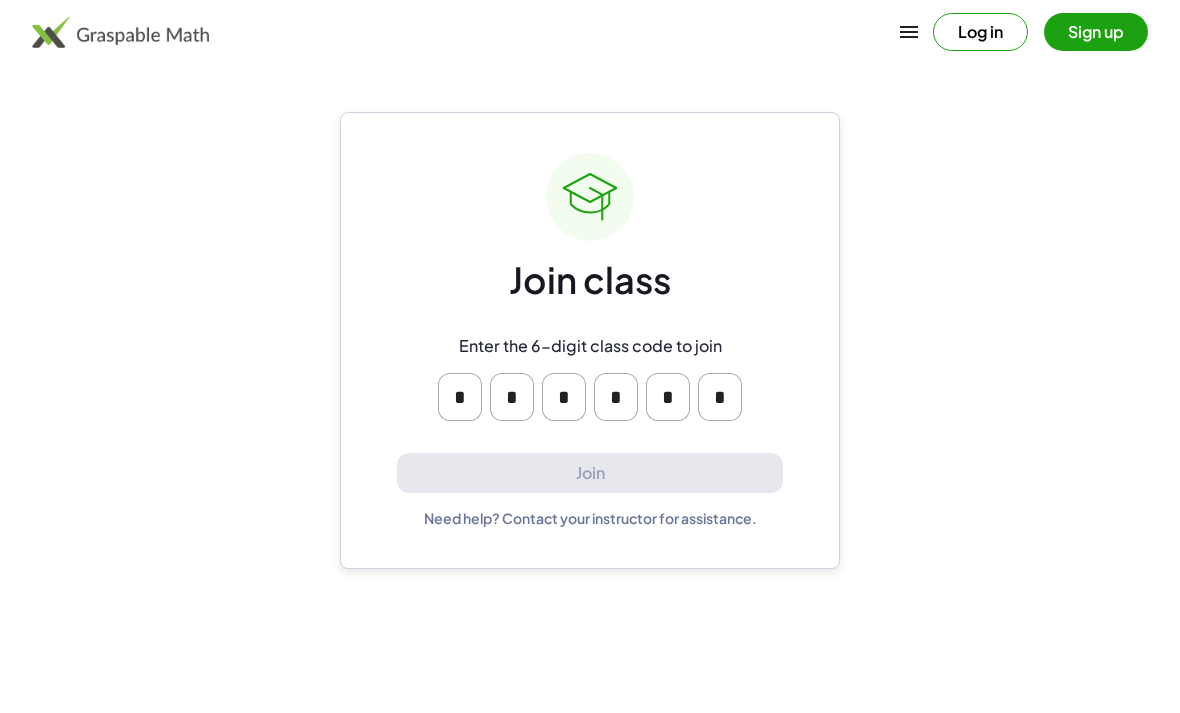 scroll, scrollTop: 0, scrollLeft: 0, axis: both 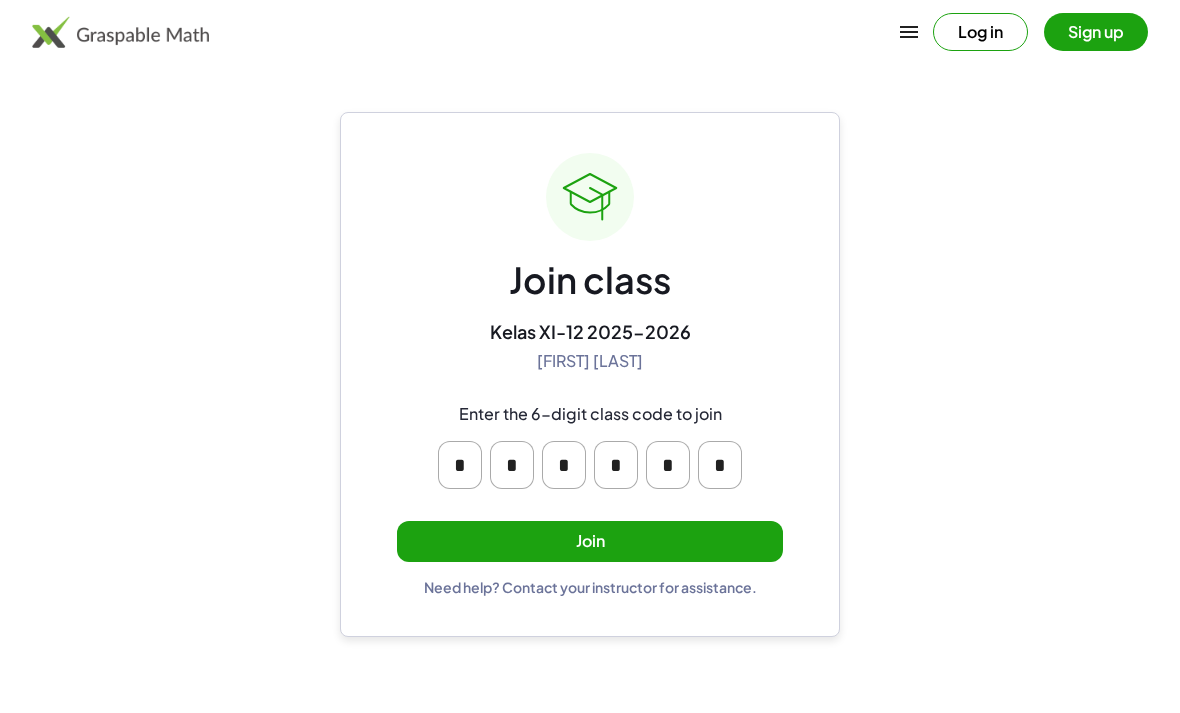 click on "Join" at bounding box center (590, 541) 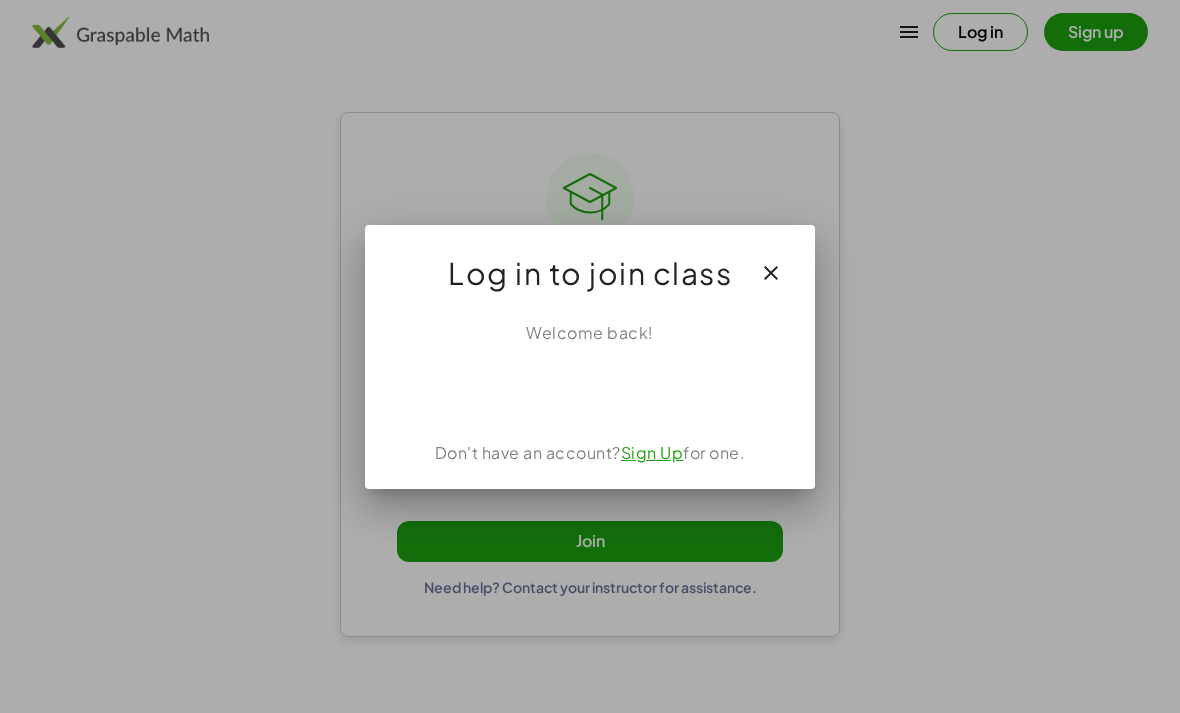 click at bounding box center (590, 389) 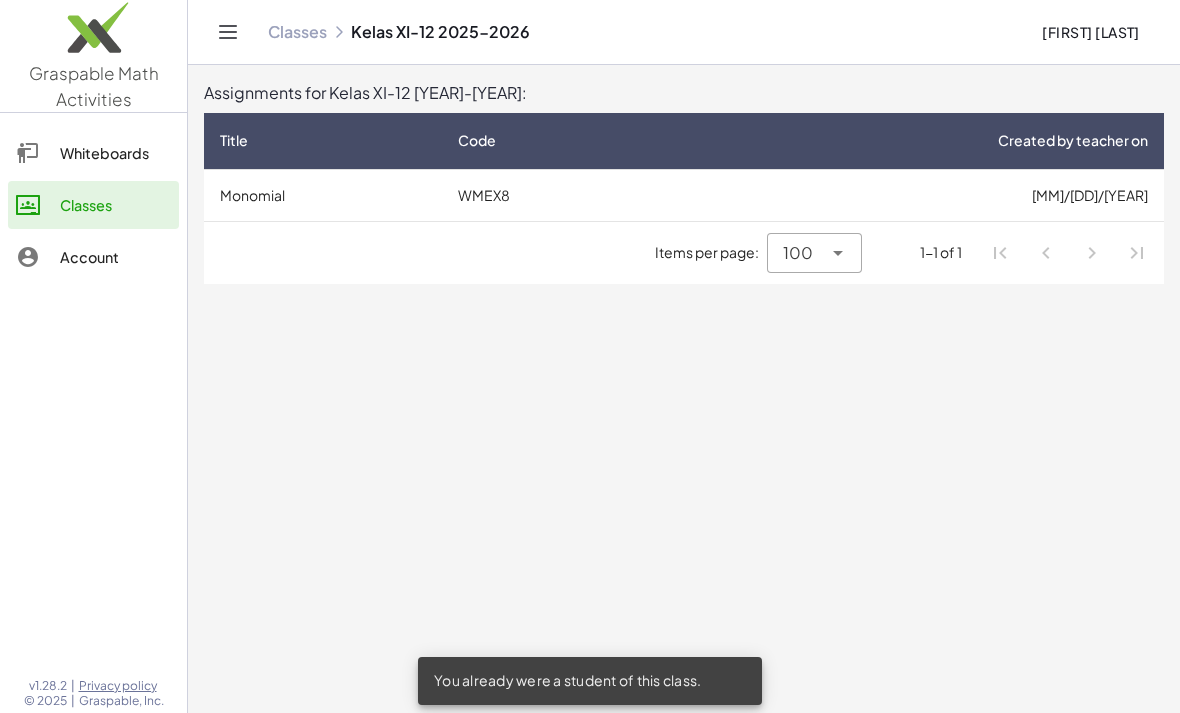 click on "Monomial" at bounding box center (323, 195) 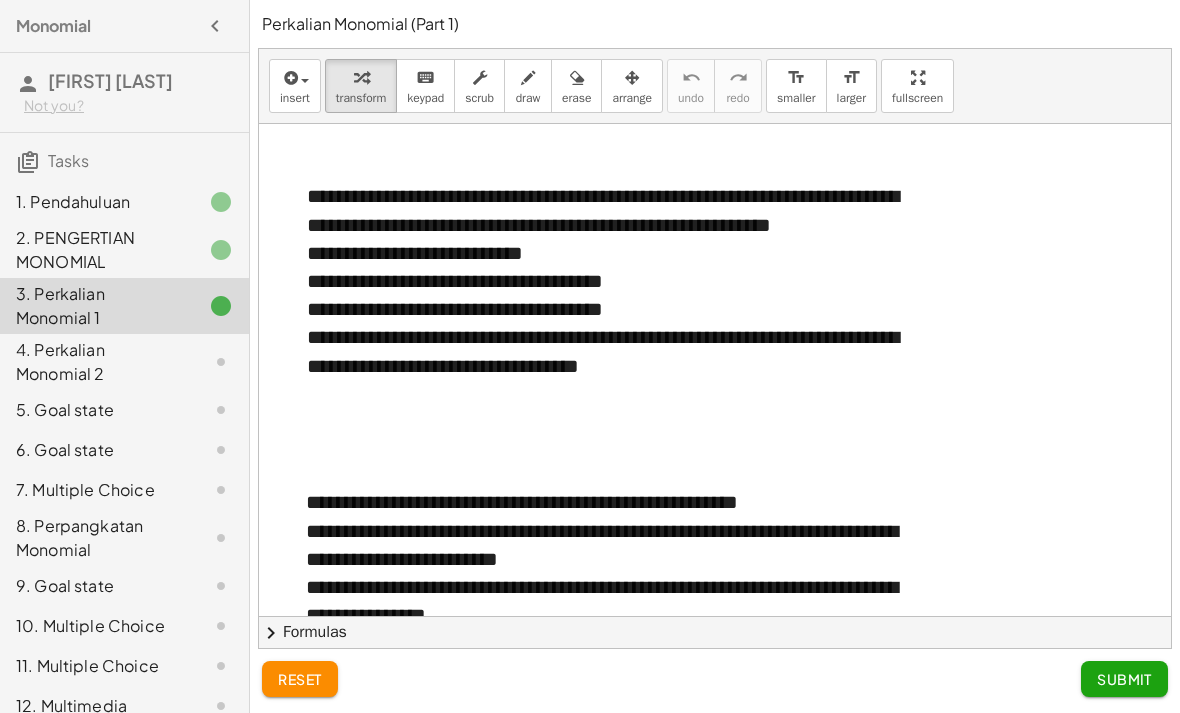 click on "2. PENGERTIAN MONOMIAL" 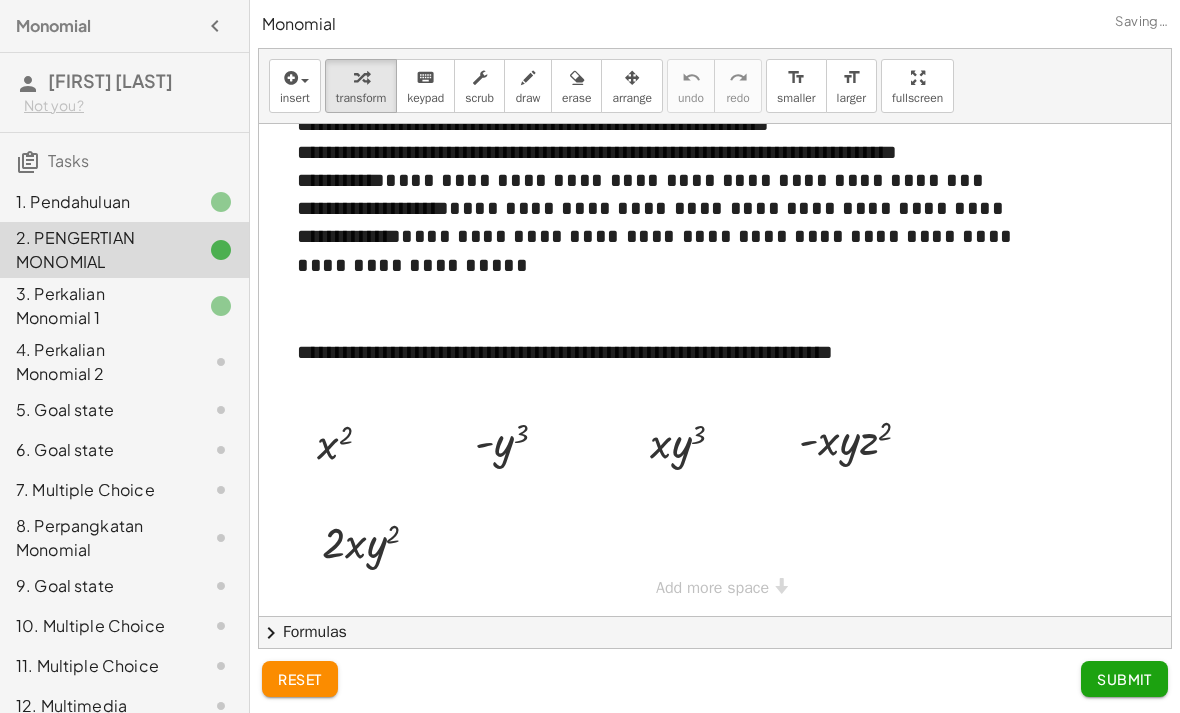 scroll, scrollTop: 313, scrollLeft: 0, axis: vertical 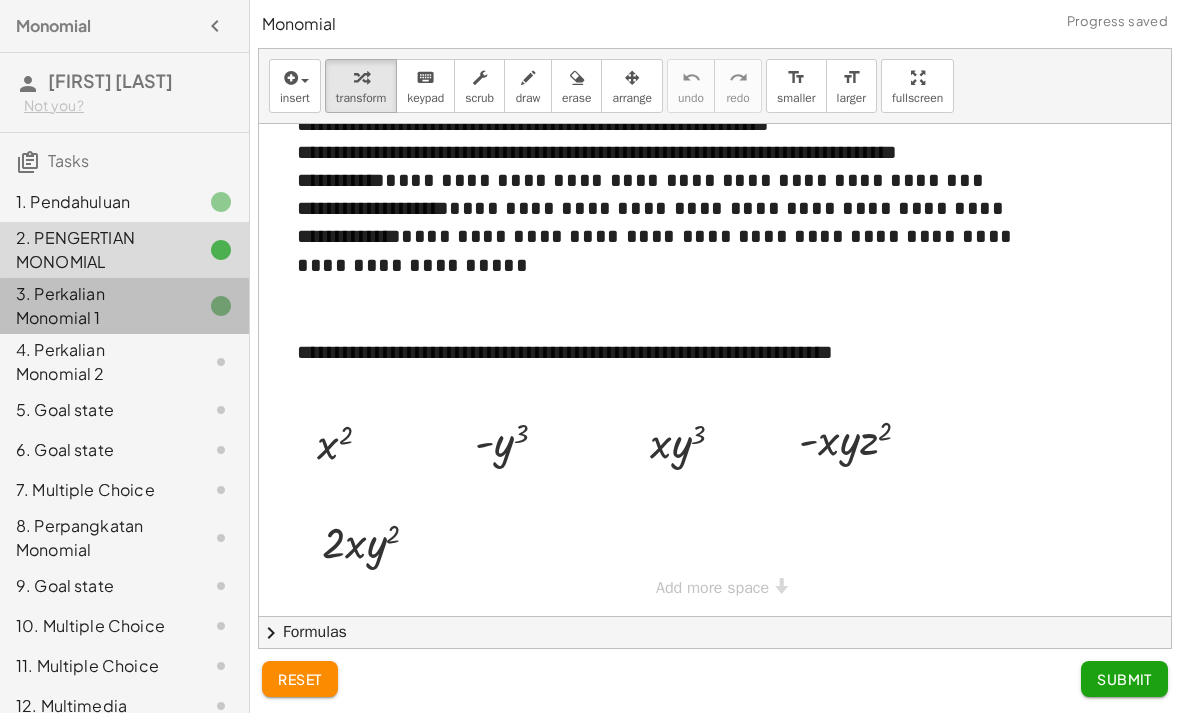 click on "3. Perkalian Monomial 1" 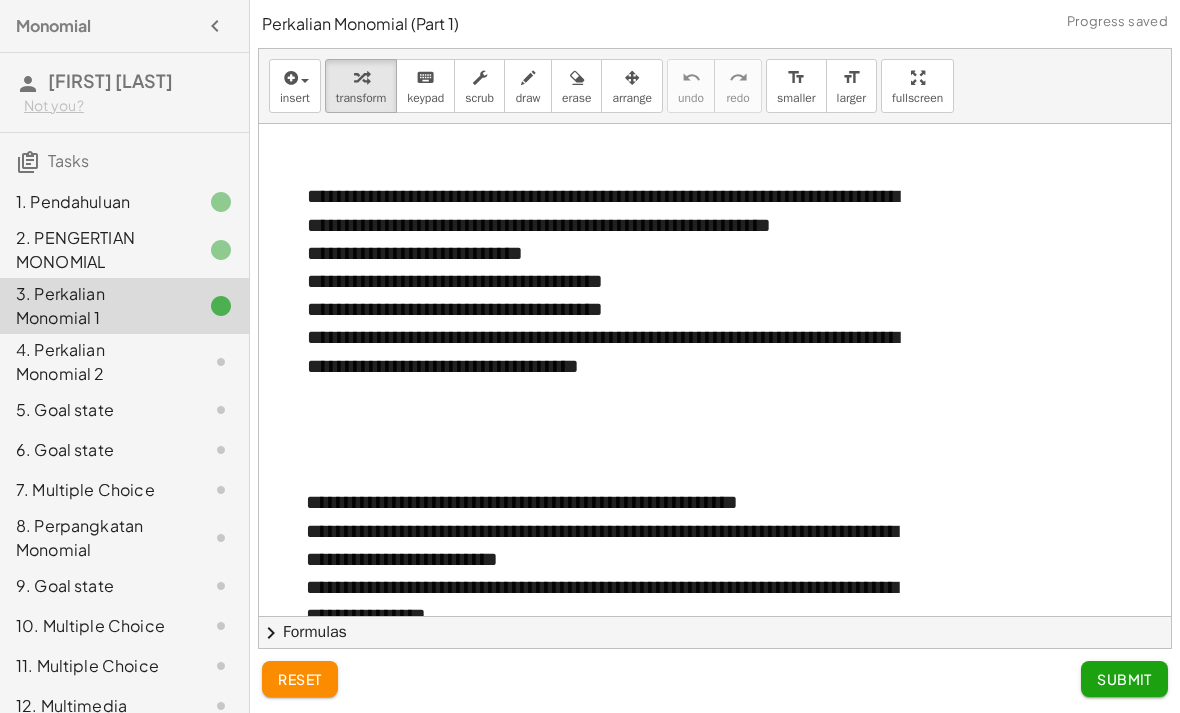click on "4. Perkalian Monomial 2" 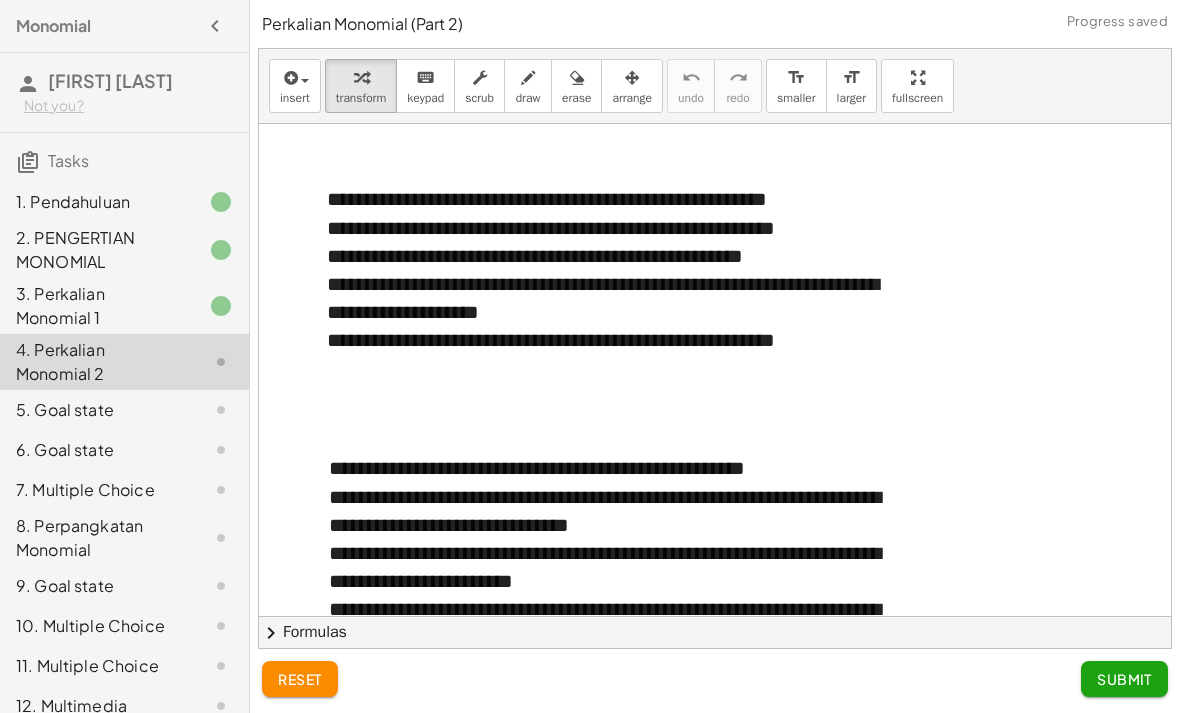 click on "3. Perkalian Monomial 1" 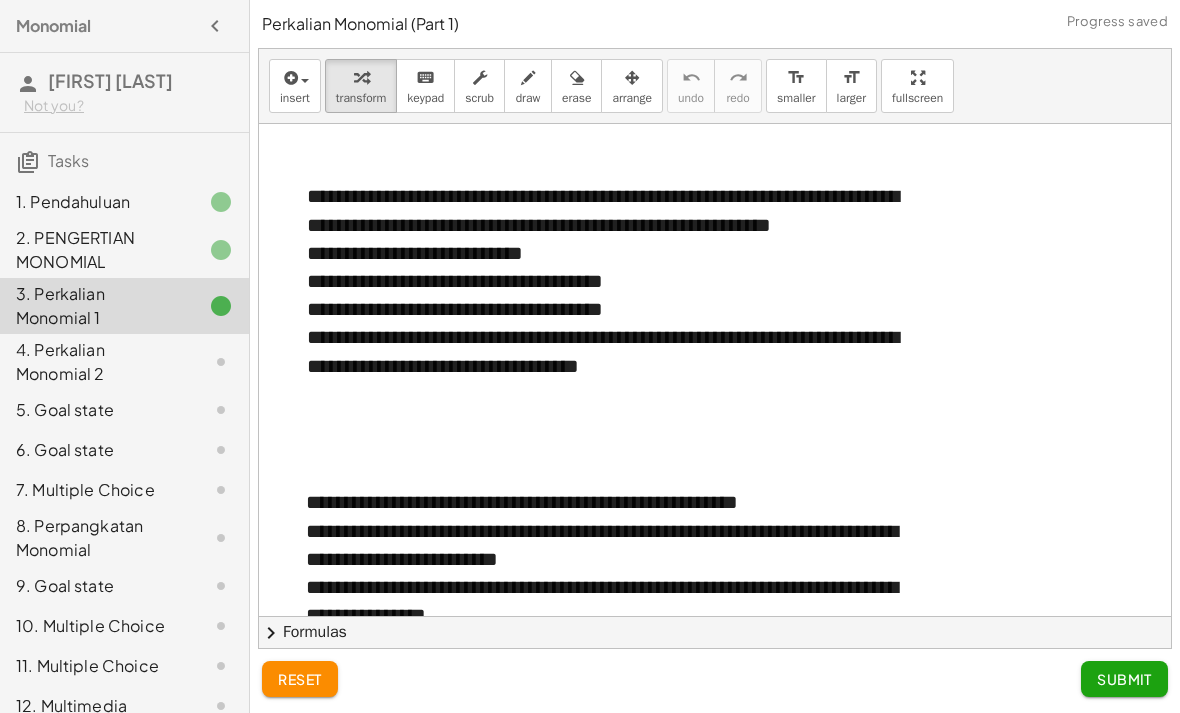 click on "chevron_right" at bounding box center [271, 633] 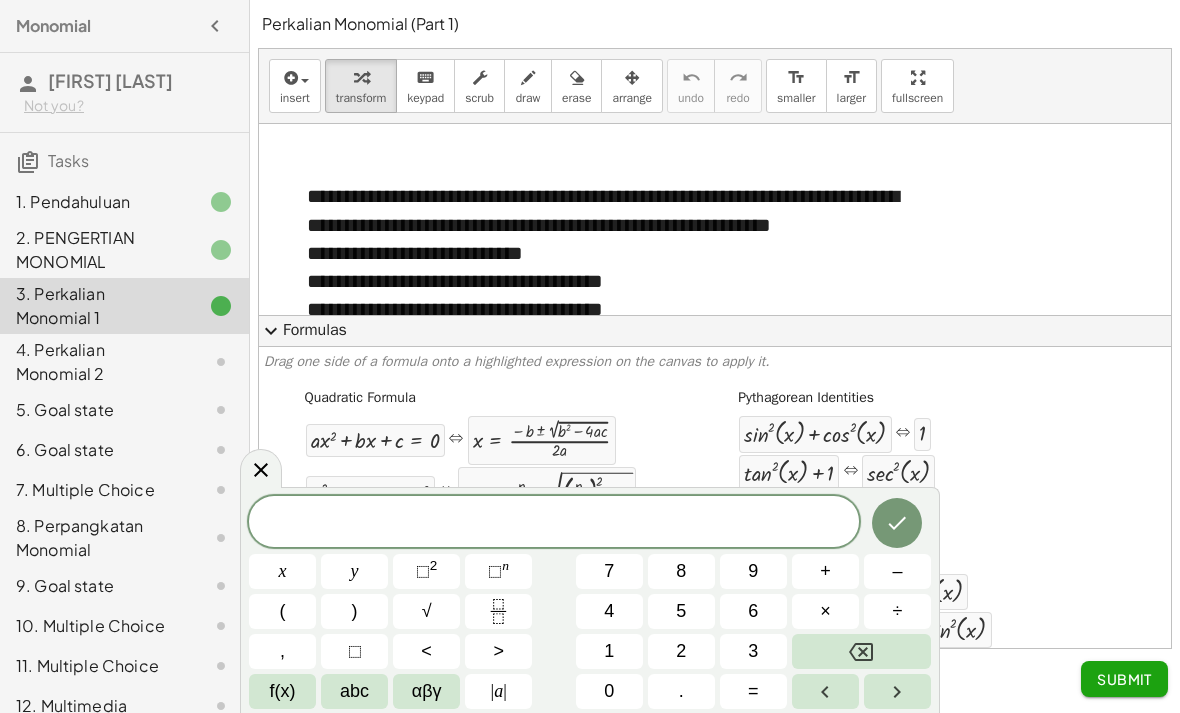 click on "expand_more  Formulas" 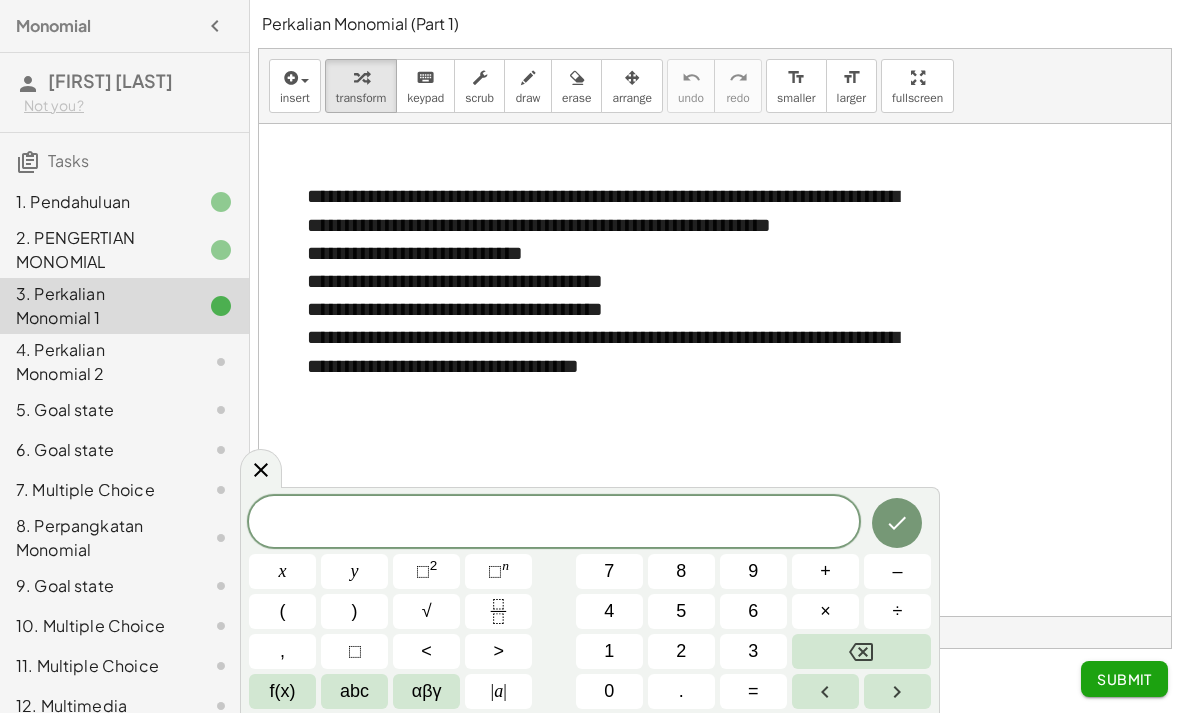 click at bounding box center (261, 468) 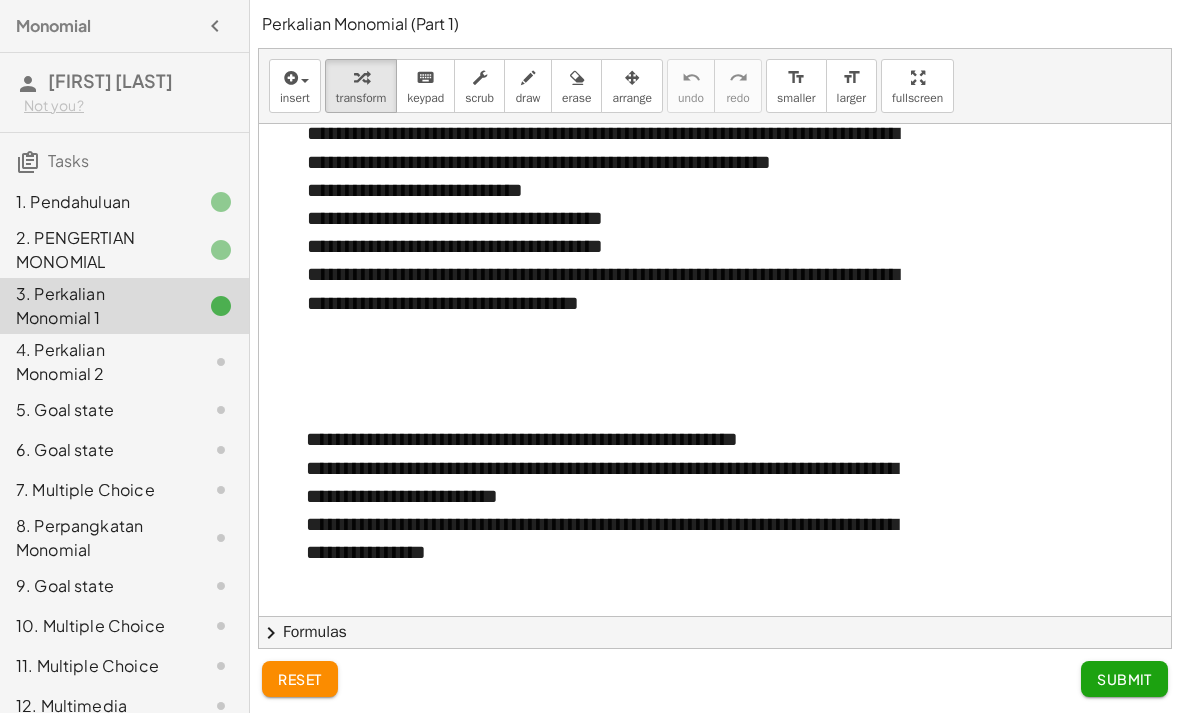scroll, scrollTop: 12, scrollLeft: 0, axis: vertical 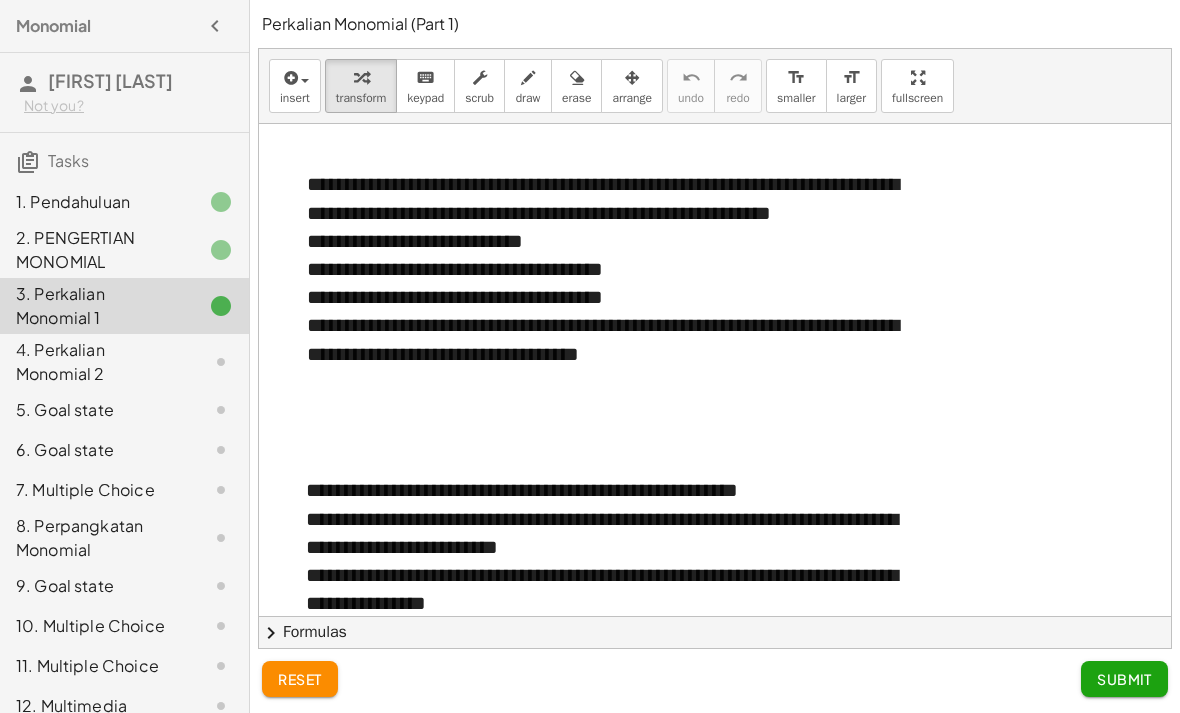 click at bounding box center [289, 78] 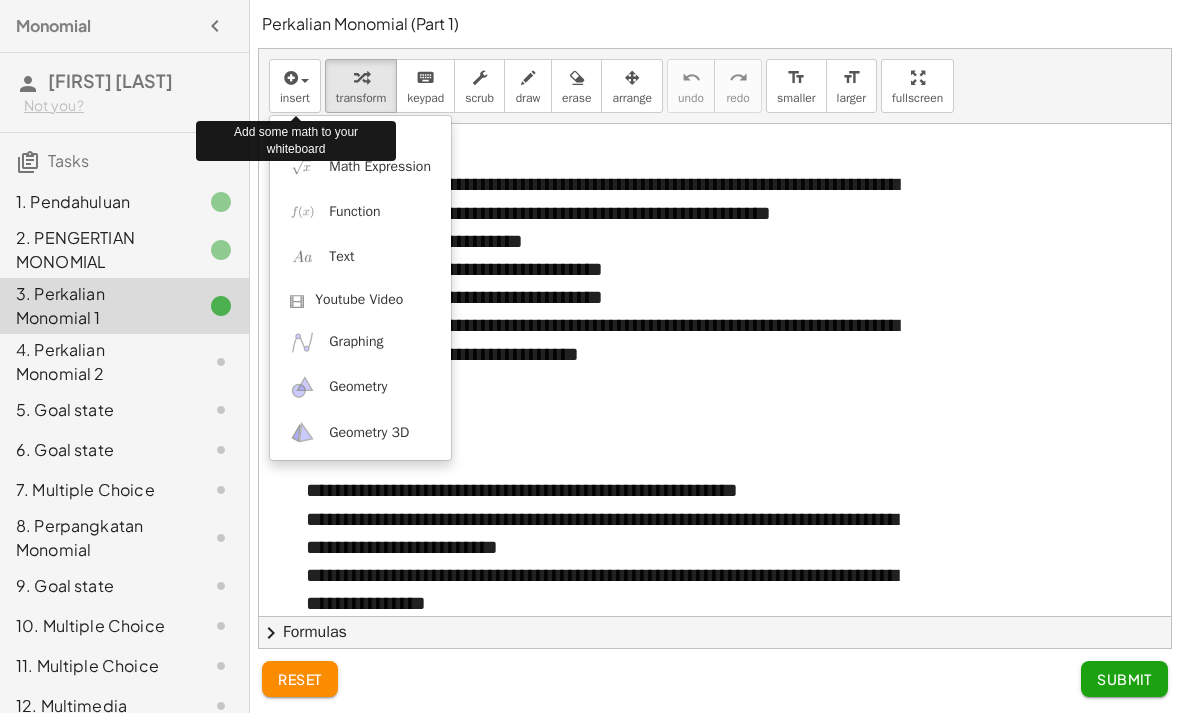 click on "Math Expression" at bounding box center (380, 167) 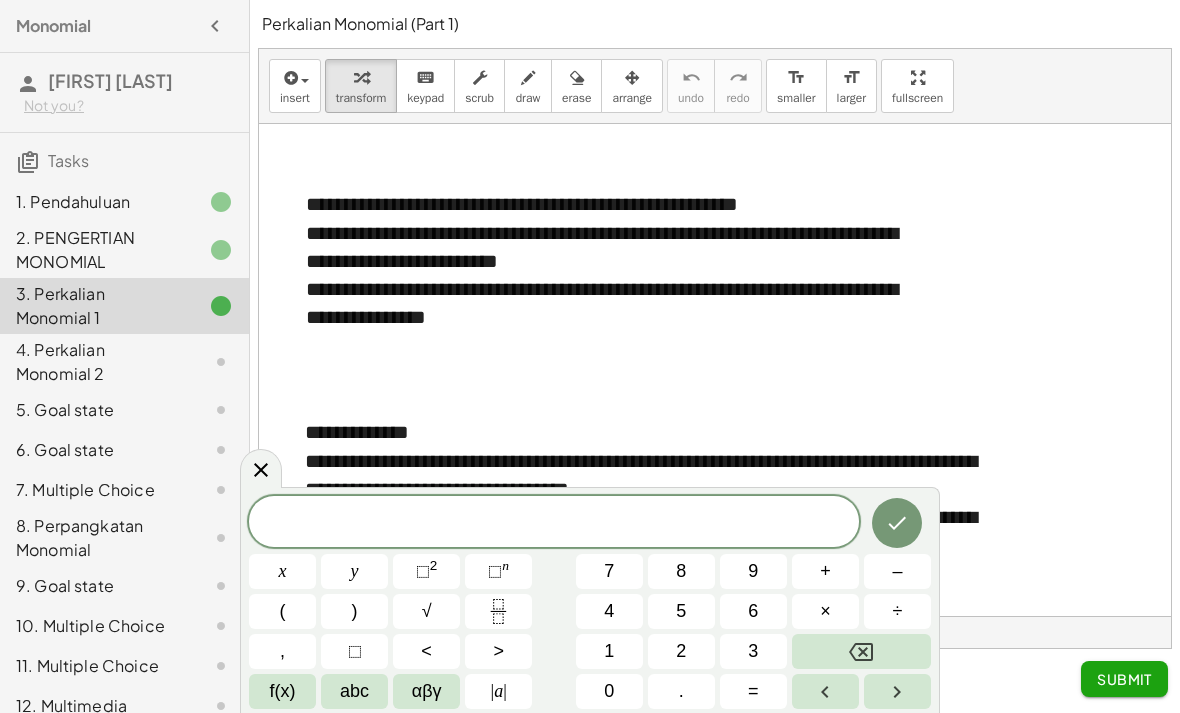 scroll, scrollTop: 349, scrollLeft: 0, axis: vertical 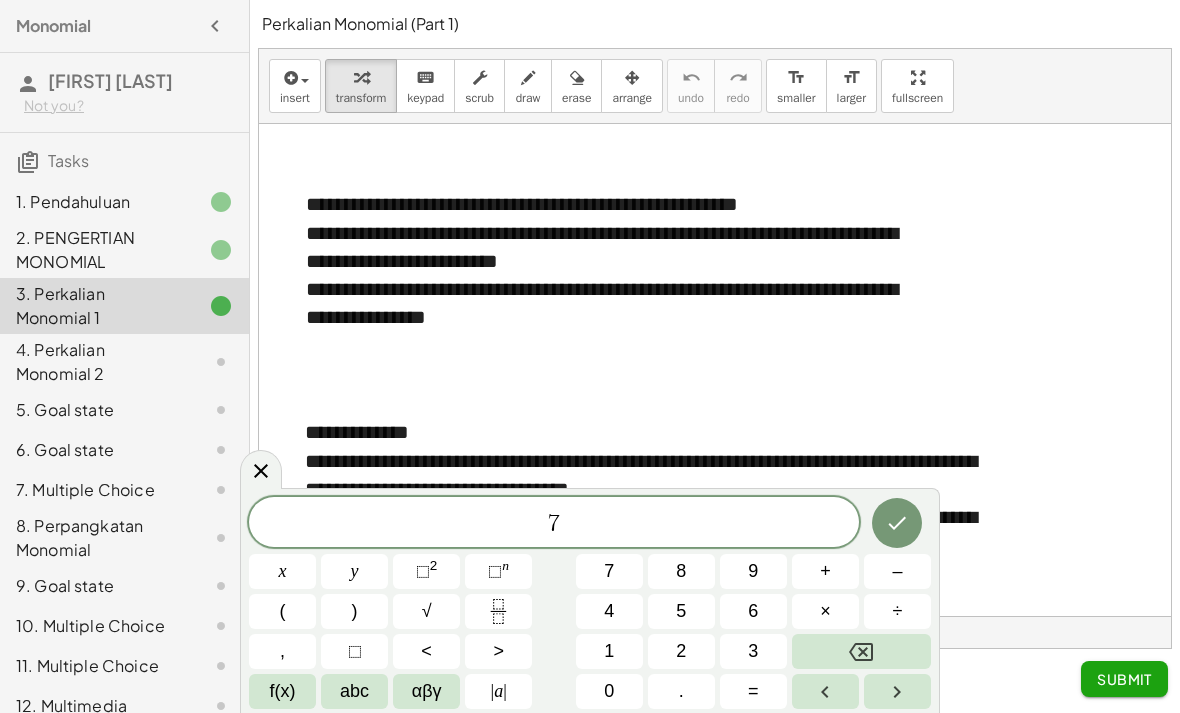 click at bounding box center [897, 523] 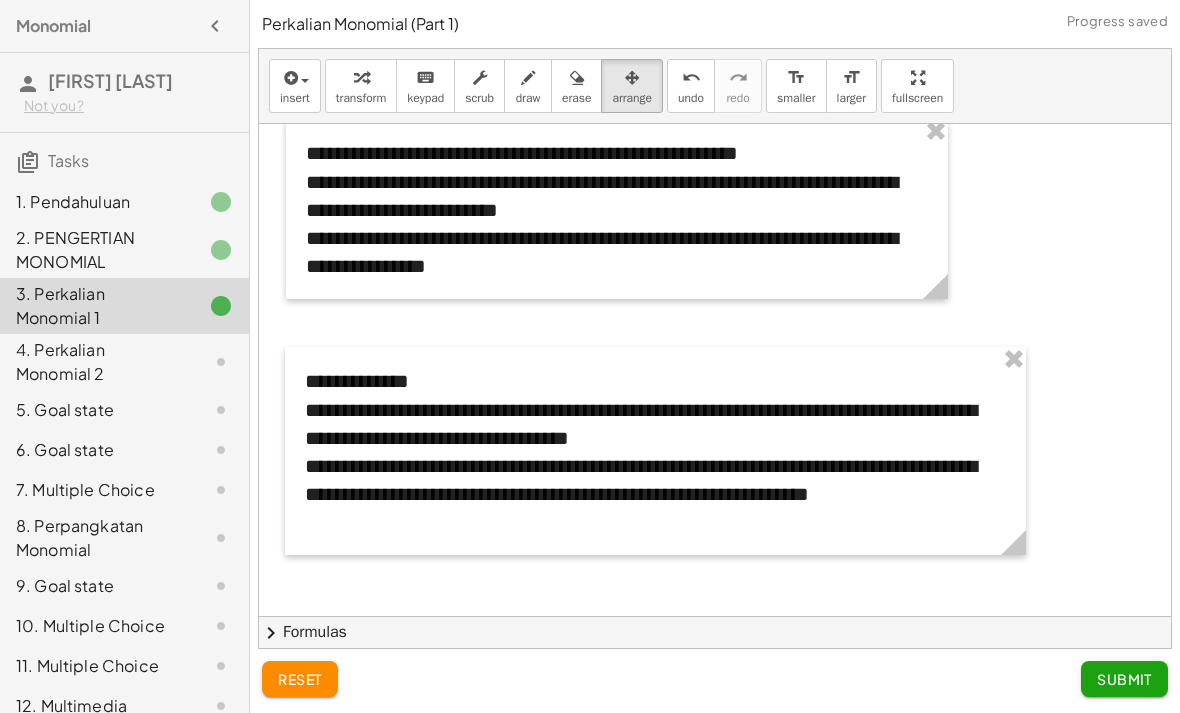 click at bounding box center (289, 78) 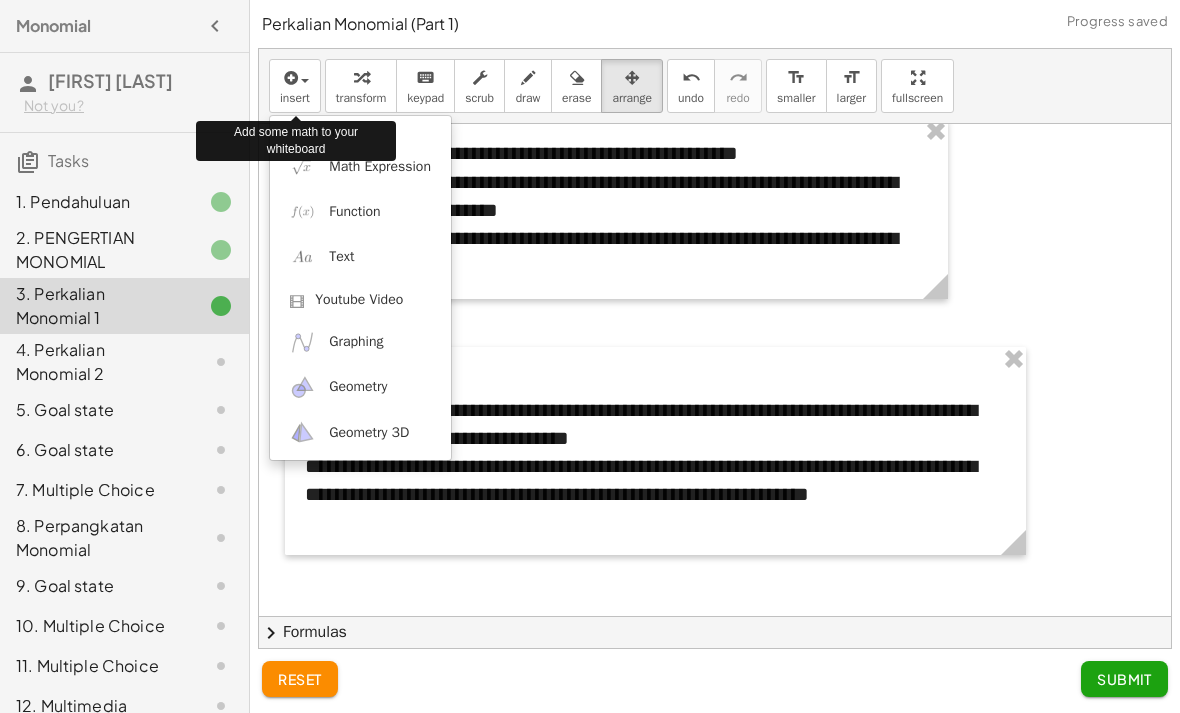 click at bounding box center (590, 356) 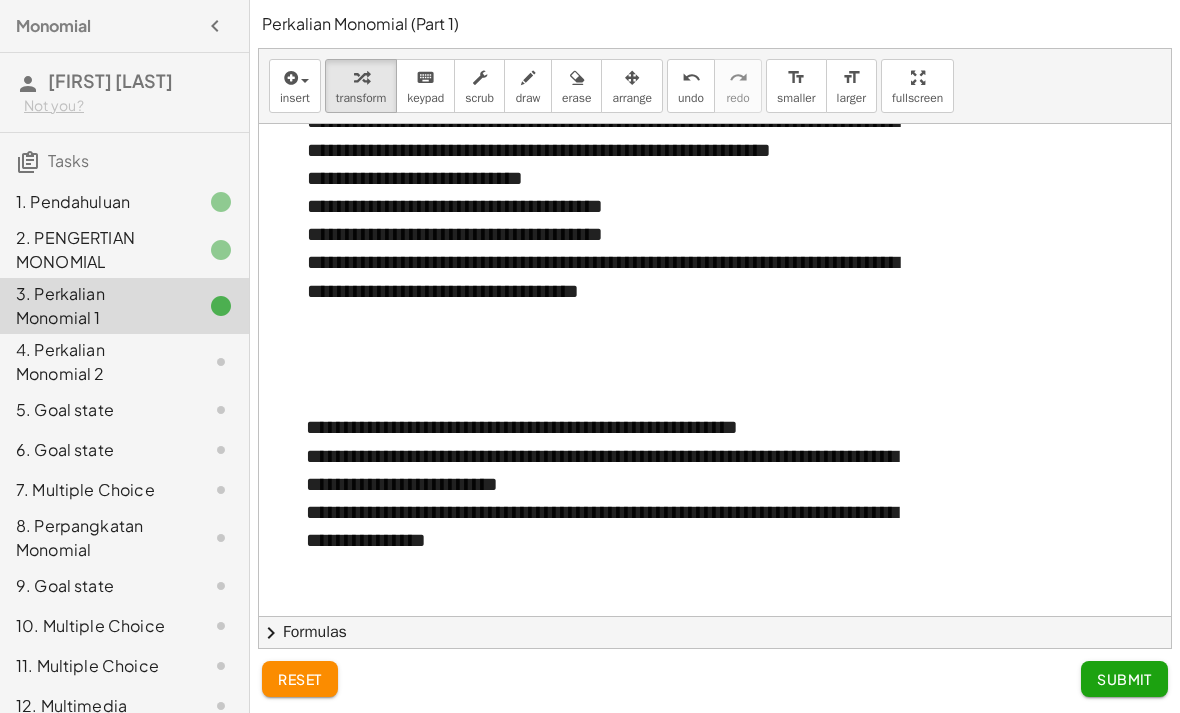 scroll, scrollTop: 0, scrollLeft: 0, axis: both 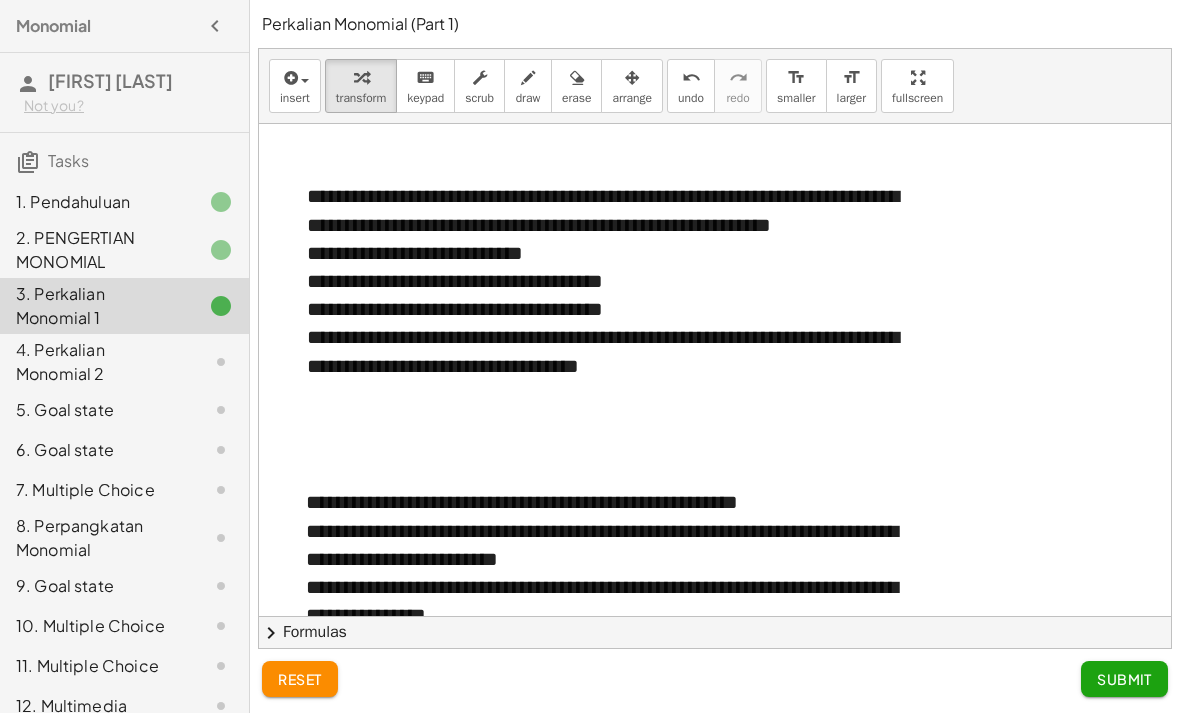 click on "2. PENGERTIAN MONOMIAL" 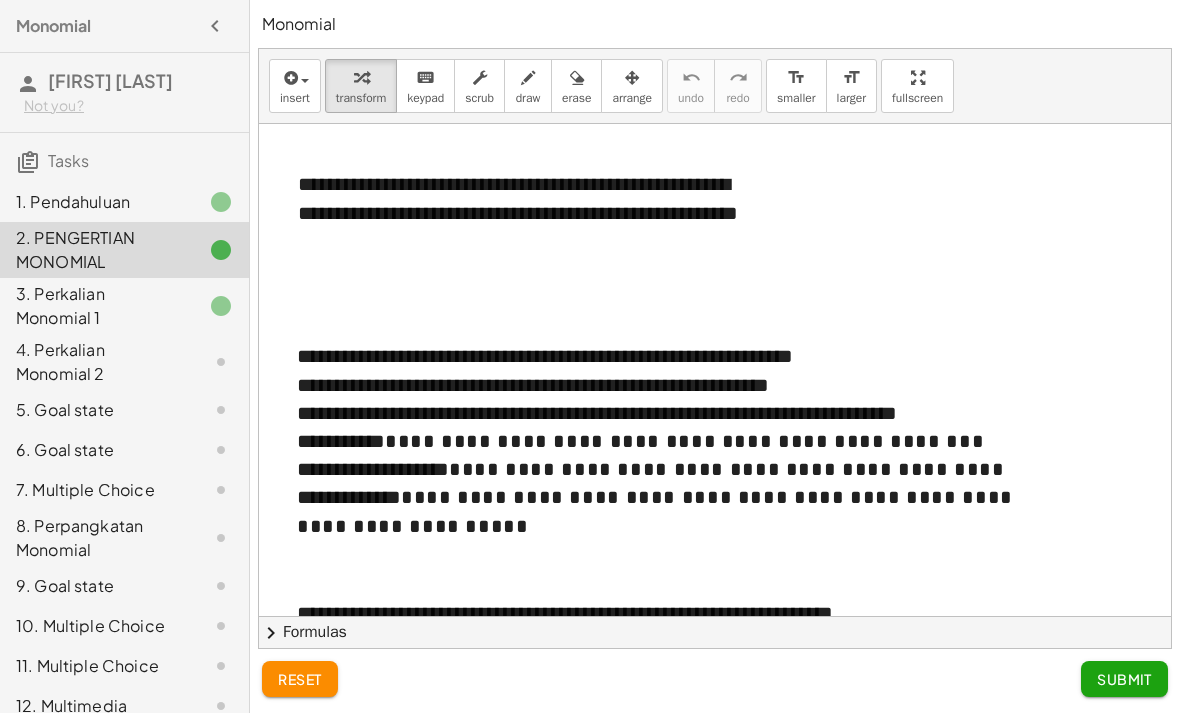 scroll, scrollTop: 0, scrollLeft: 0, axis: both 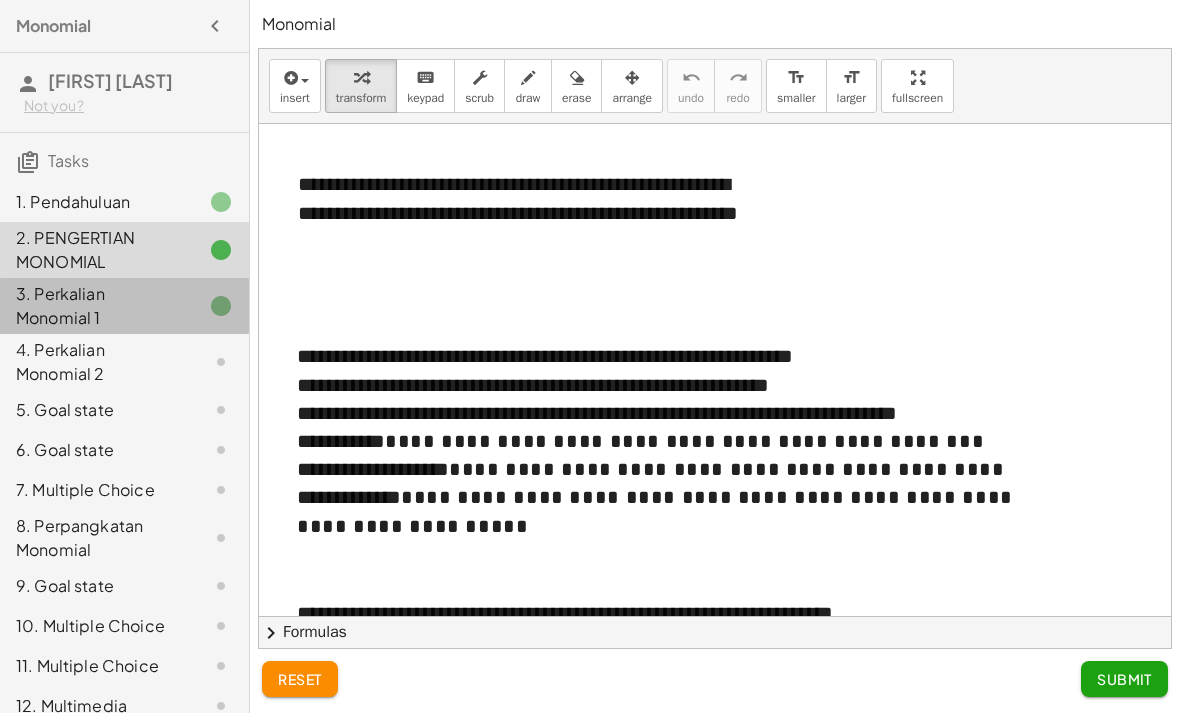 click on "3. Perkalian Monomial 1" 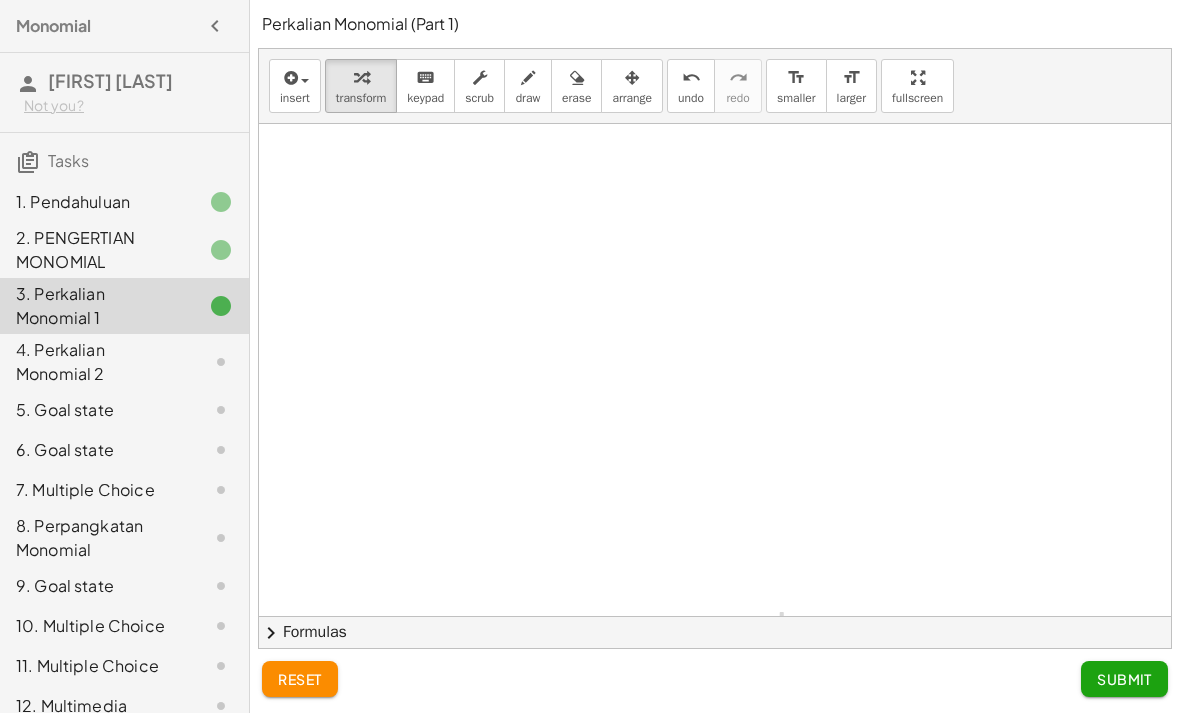 scroll, scrollTop: 800, scrollLeft: 0, axis: vertical 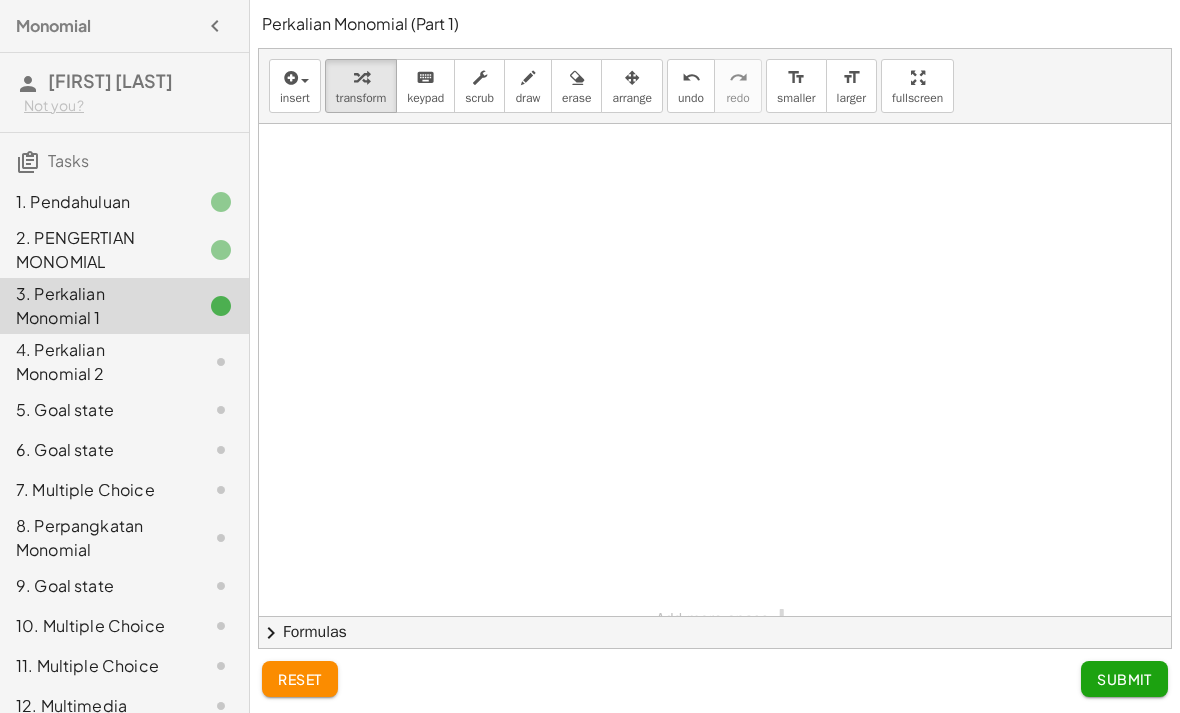 click at bounding box center [289, 78] 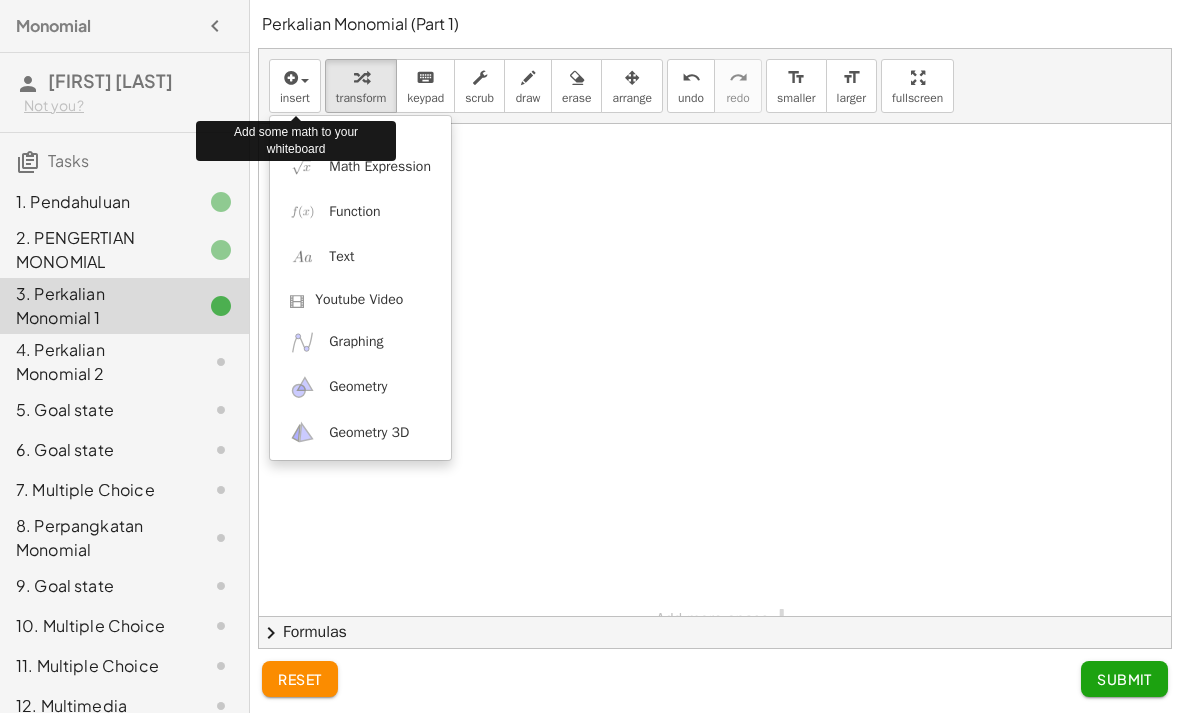 click on "Text" at bounding box center (360, 257) 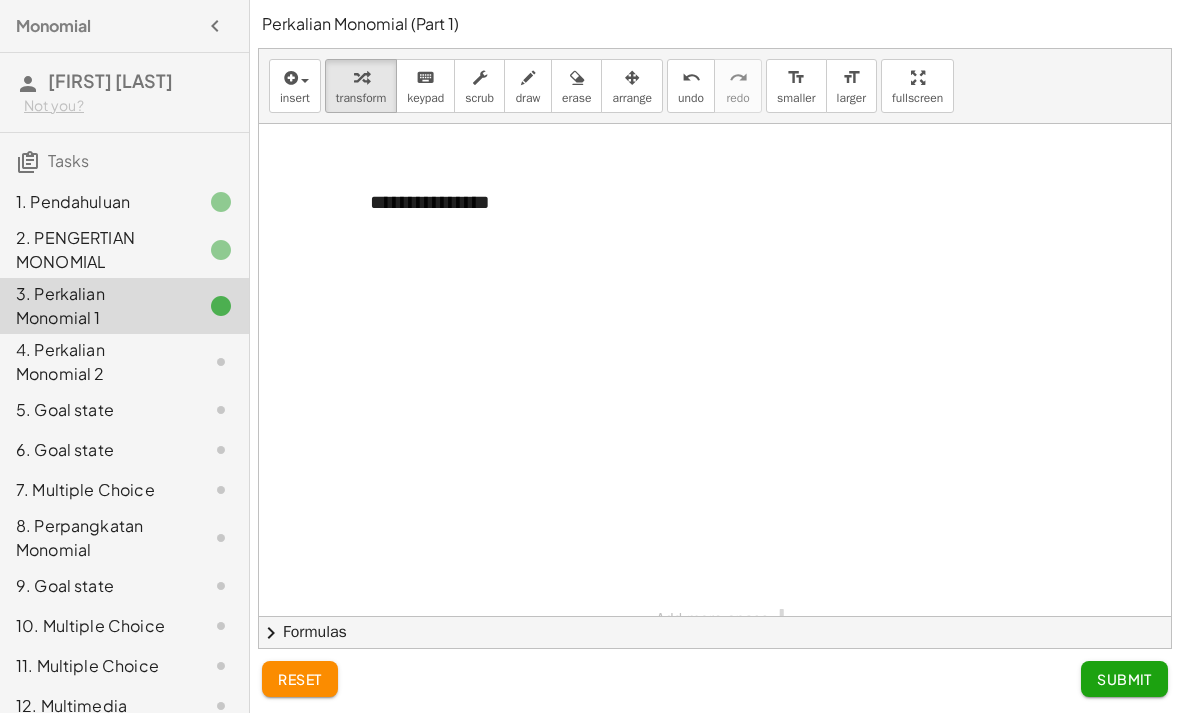scroll, scrollTop: 0, scrollLeft: 0, axis: both 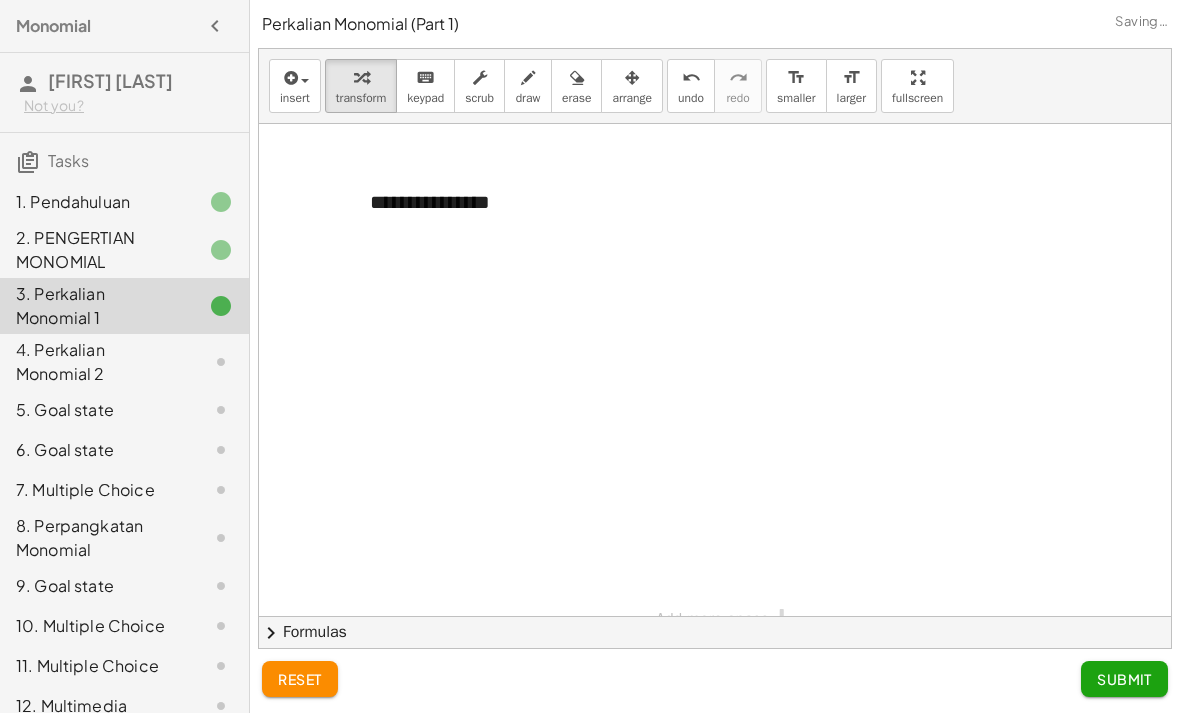 type 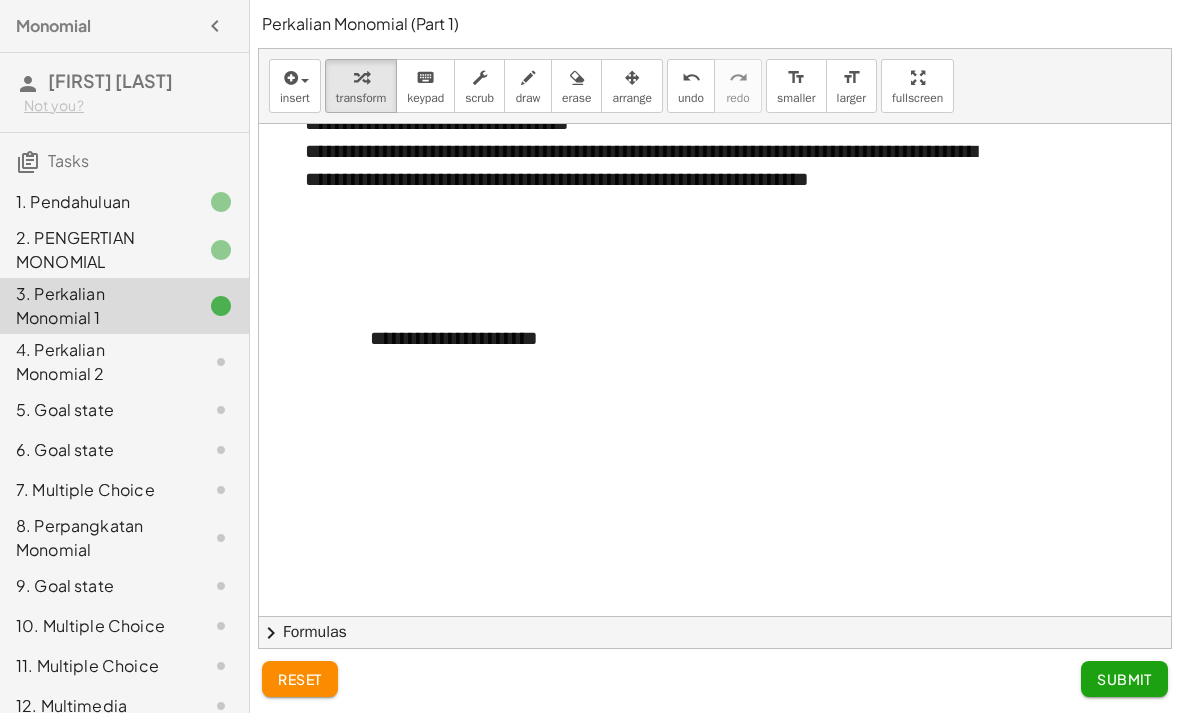 scroll, scrollTop: 663, scrollLeft: 0, axis: vertical 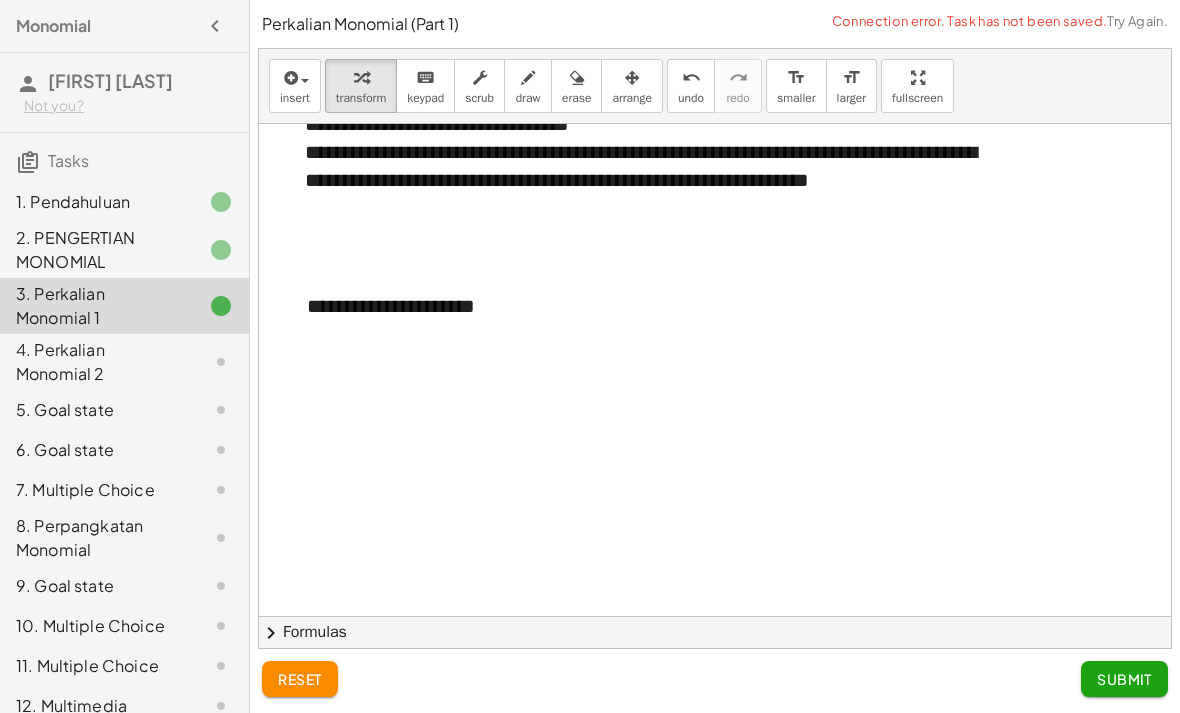 click at bounding box center (289, 78) 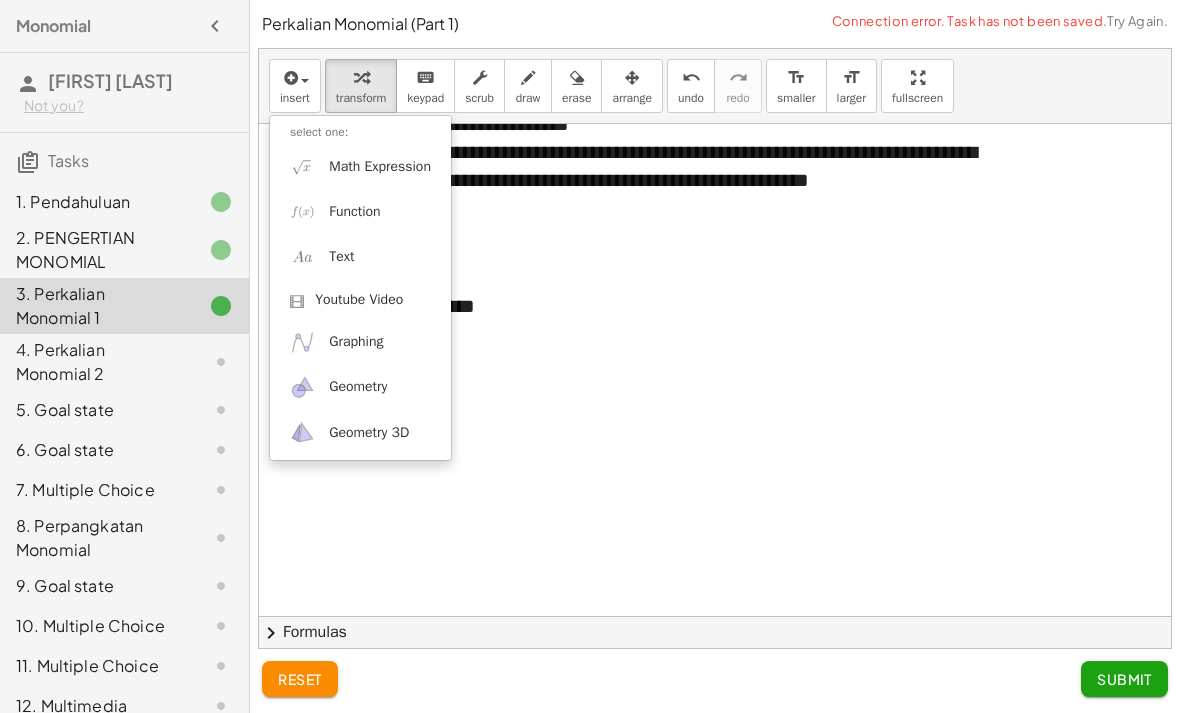 click on "Math Expression" at bounding box center [360, 166] 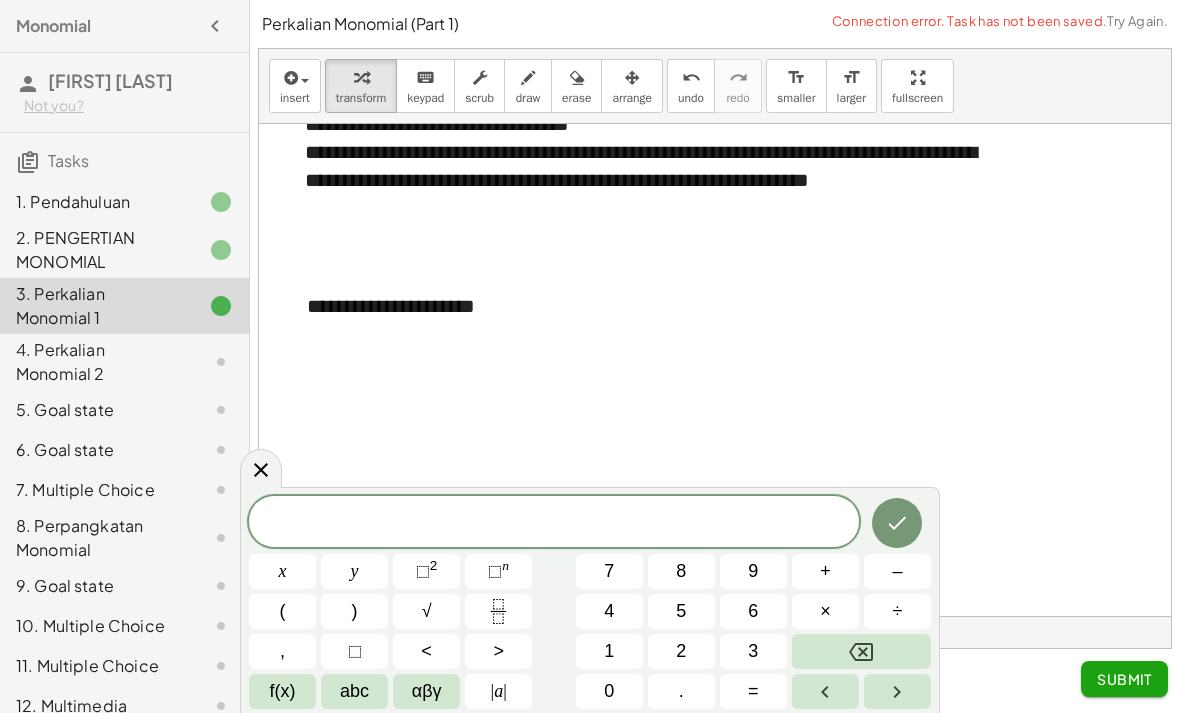 click on "abc" at bounding box center [354, 691] 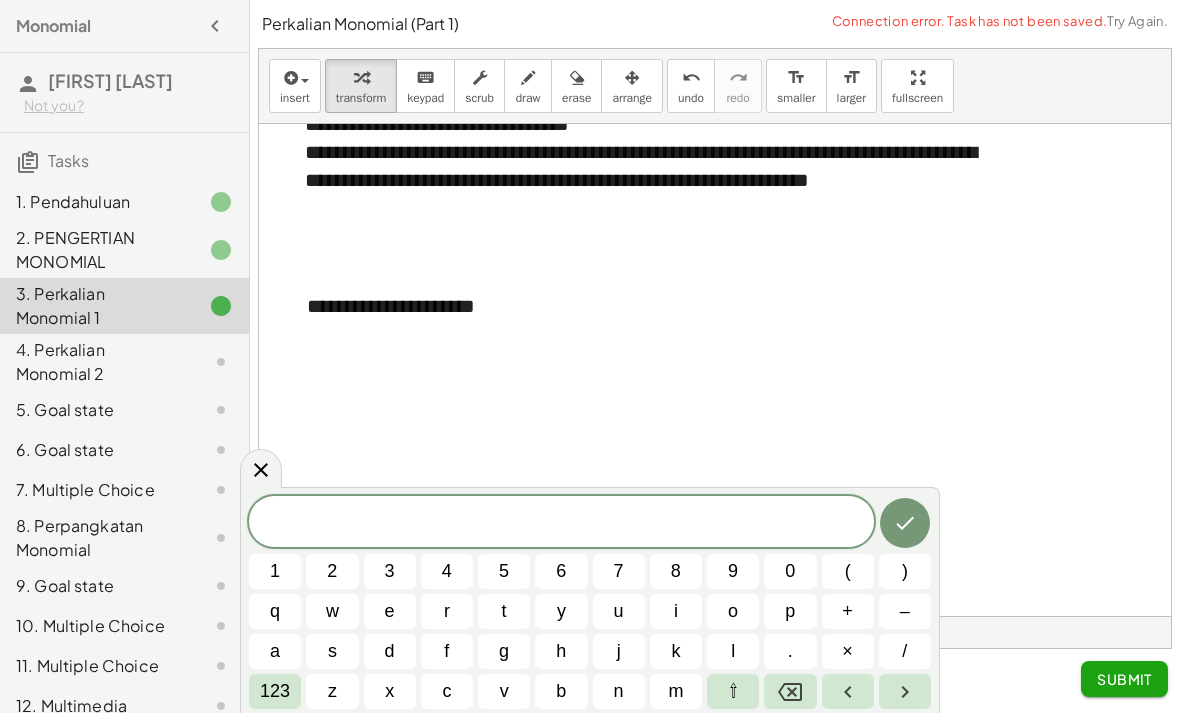 click on "123" at bounding box center (275, 691) 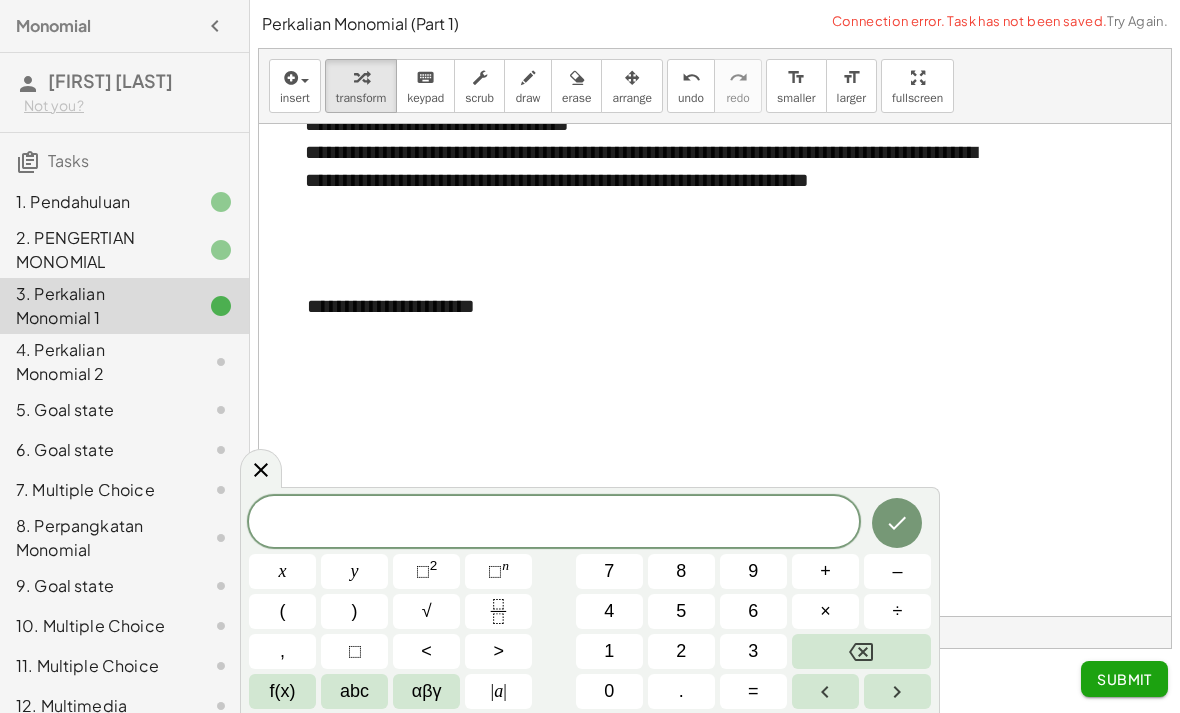 click on "2" at bounding box center [681, 651] 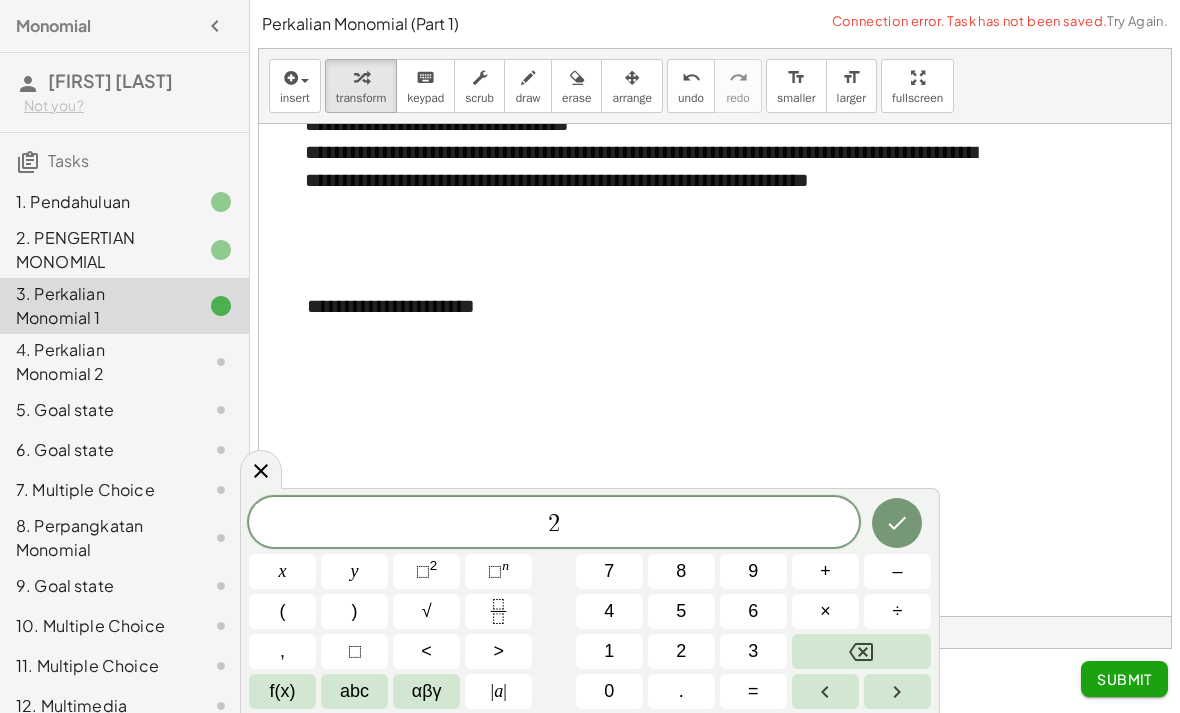 click on "x" at bounding box center [283, 571] 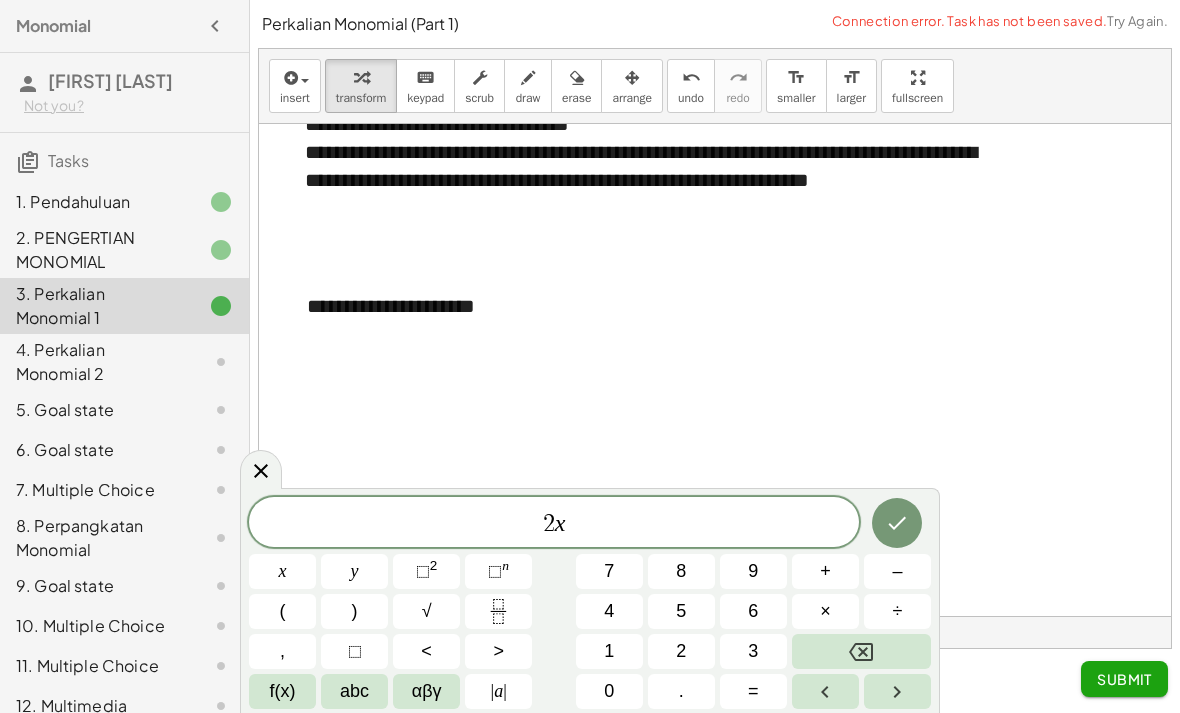 click on "⬚ n" 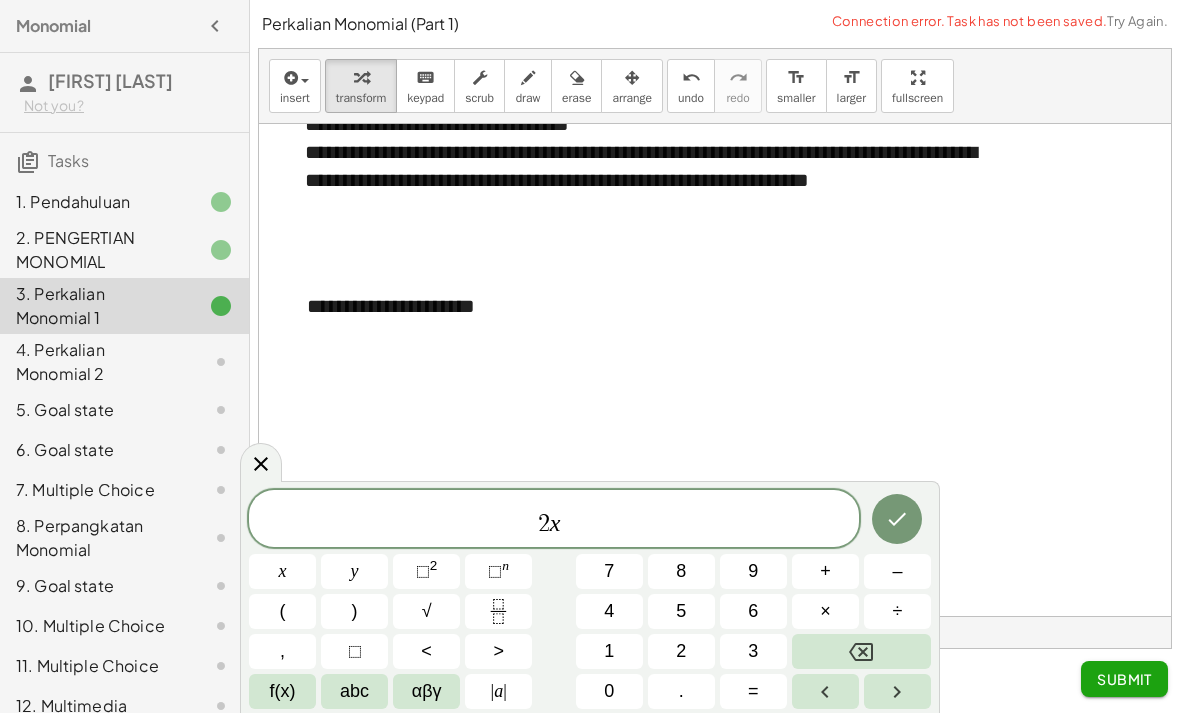 click on "–" at bounding box center [897, 571] 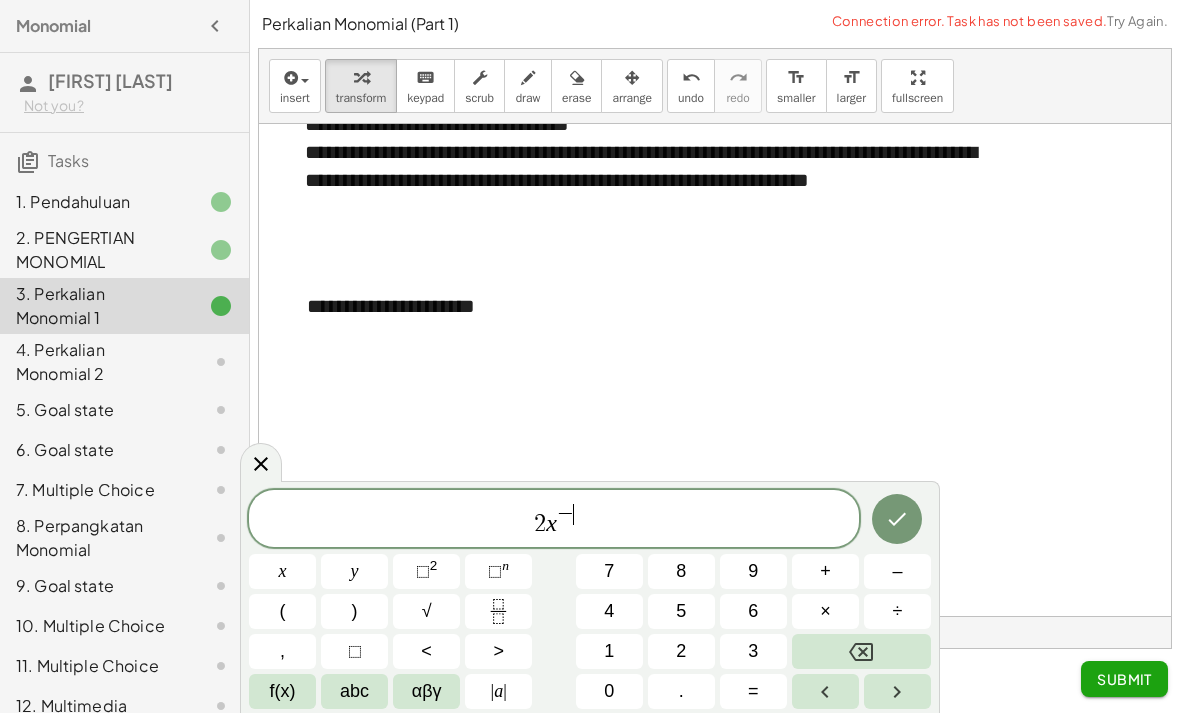 click on "1" at bounding box center (609, 651) 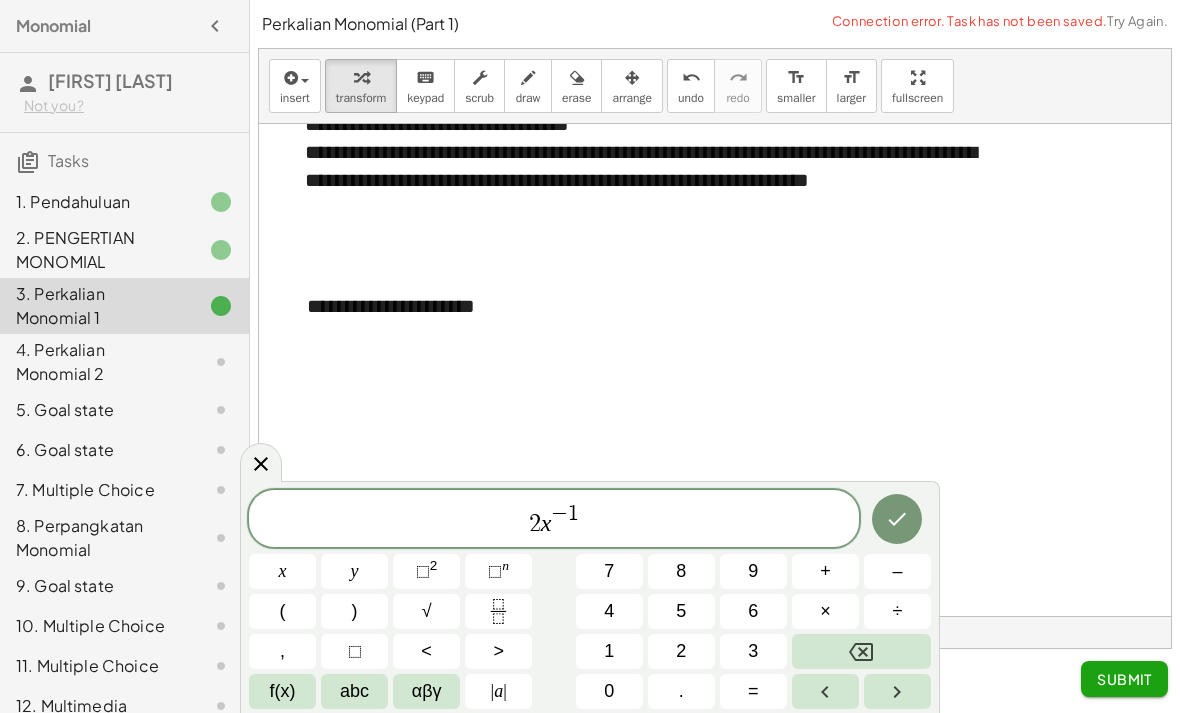 click at bounding box center [897, 519] 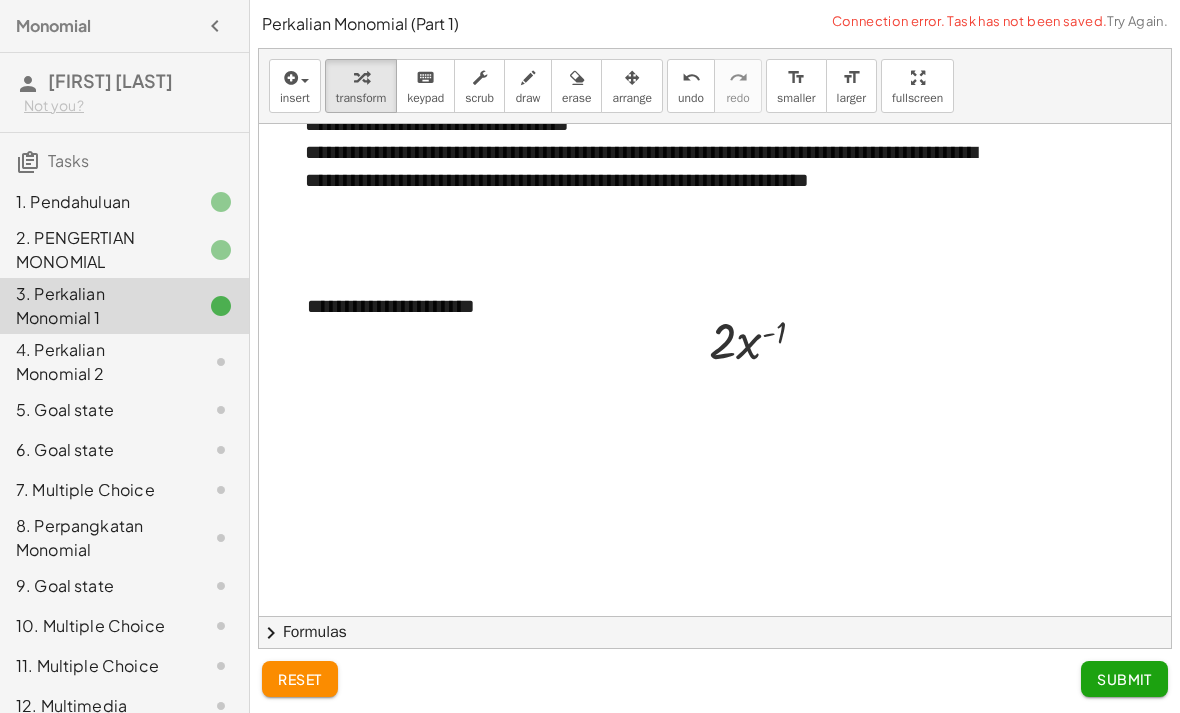 click at bounding box center (289, 78) 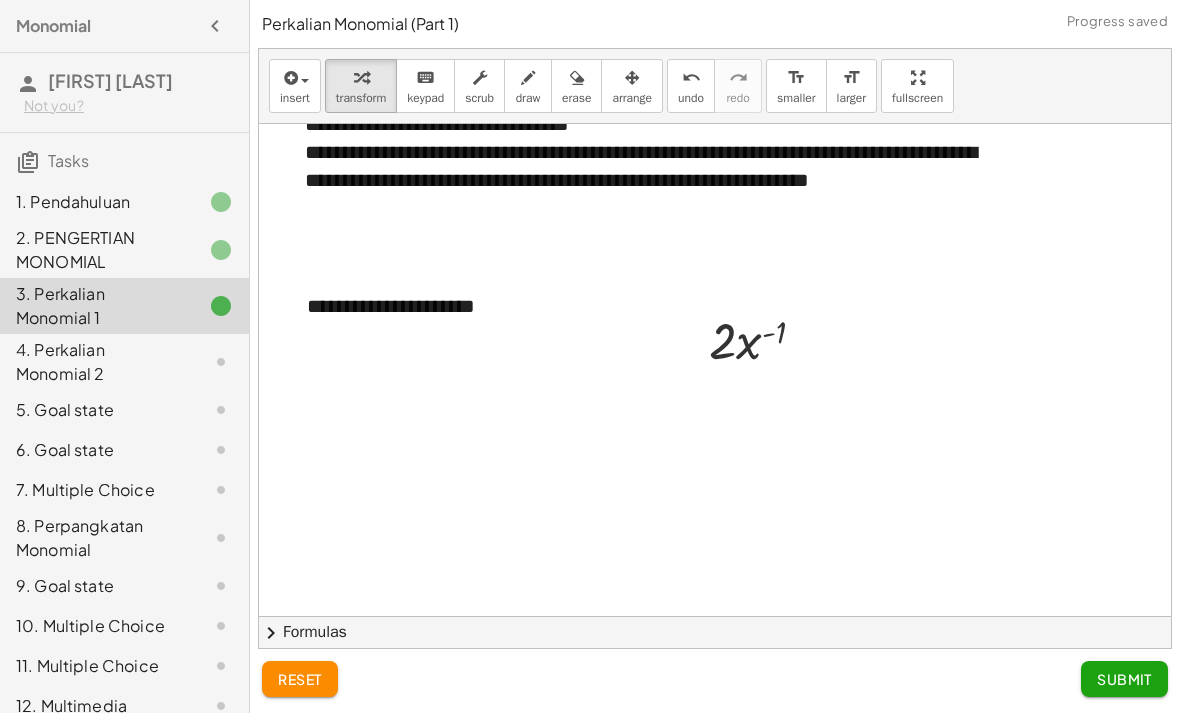 click at bounding box center (289, 78) 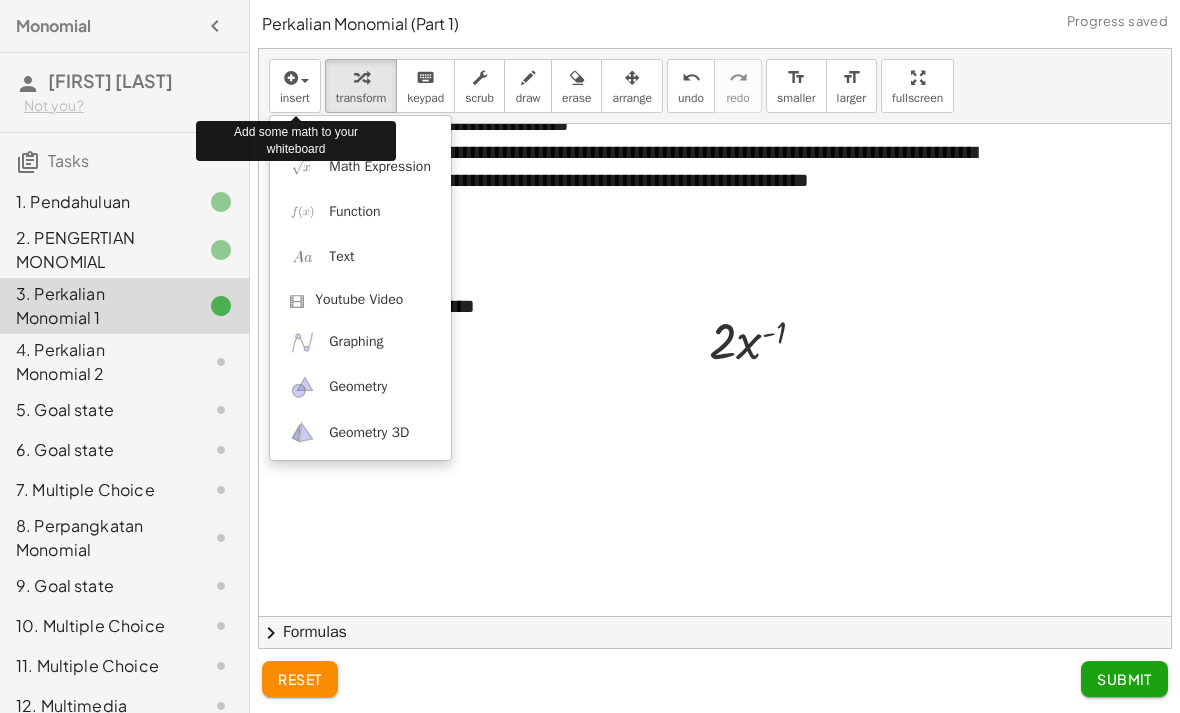 click on "Math Expression" at bounding box center (380, 167) 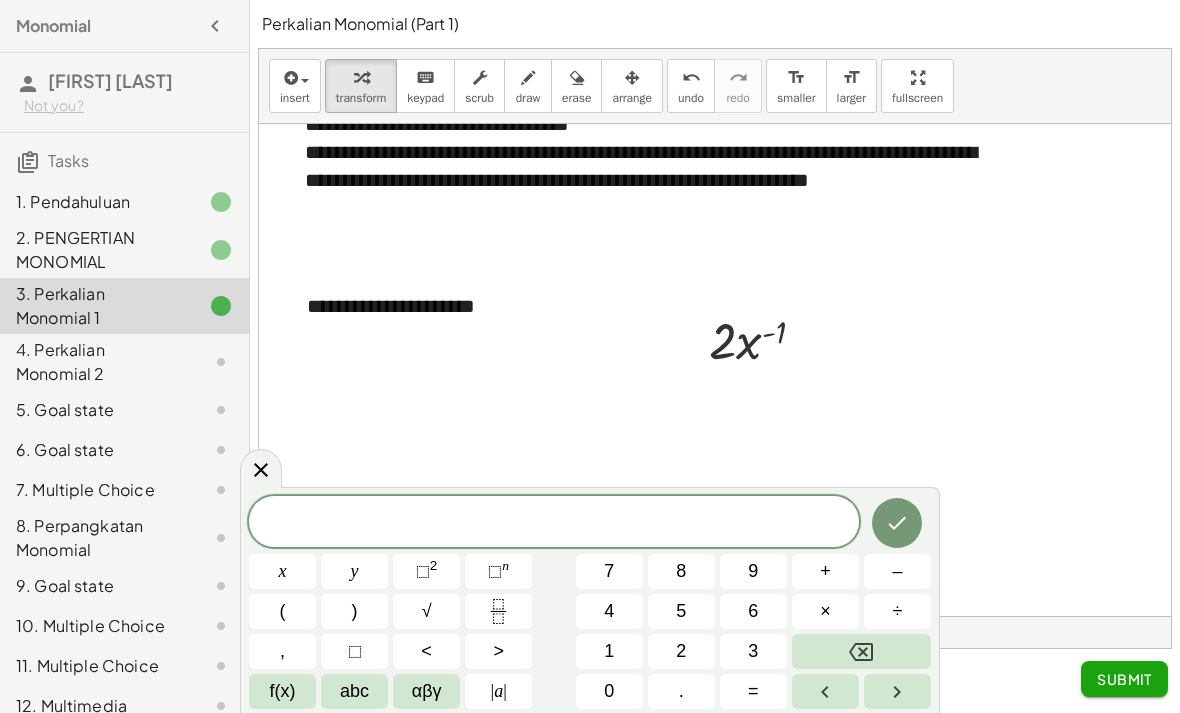 click on "2" at bounding box center (681, 651) 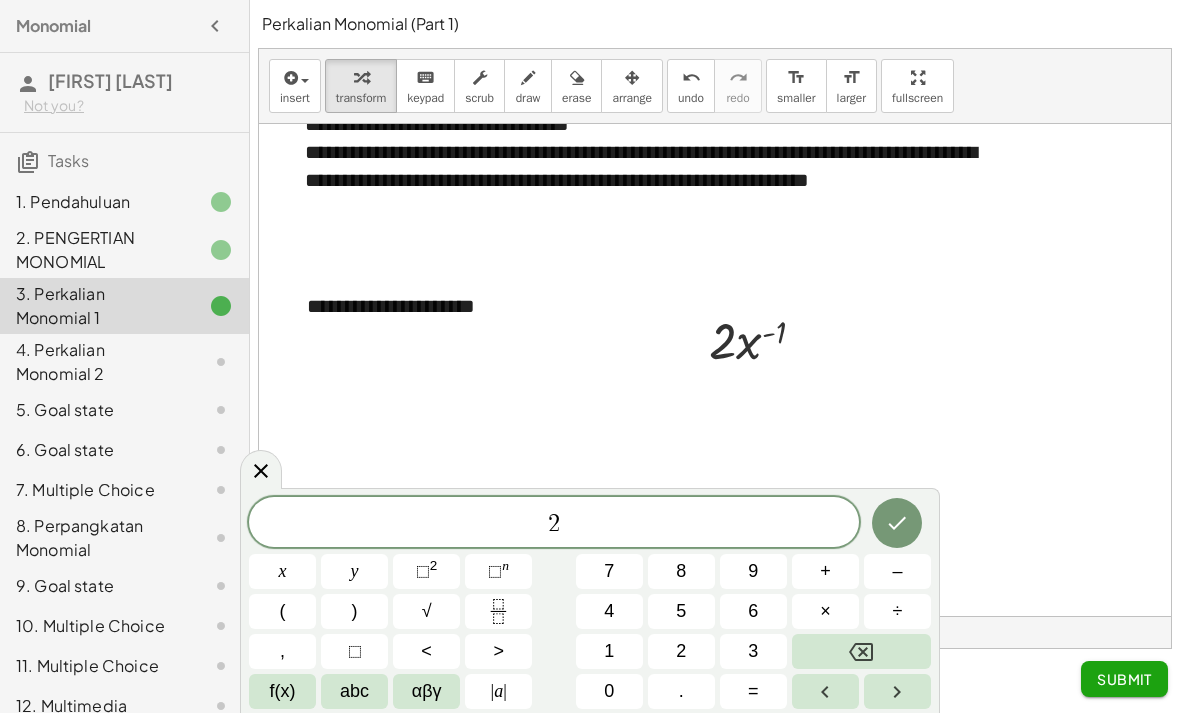 click 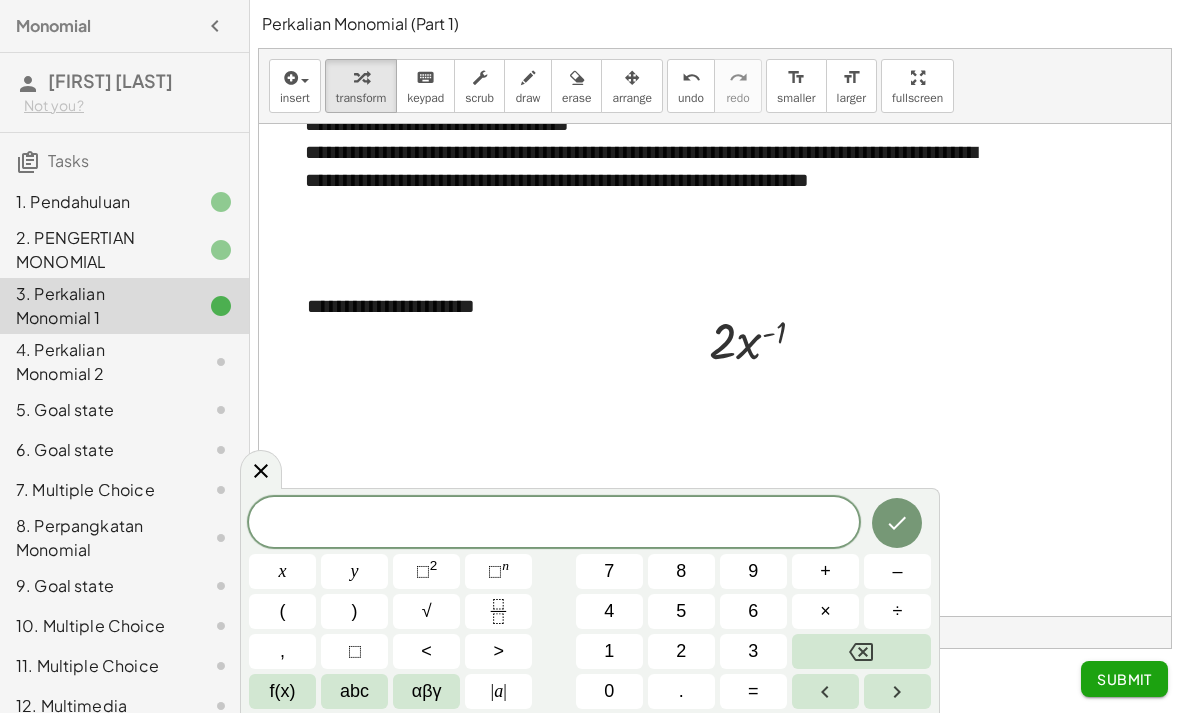 click on "4" at bounding box center [609, 611] 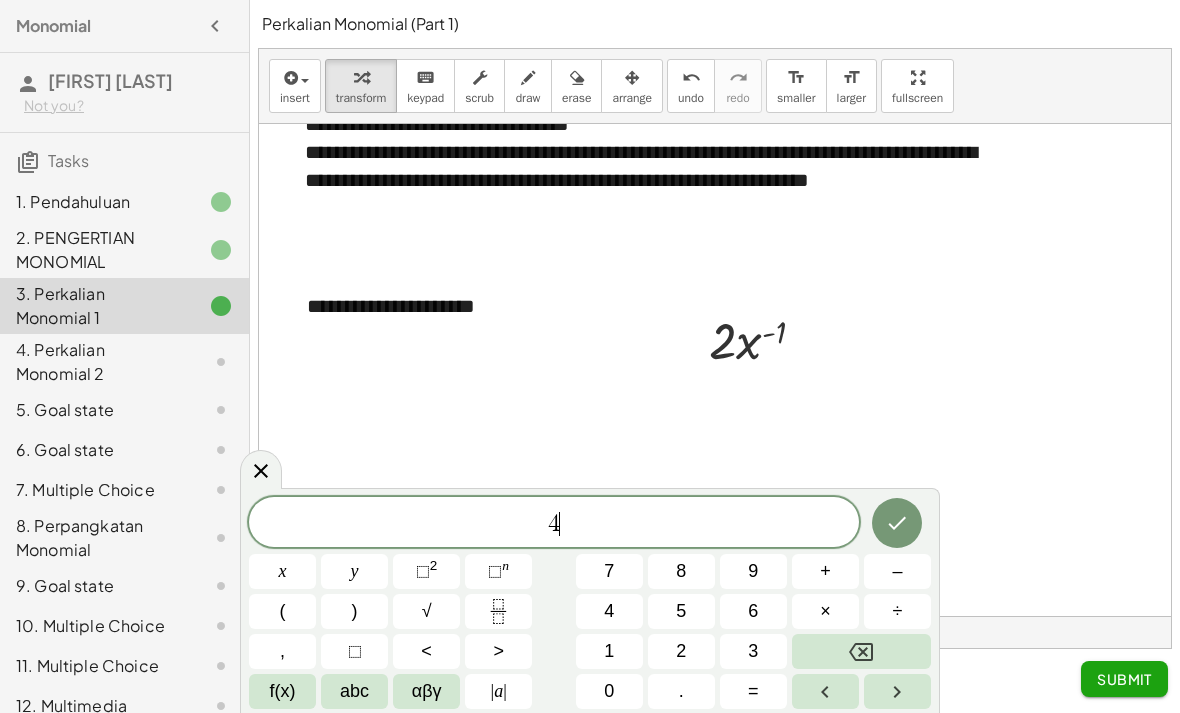 click on "abc" at bounding box center (354, 691) 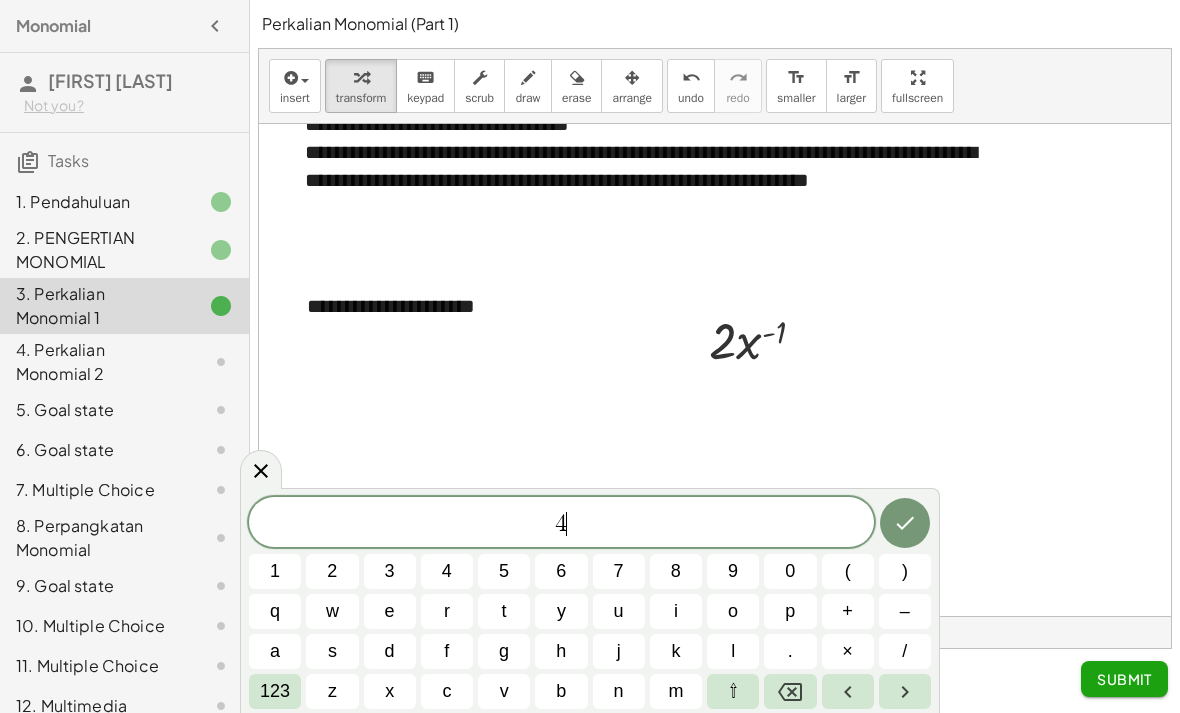 click on "z" at bounding box center (332, 691) 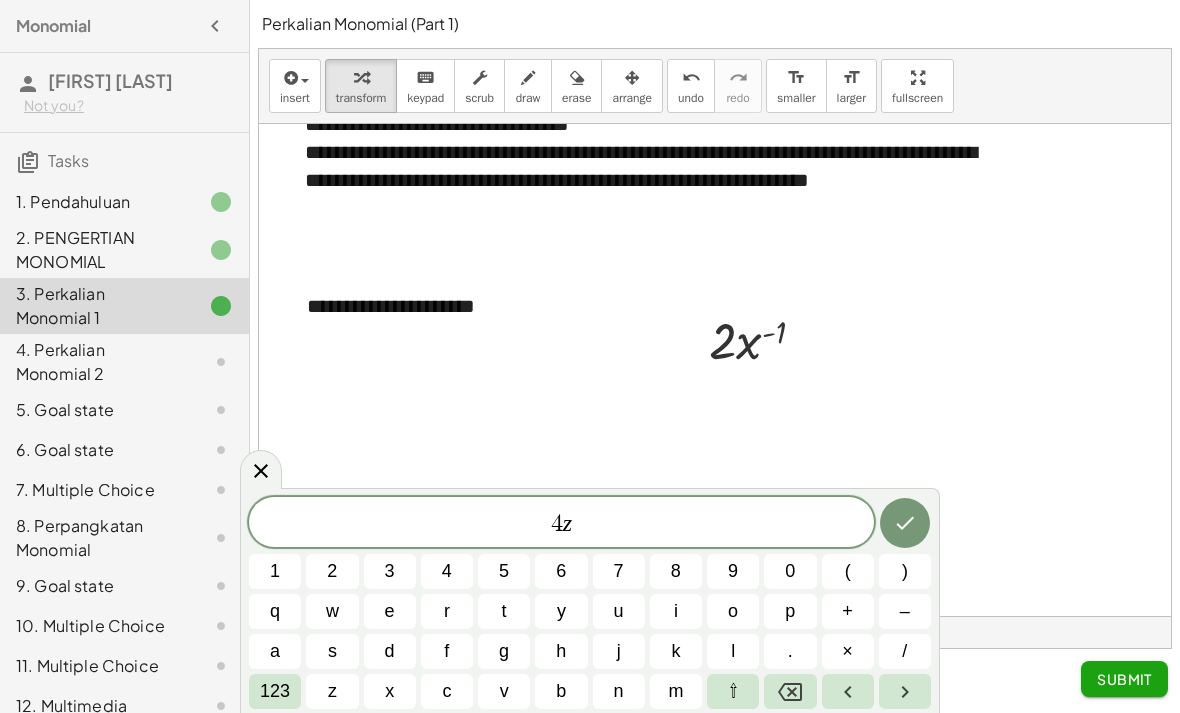 click 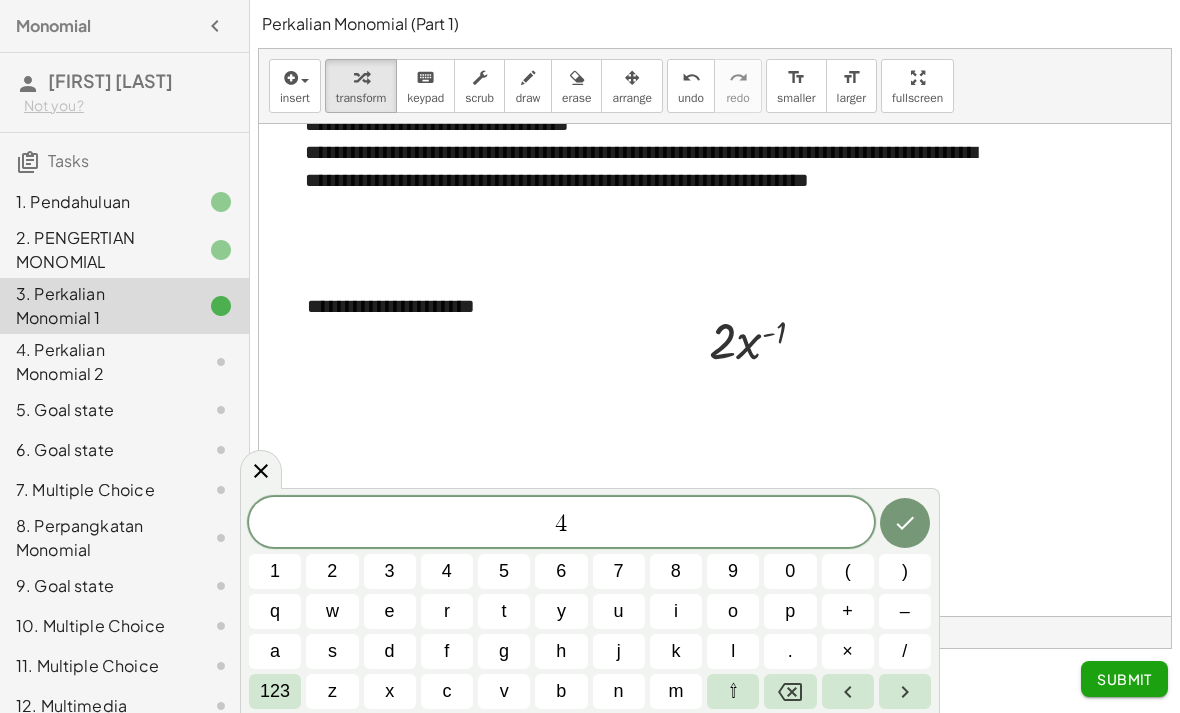 click on "y" at bounding box center (561, 611) 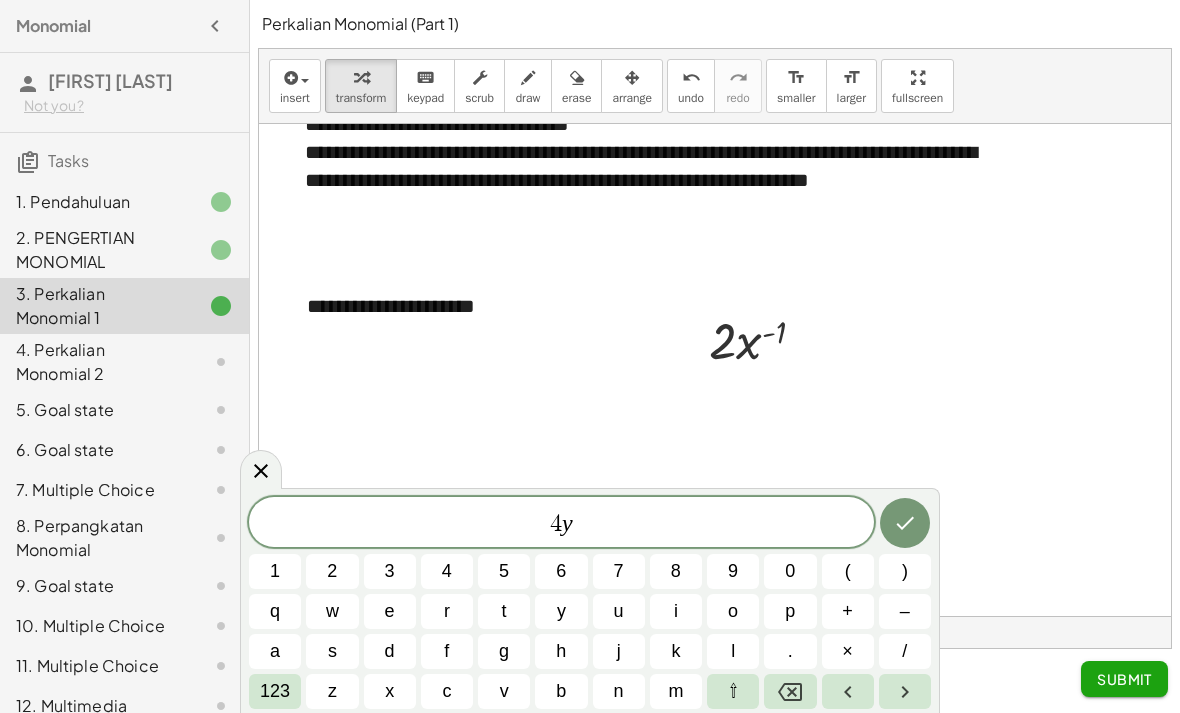 click on "–" at bounding box center (905, 611) 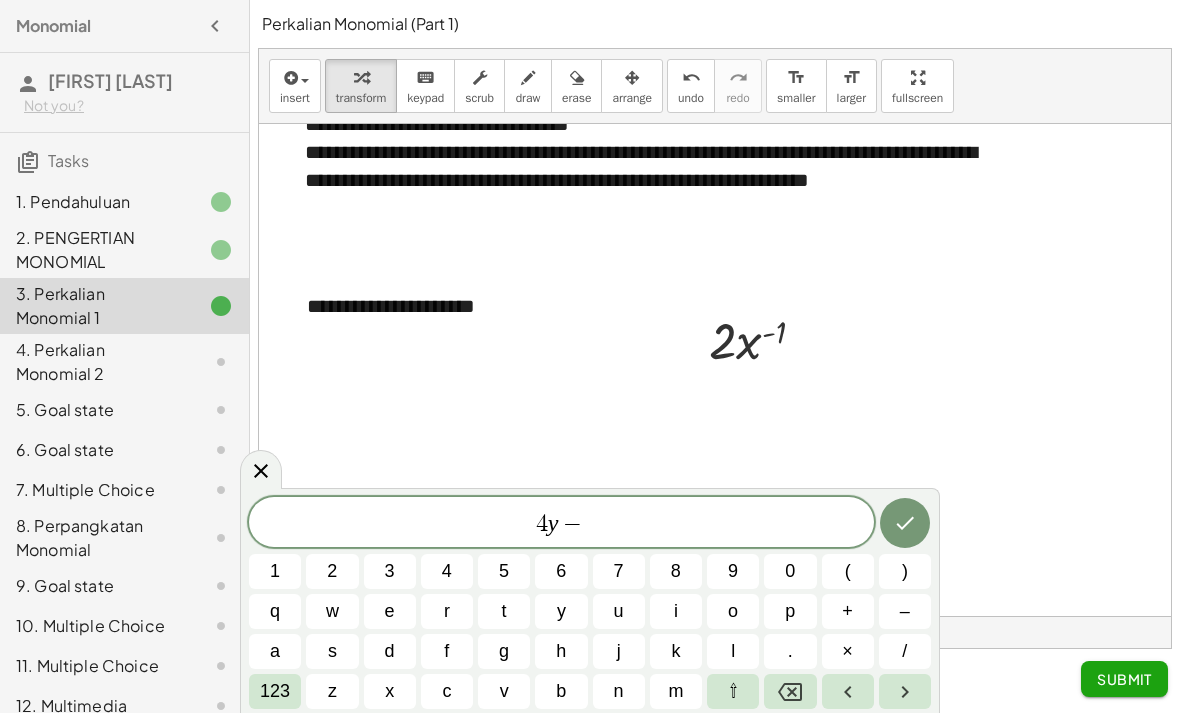 click on "2" at bounding box center [332, 571] 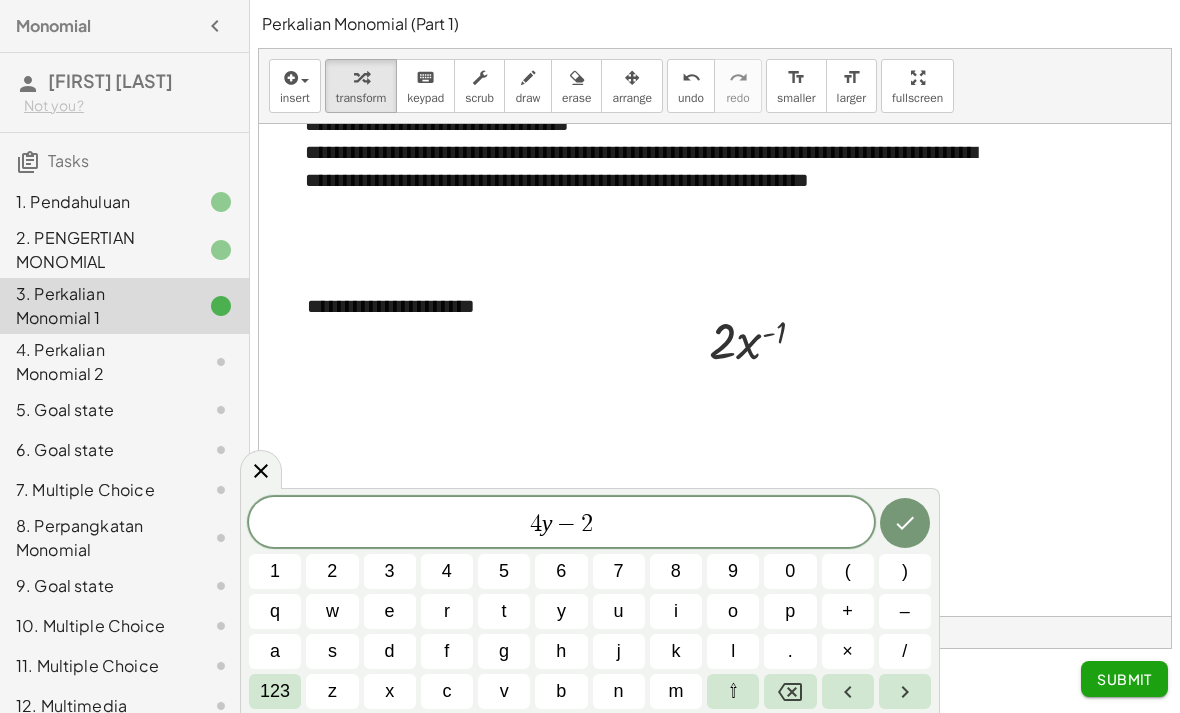 click on "z" at bounding box center [332, 691] 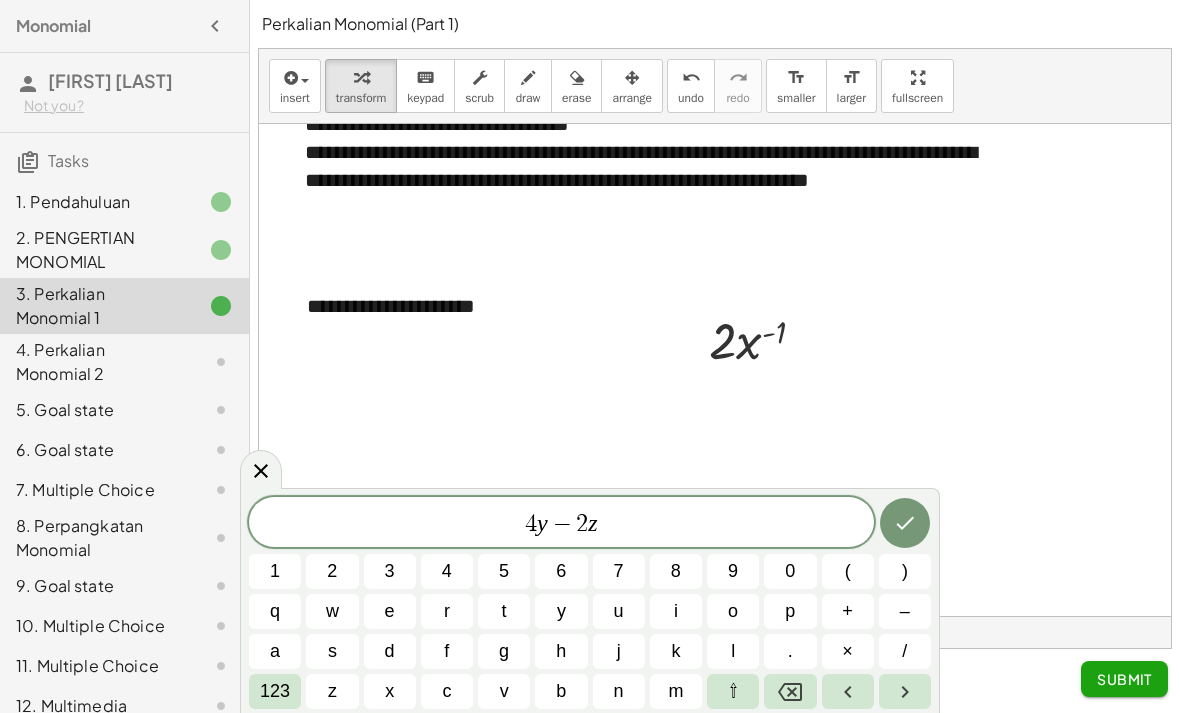 click 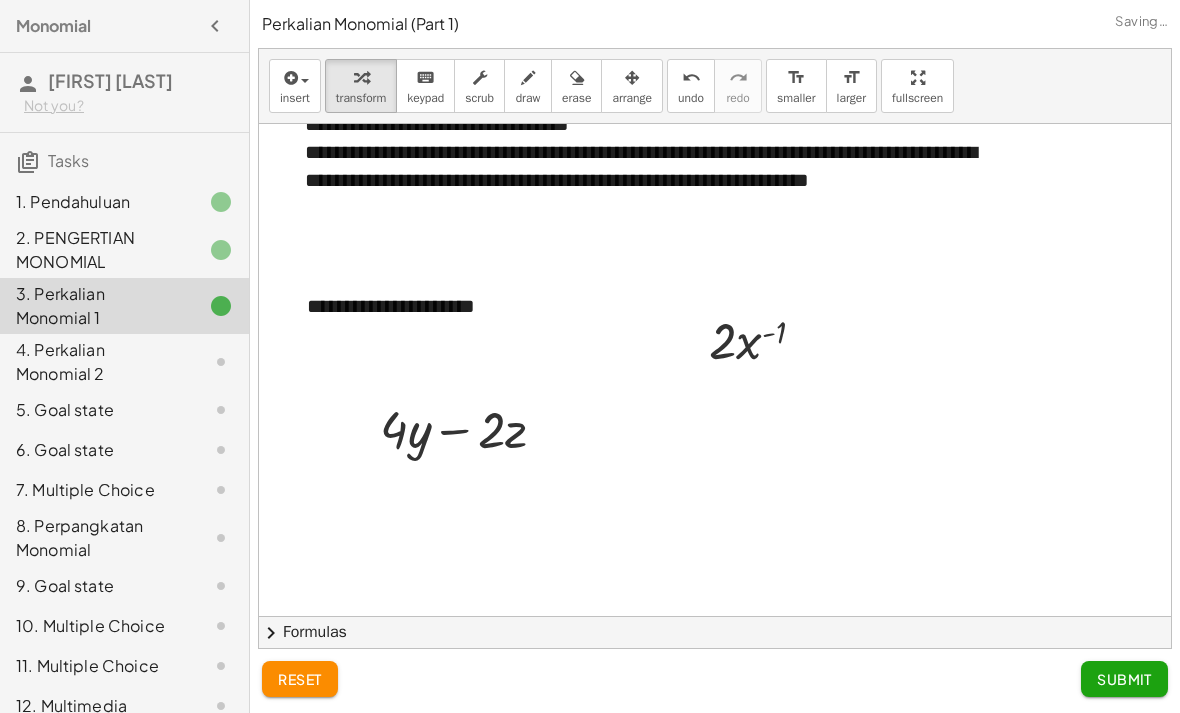 click at bounding box center [289, 78] 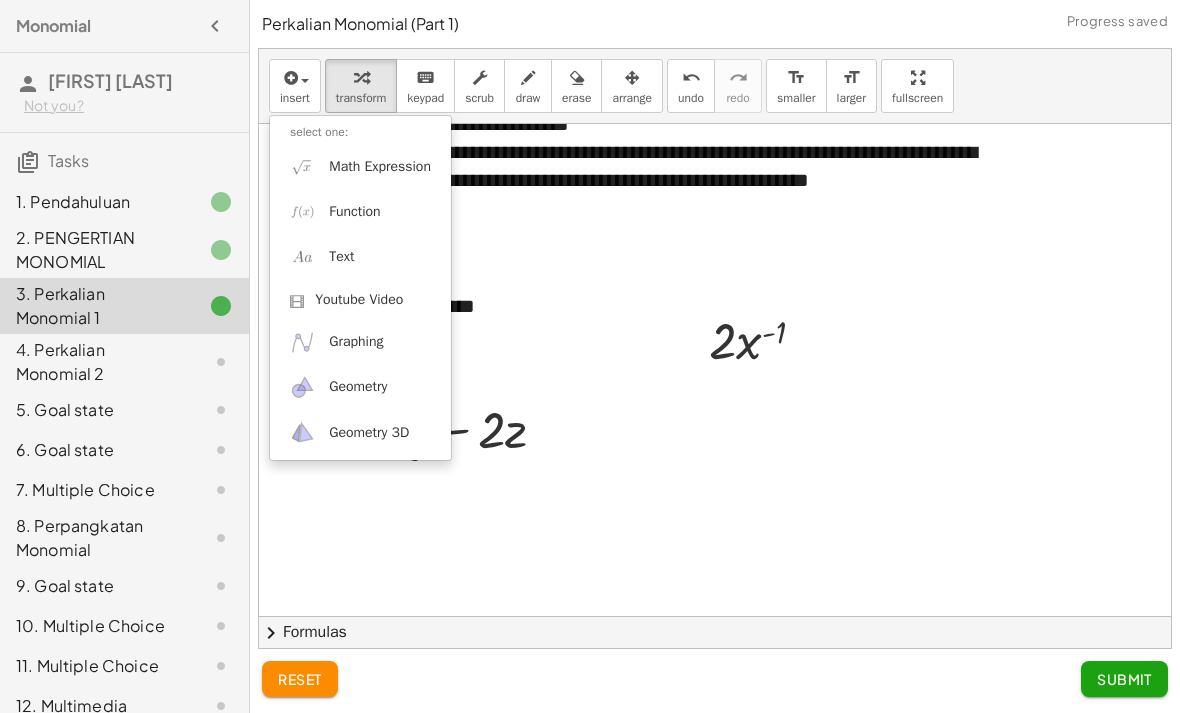 click on "Math Expression" at bounding box center (380, 167) 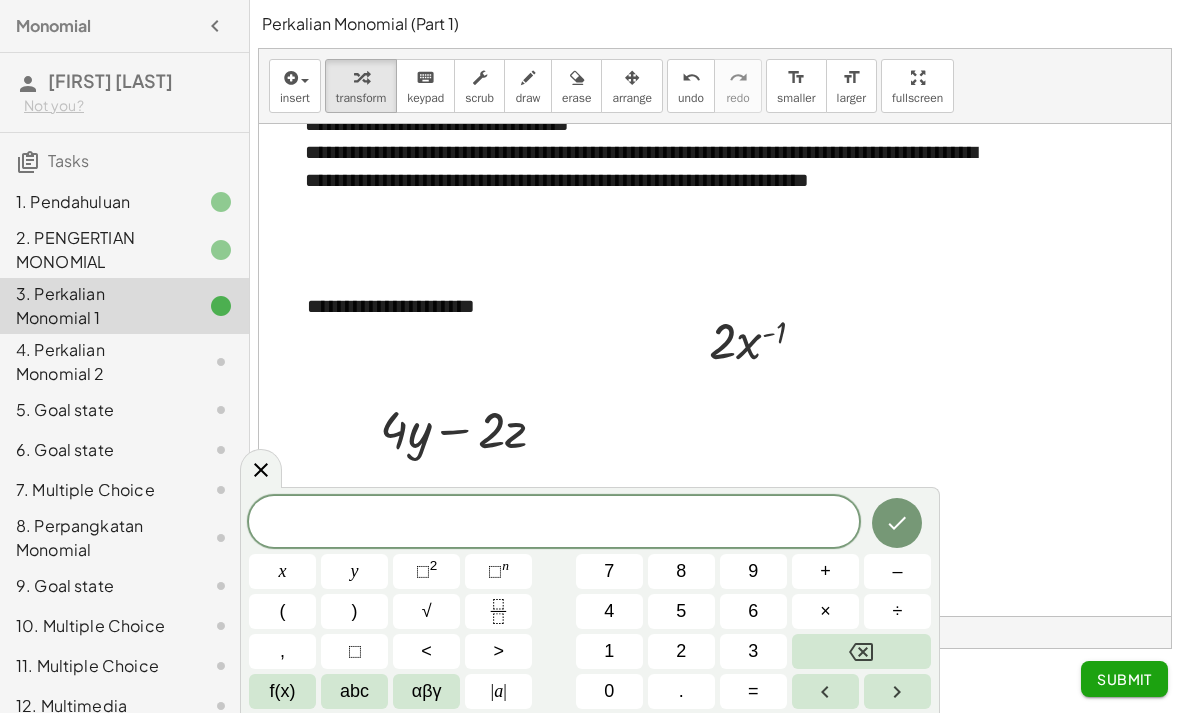 click on "3" at bounding box center (753, 651) 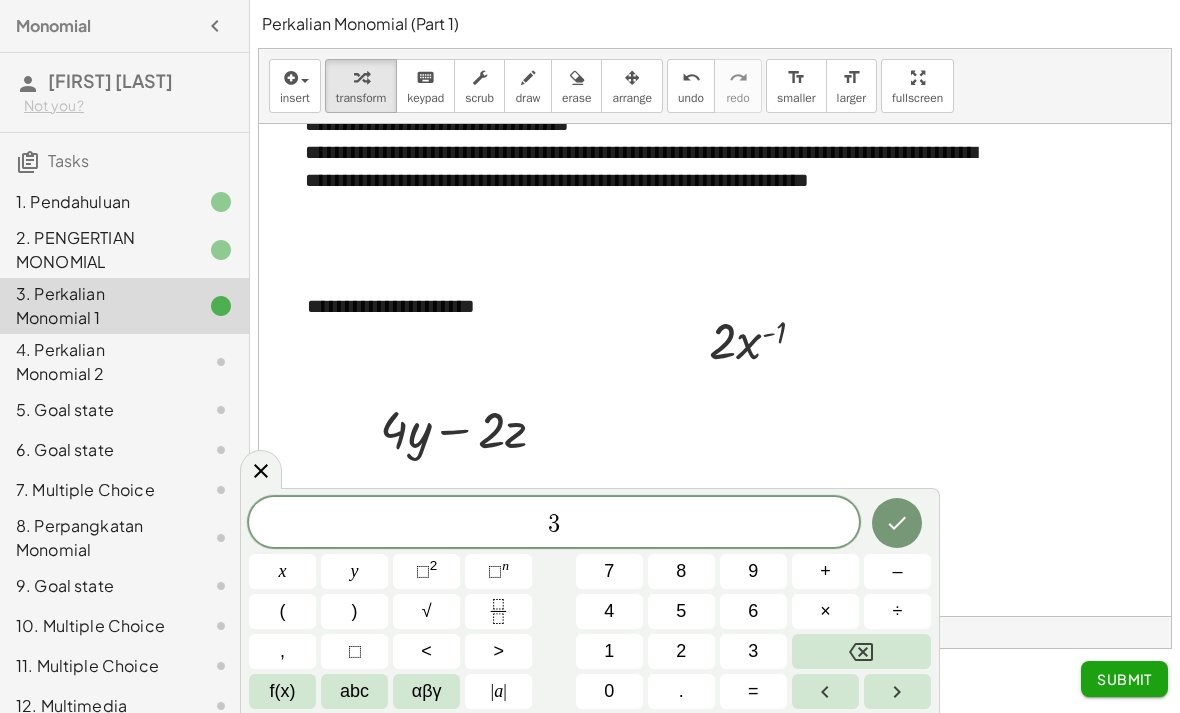 click on "abc" at bounding box center [354, 691] 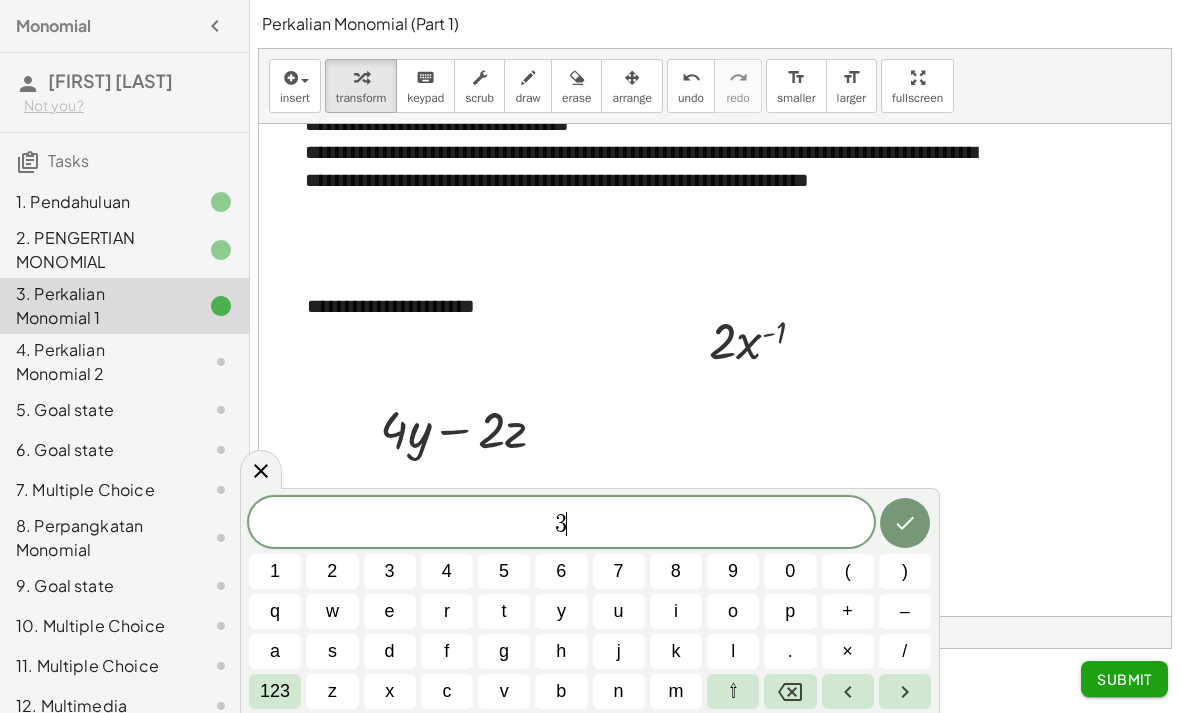 click on "b" at bounding box center (561, 691) 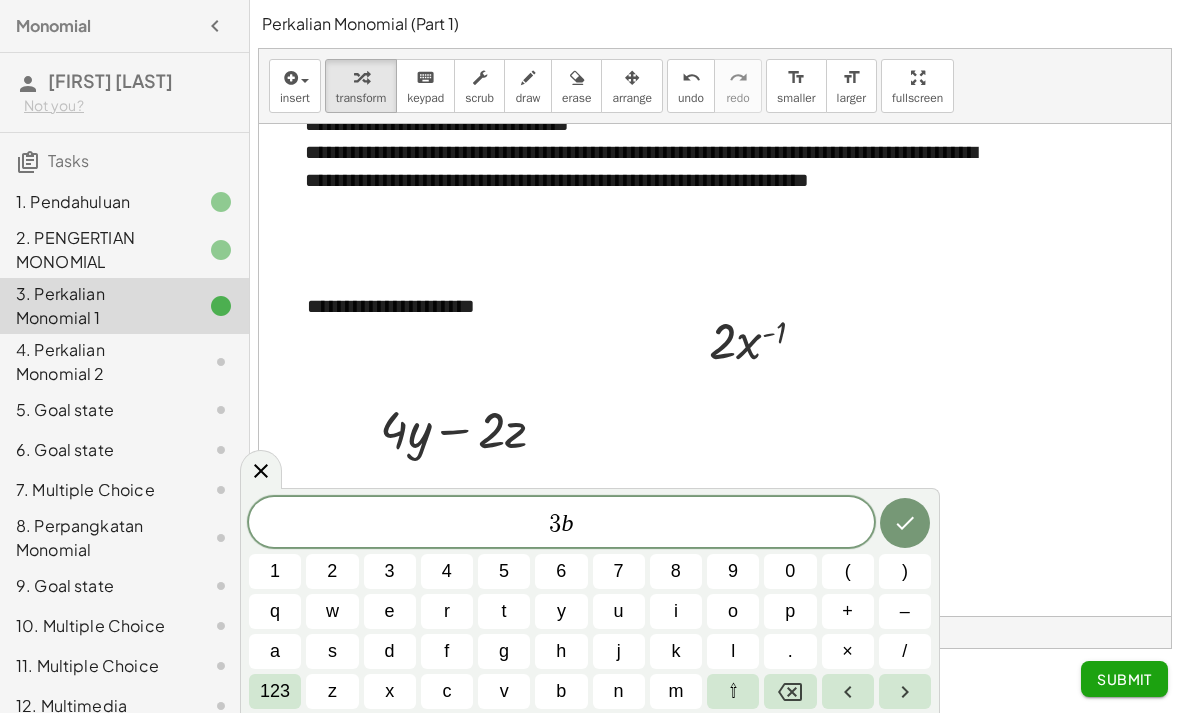 click on "123" at bounding box center (275, 691) 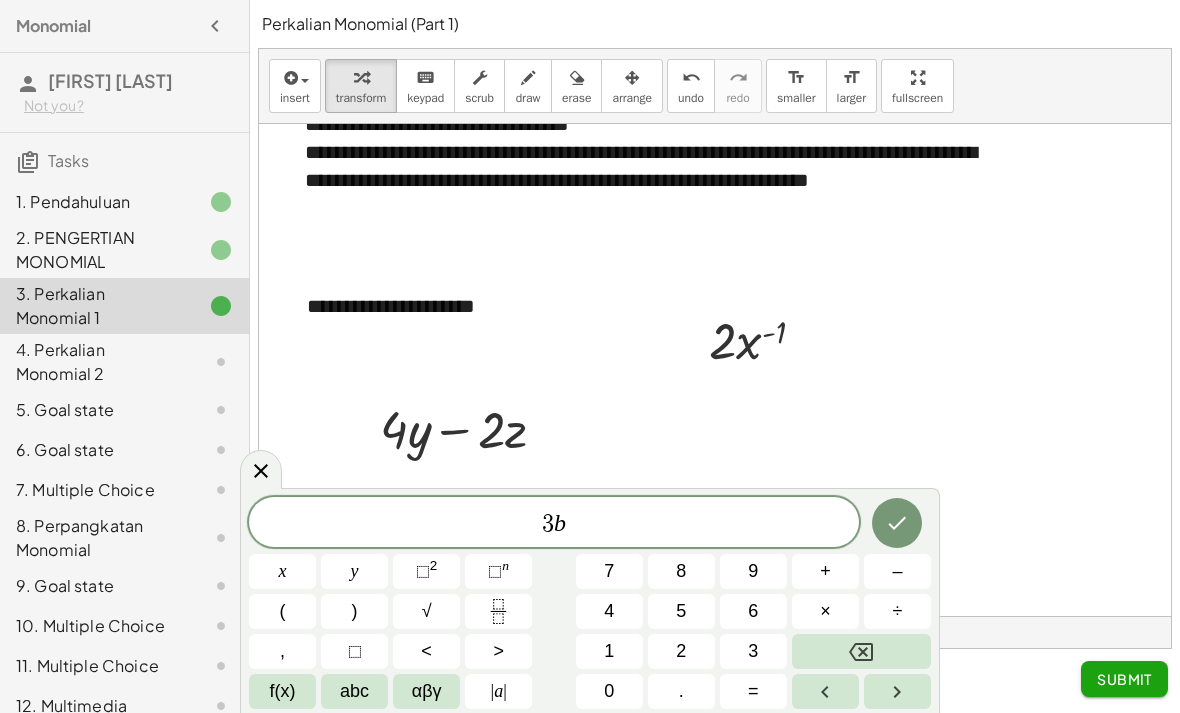 click on "⬚" at bounding box center (495, 571) 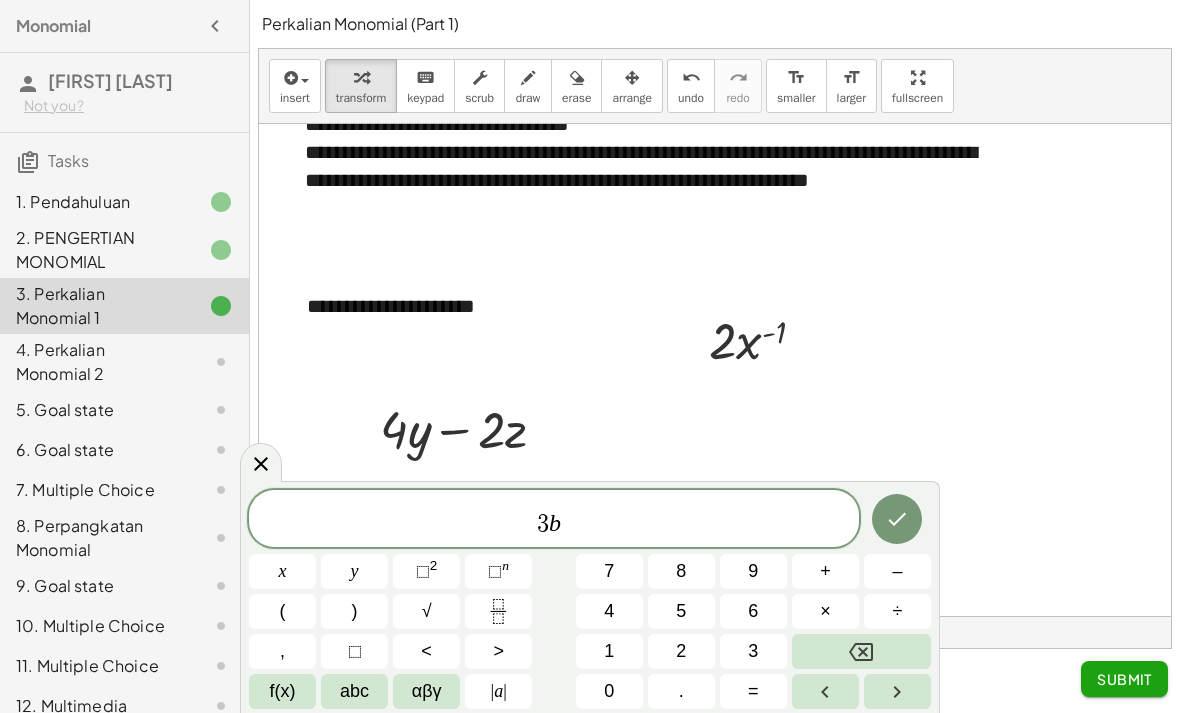 click on "–" at bounding box center [897, 571] 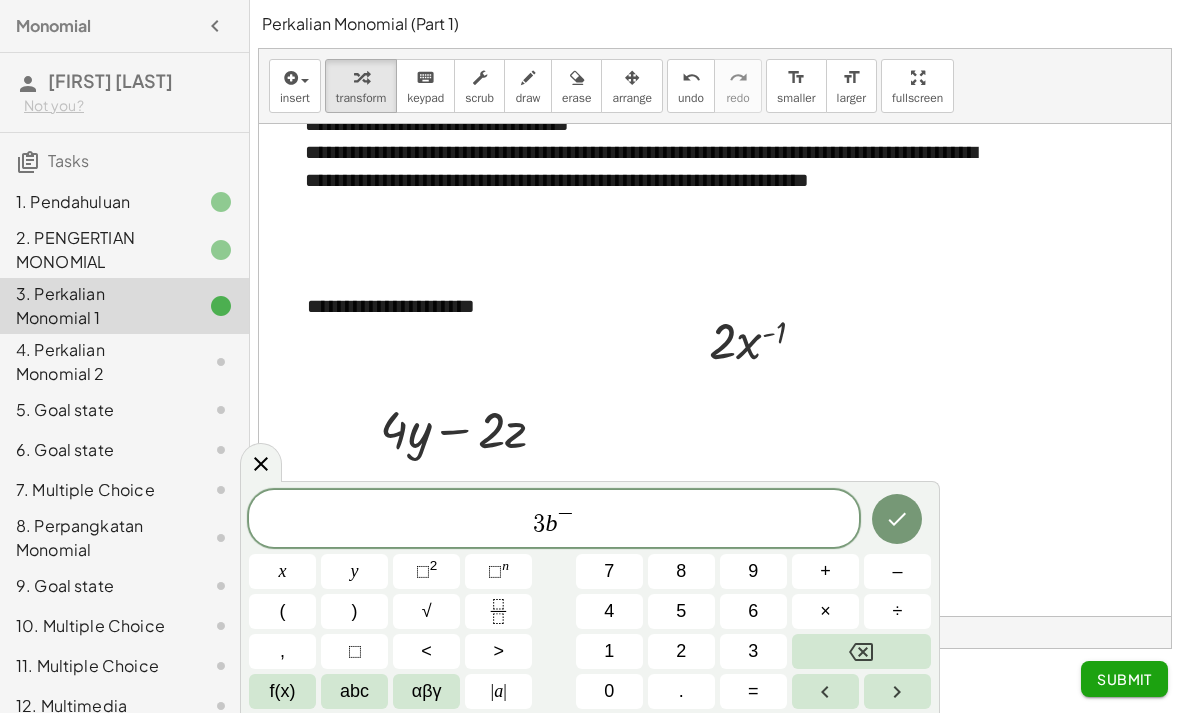 click on "3" at bounding box center (753, 651) 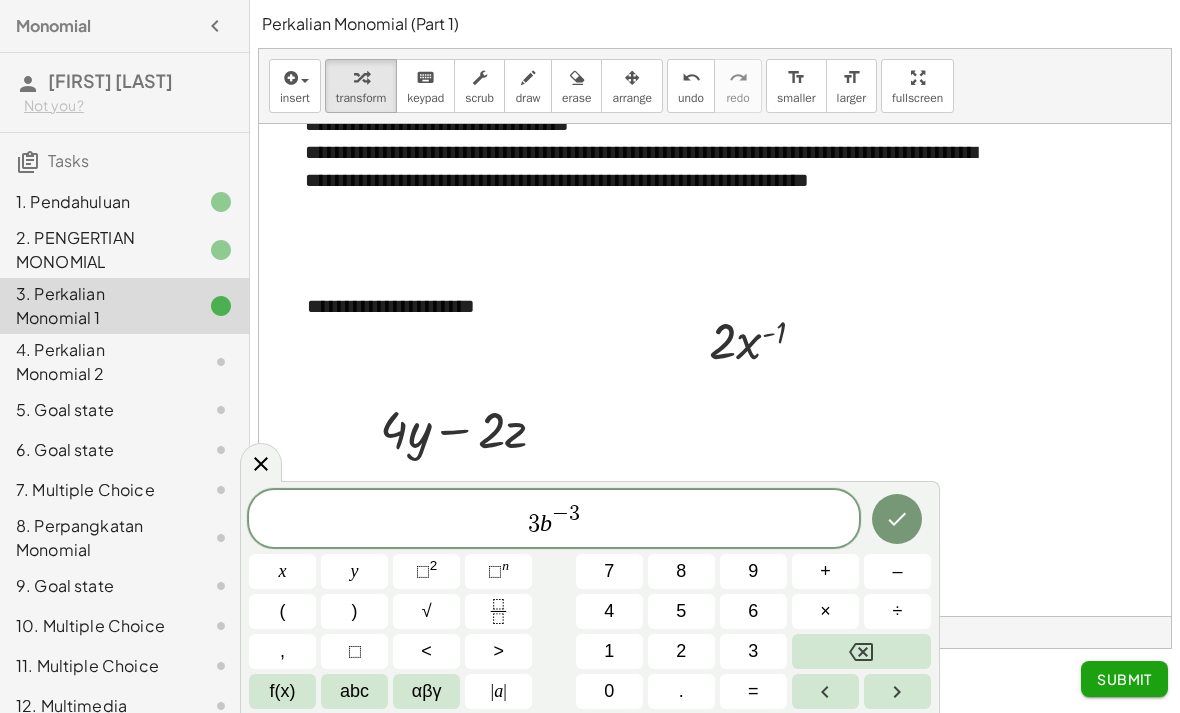 click on "+" at bounding box center [825, 571] 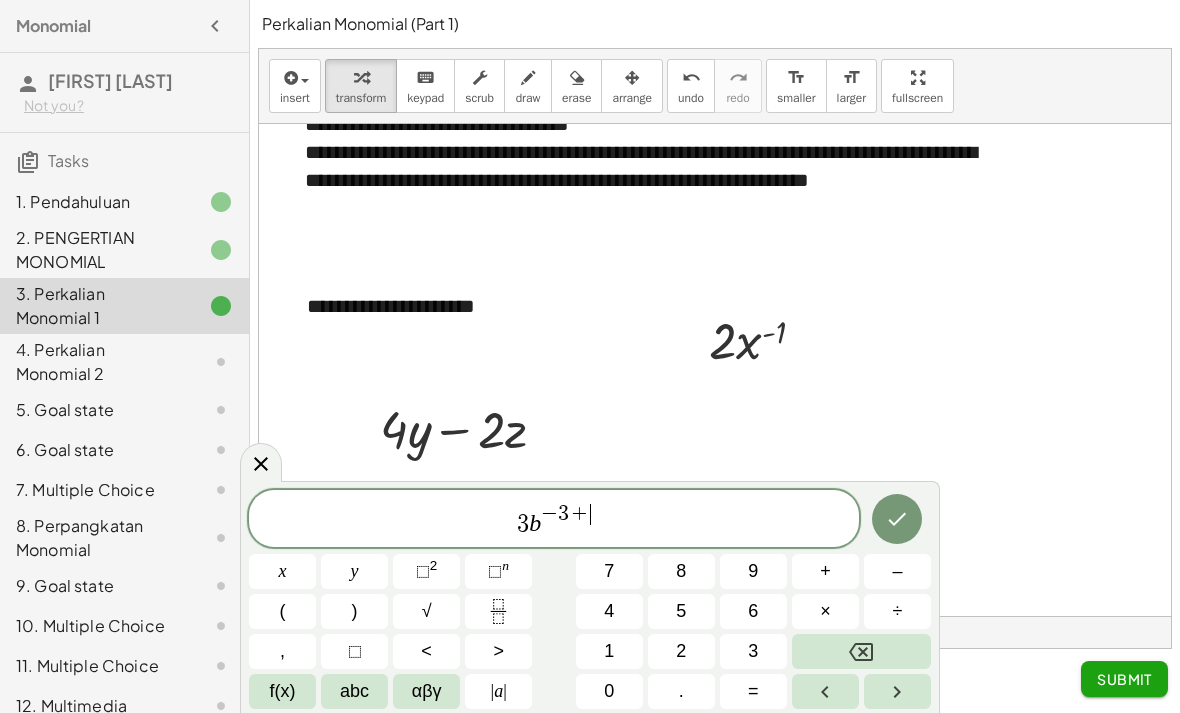 click at bounding box center [861, 651] 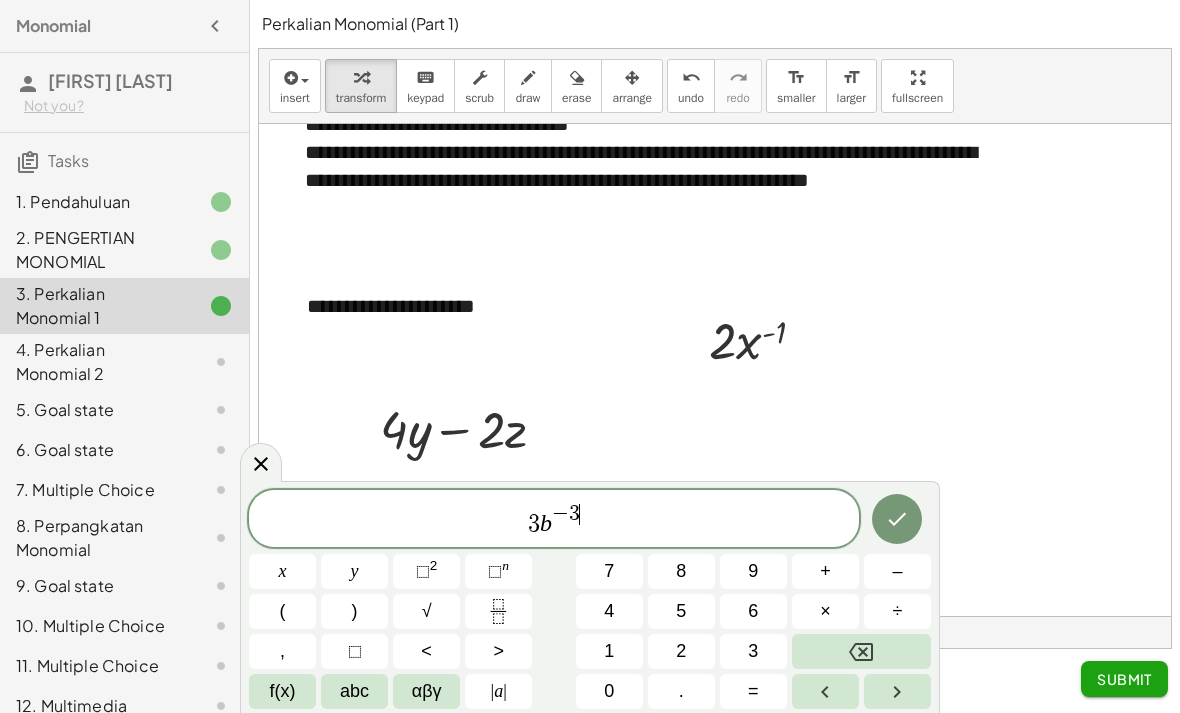 click on "⬚" at bounding box center (354, 651) 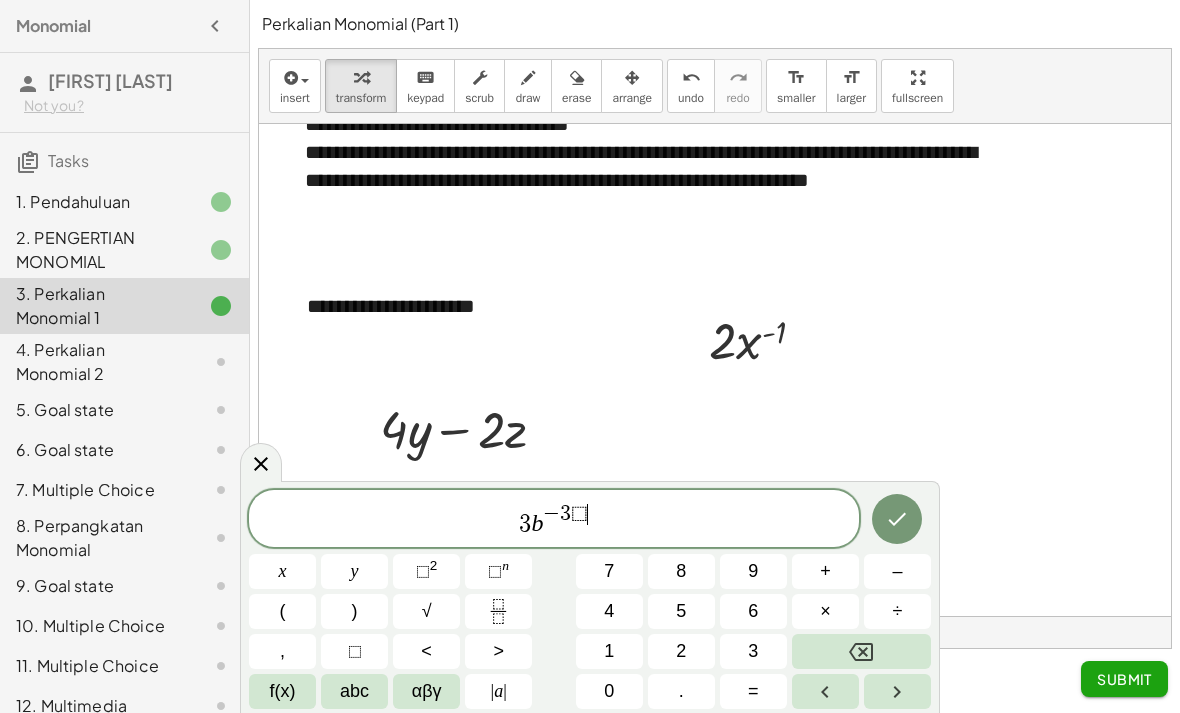 click 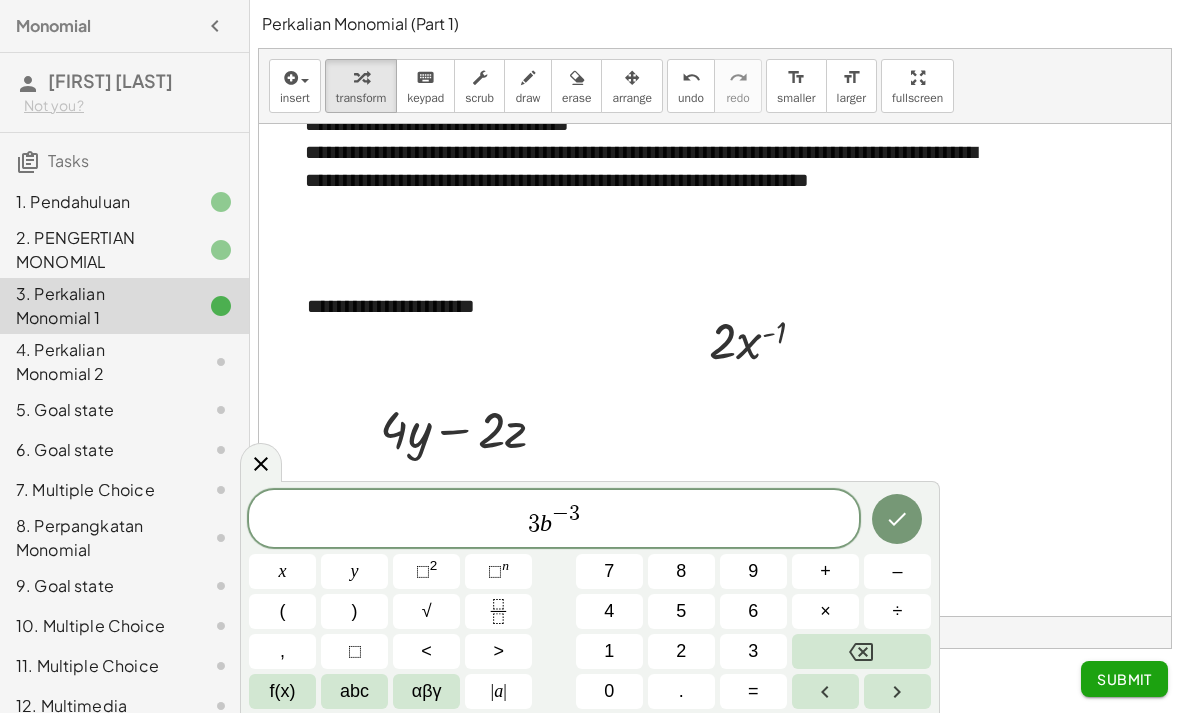 click on "abc" at bounding box center [354, 691] 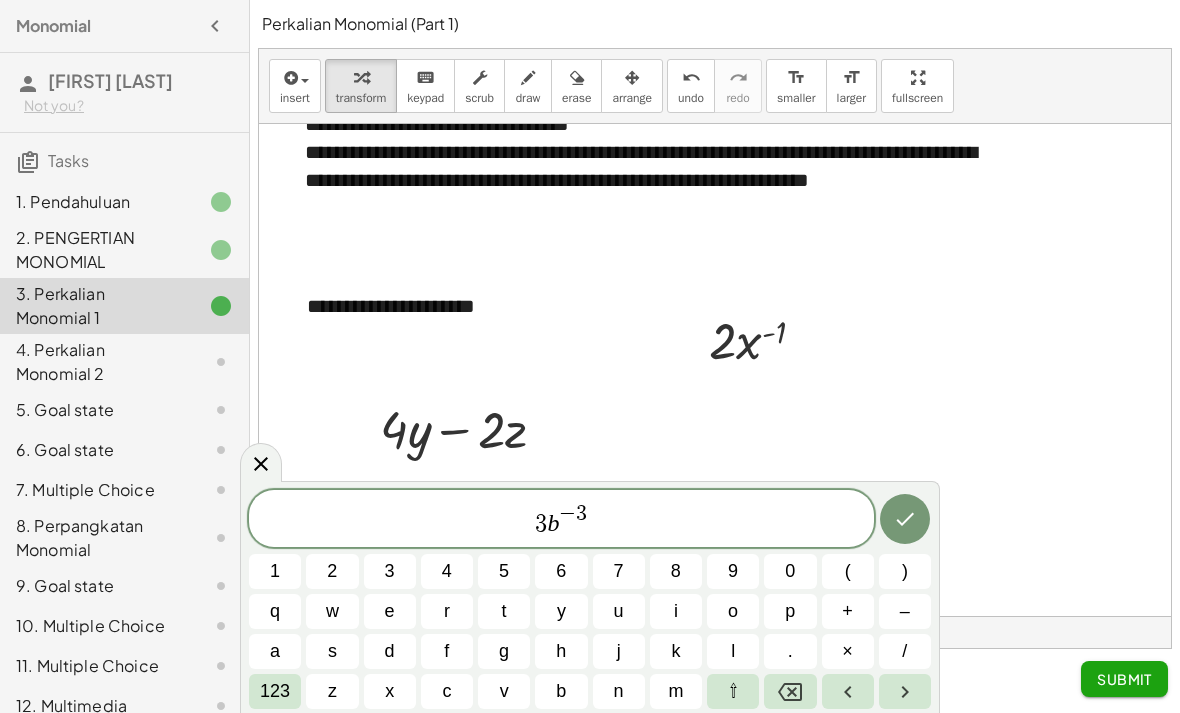 click on "3 b − 3 ​" at bounding box center [561, 520] 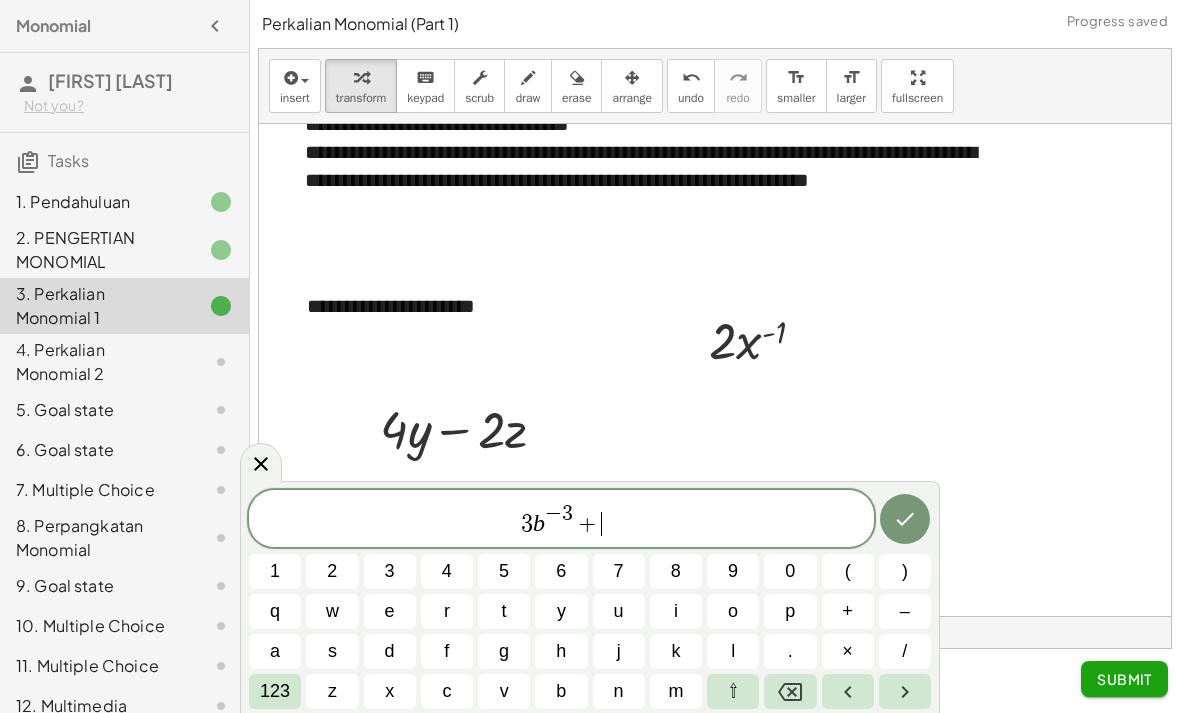 click on "2" at bounding box center [332, 571] 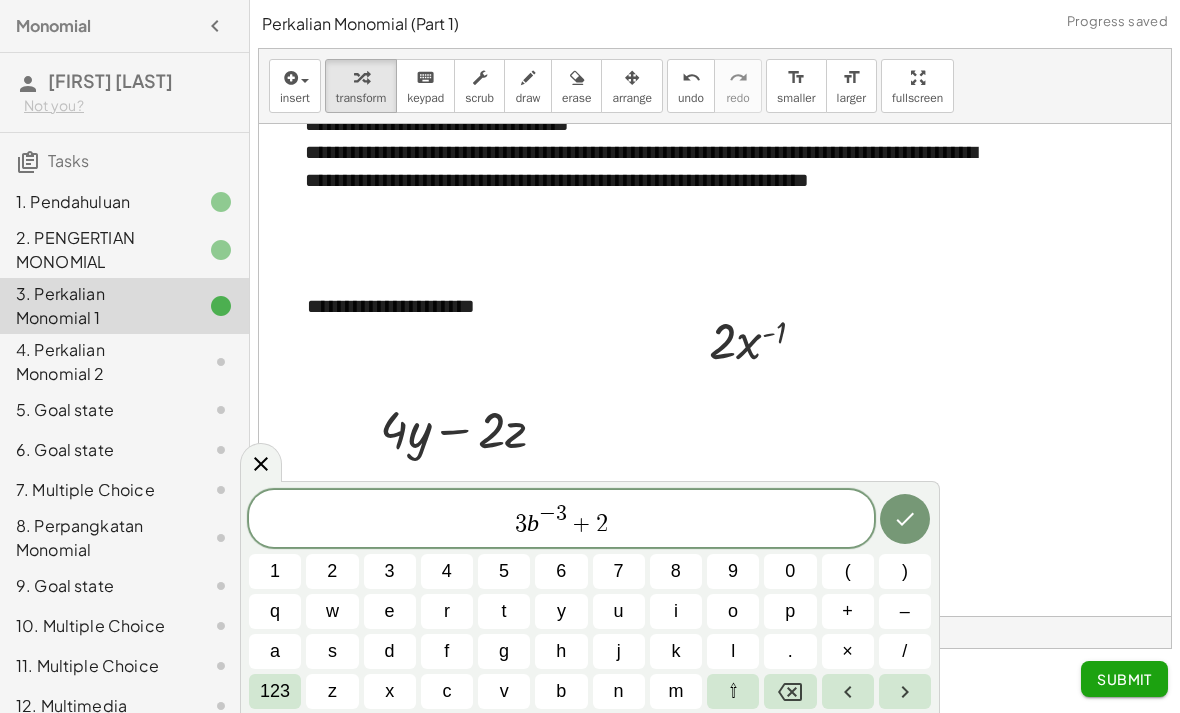 click on "a" at bounding box center (275, 651) 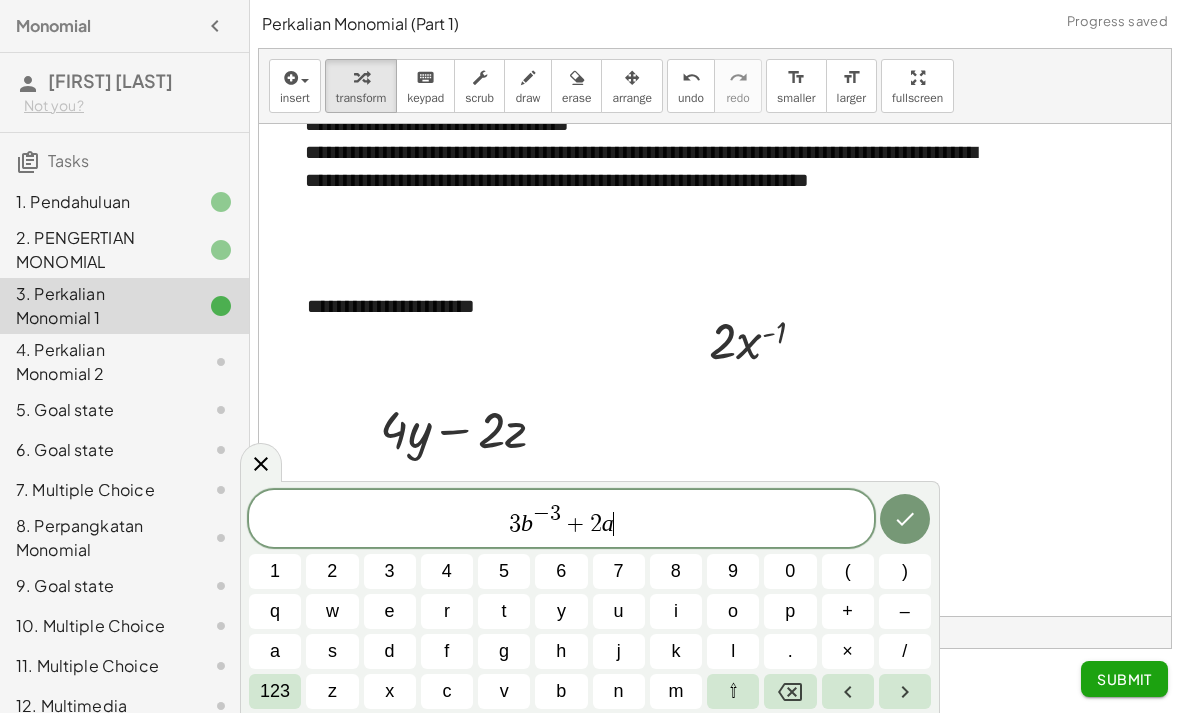click on "123" at bounding box center (275, 691) 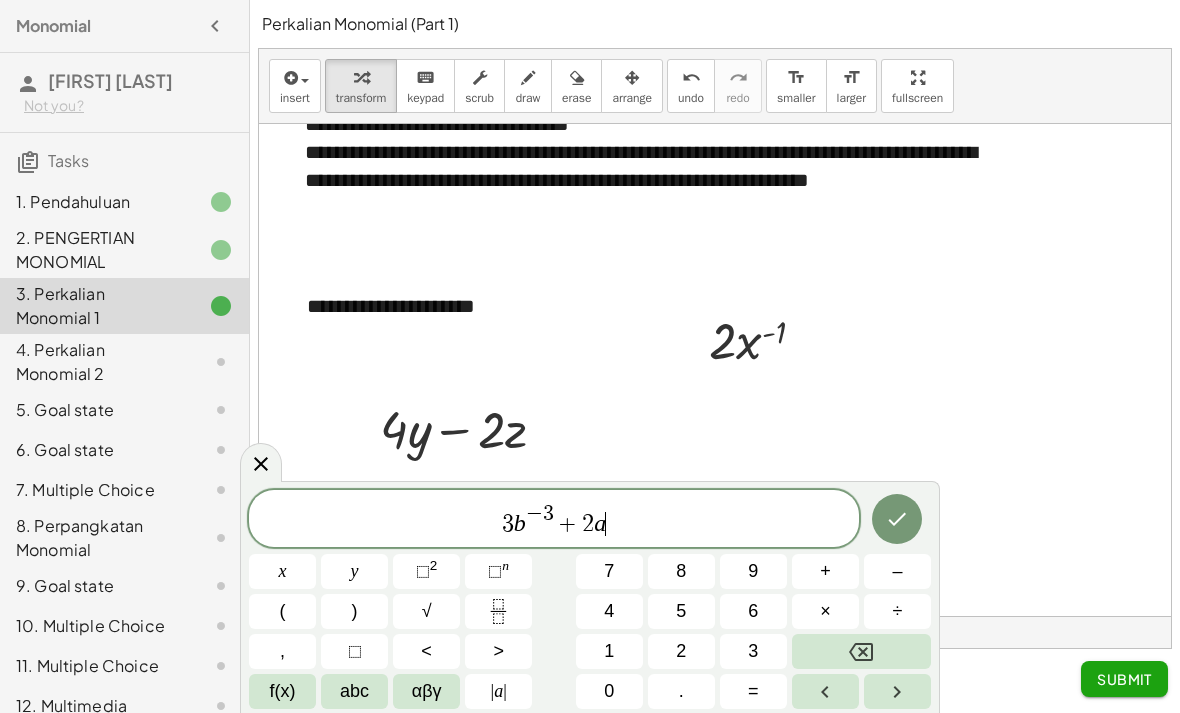 click on "⬚ n" at bounding box center [498, 571] 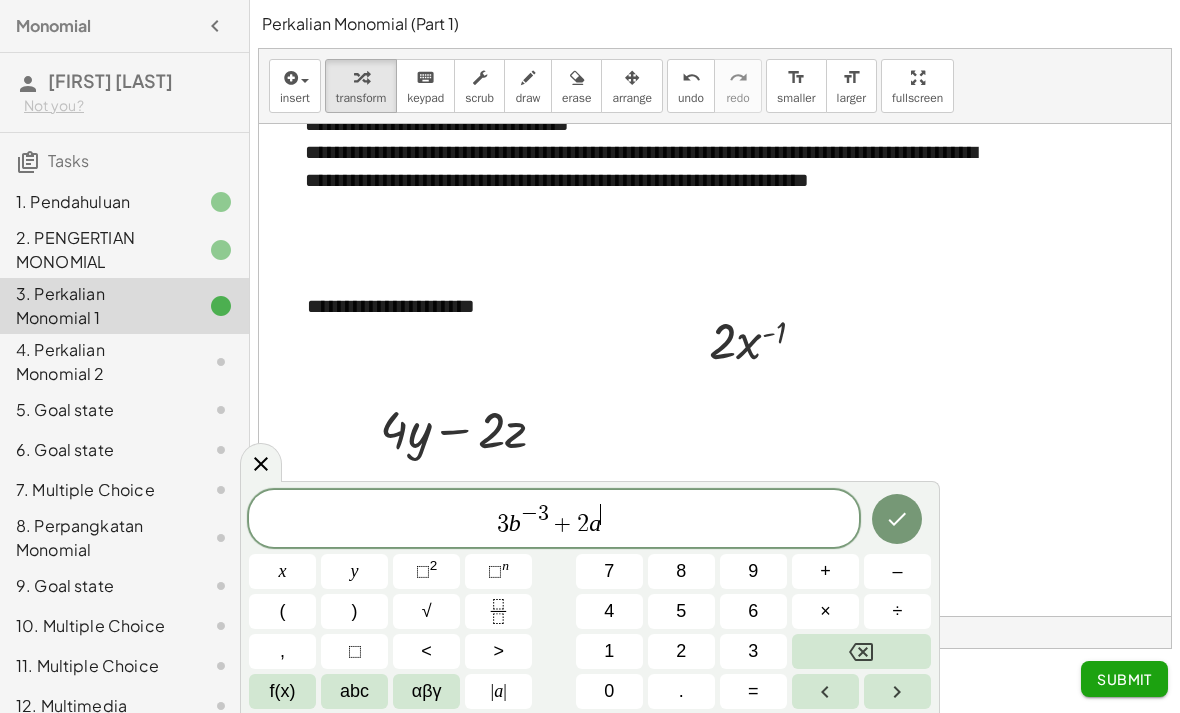 click on "–" at bounding box center [897, 571] 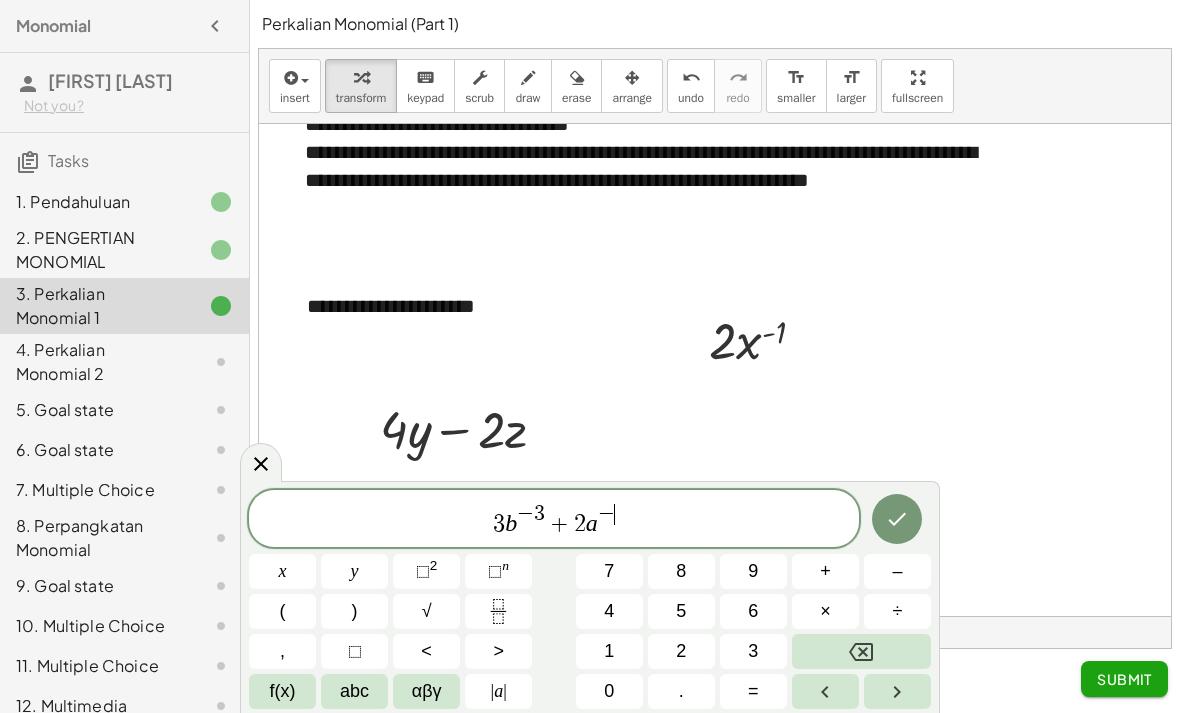 click on "2" at bounding box center [681, 651] 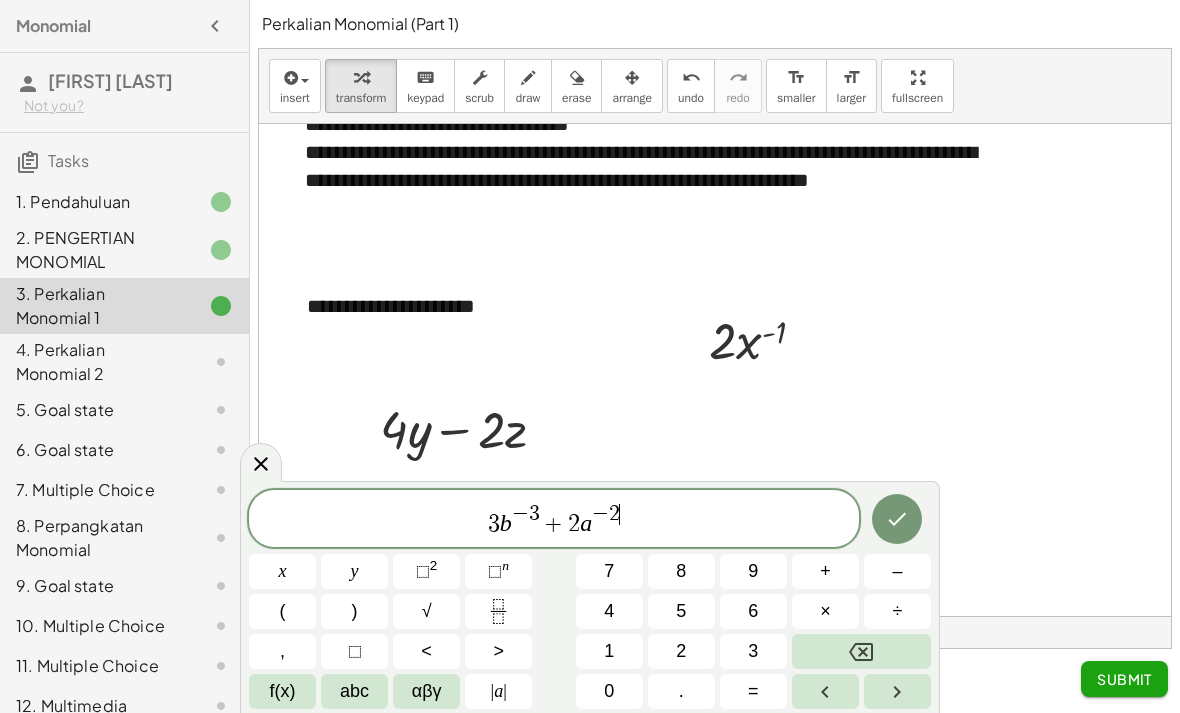click at bounding box center [897, 519] 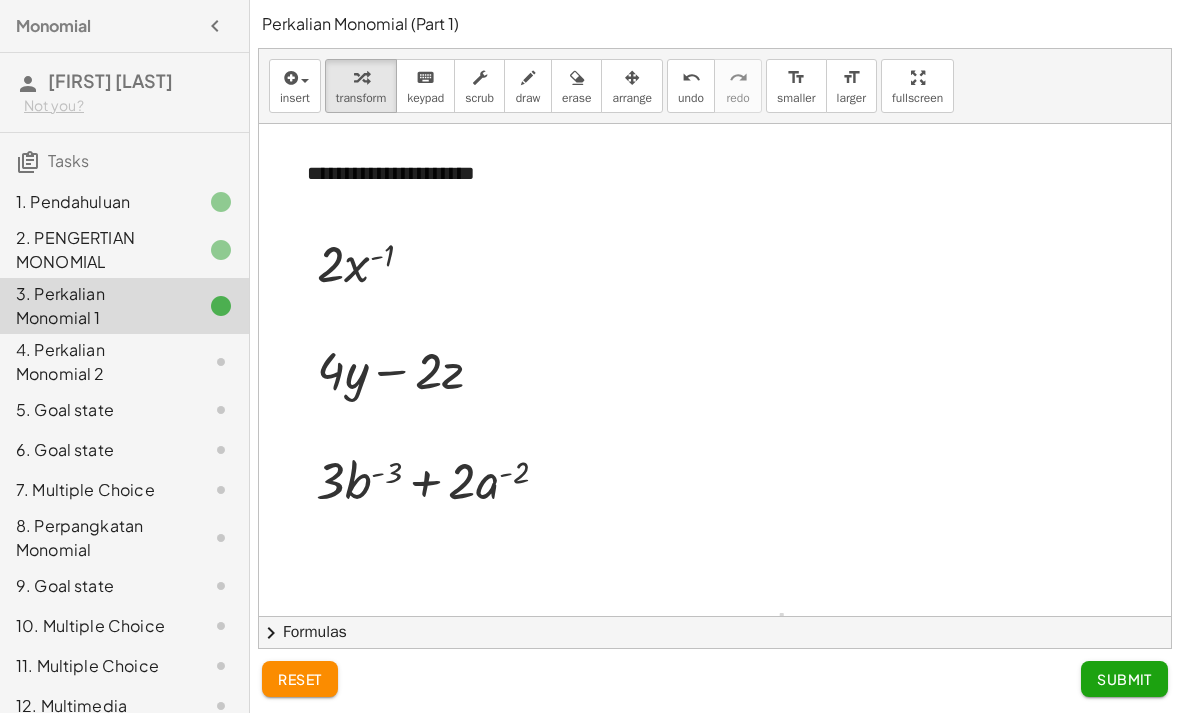 scroll, scrollTop: 797, scrollLeft: 0, axis: vertical 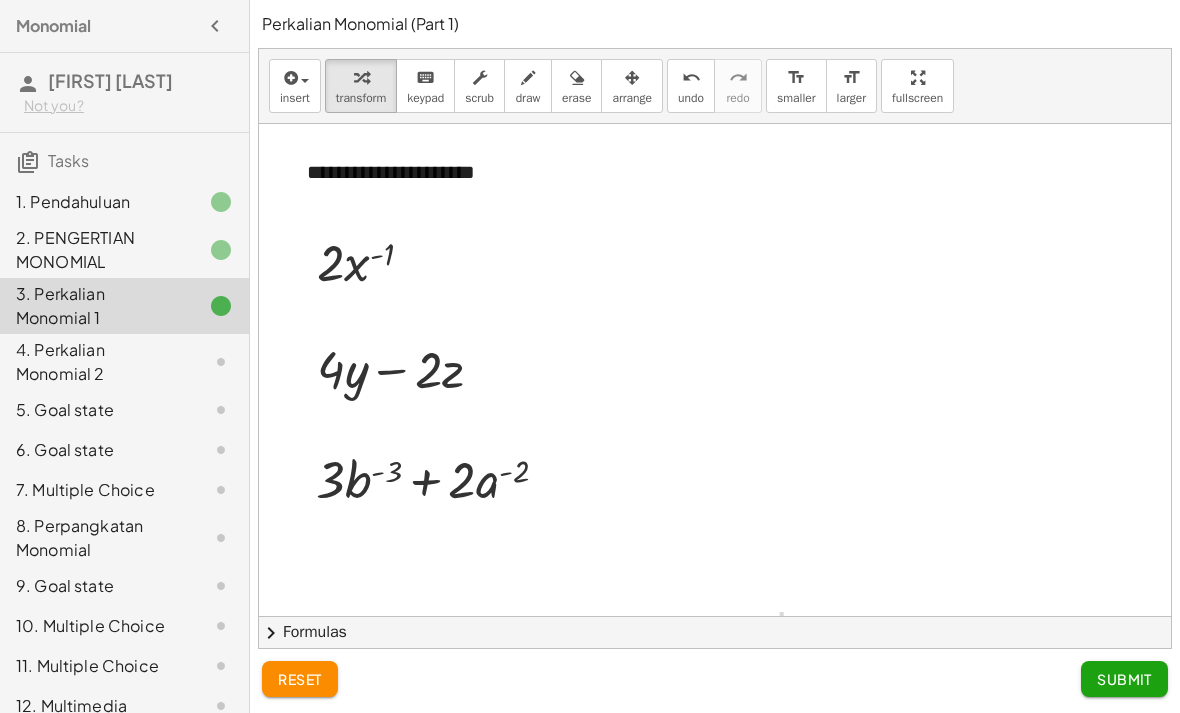 click at bounding box center [289, 78] 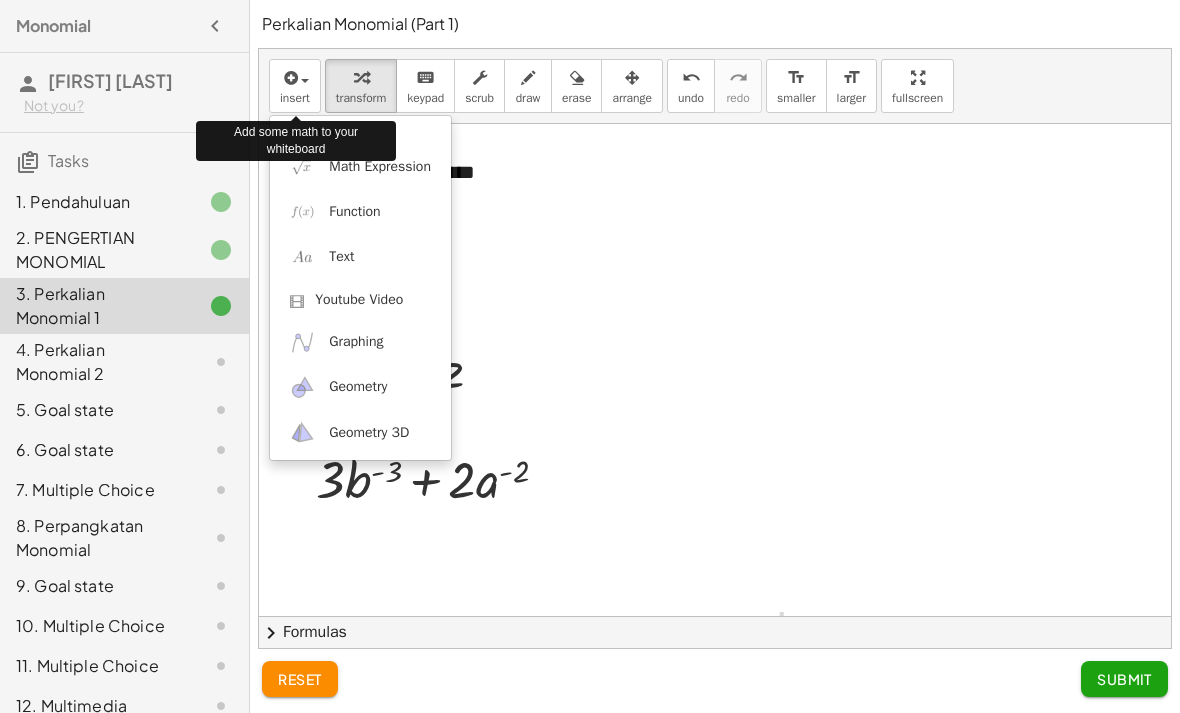 click on "Math Expression" at bounding box center [380, 167] 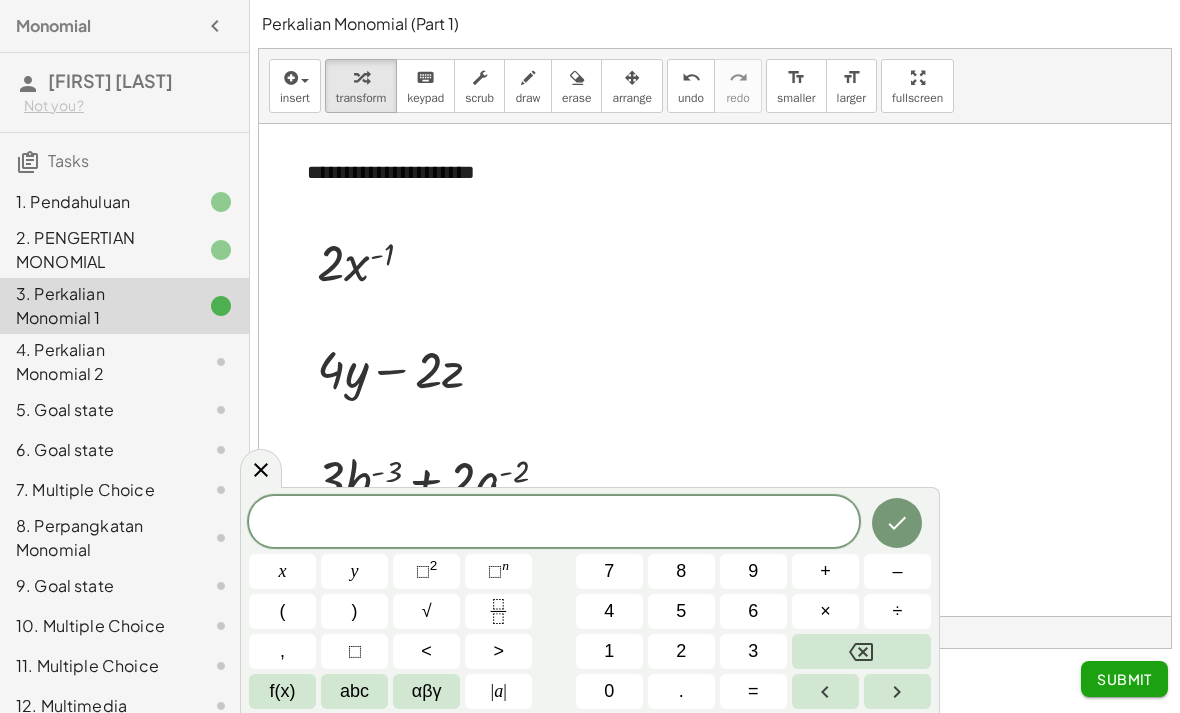 click 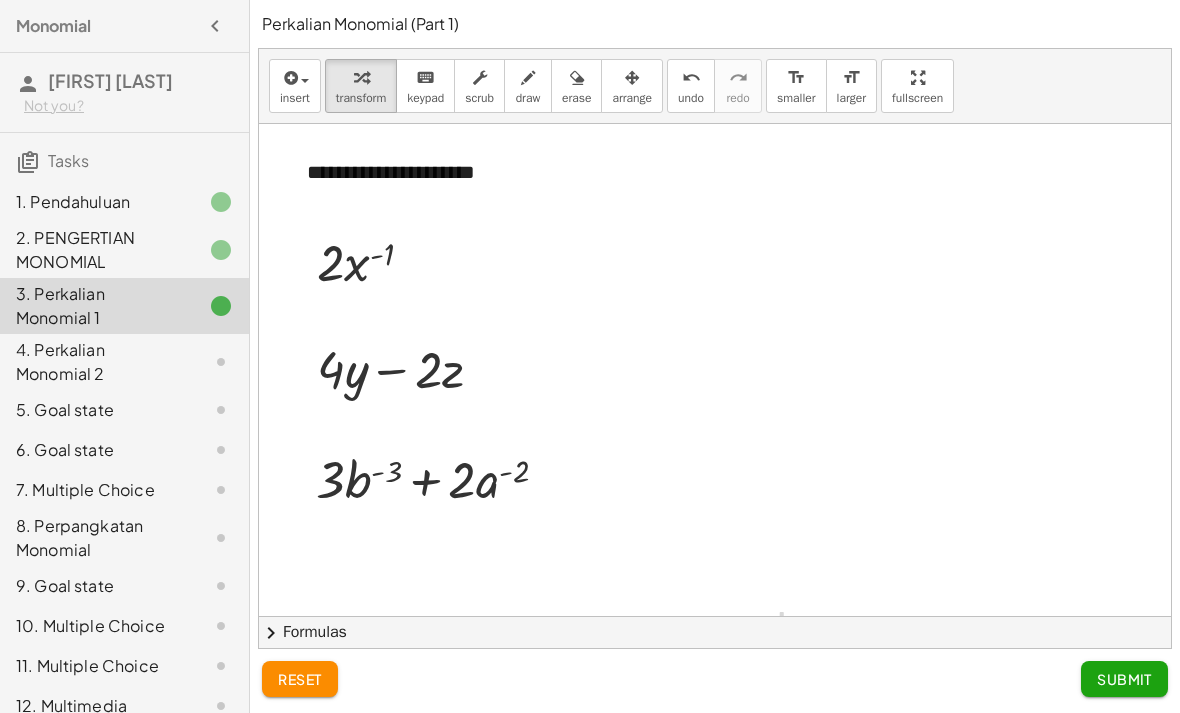 scroll, scrollTop: 882, scrollLeft: 0, axis: vertical 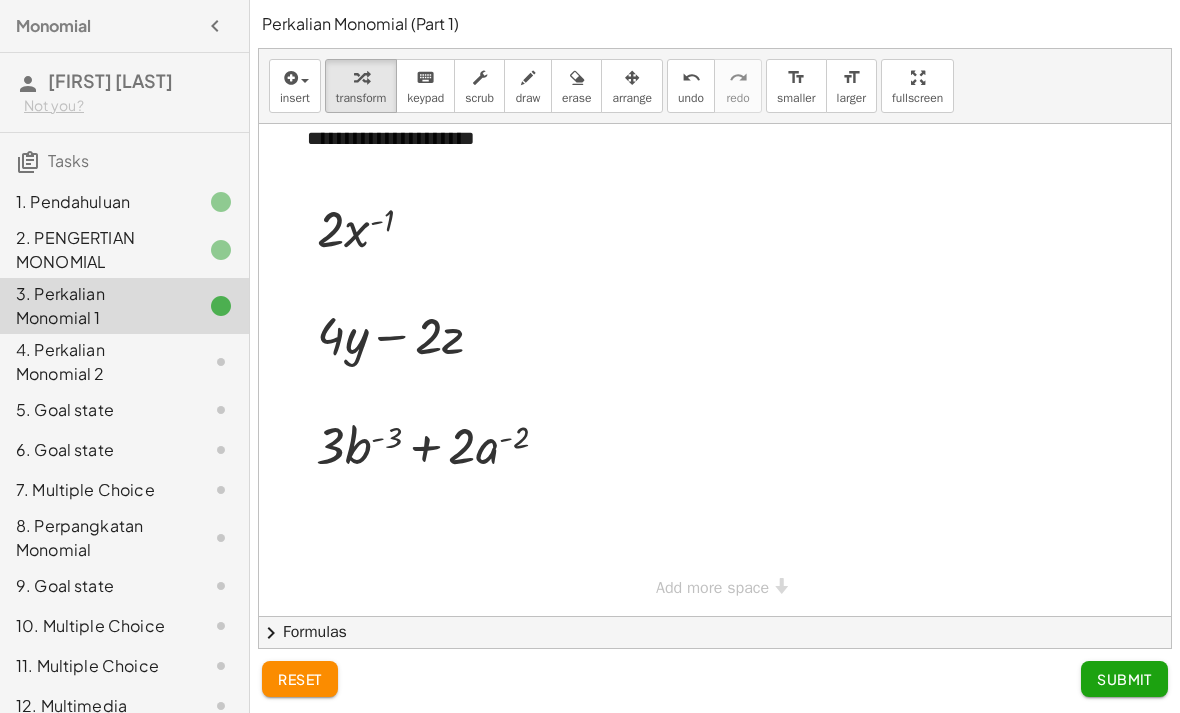 click on "Submit" 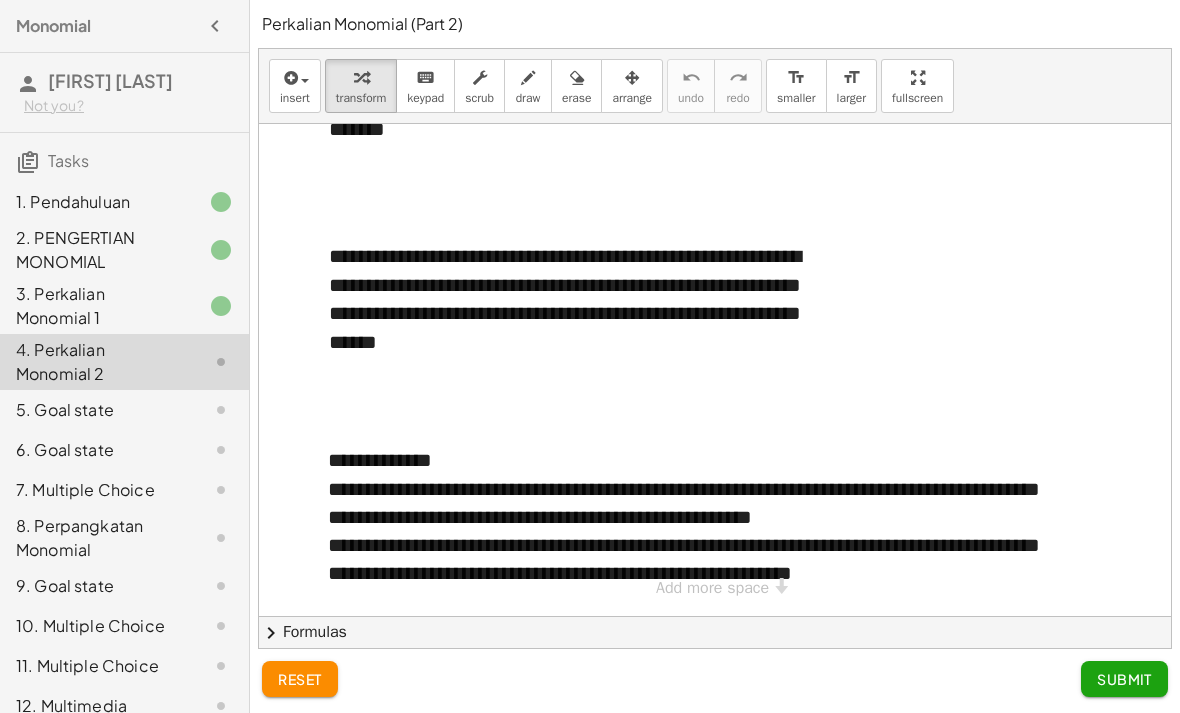 scroll, scrollTop: 559, scrollLeft: 0, axis: vertical 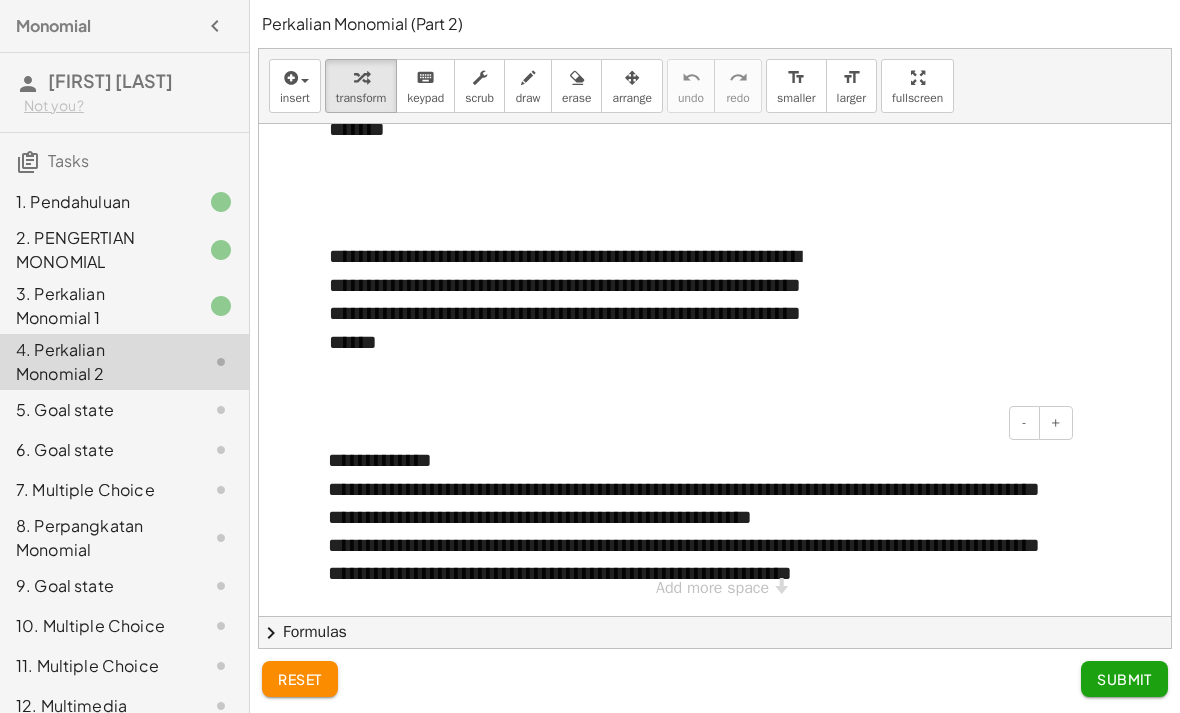 click on "+" at bounding box center [1056, 423] 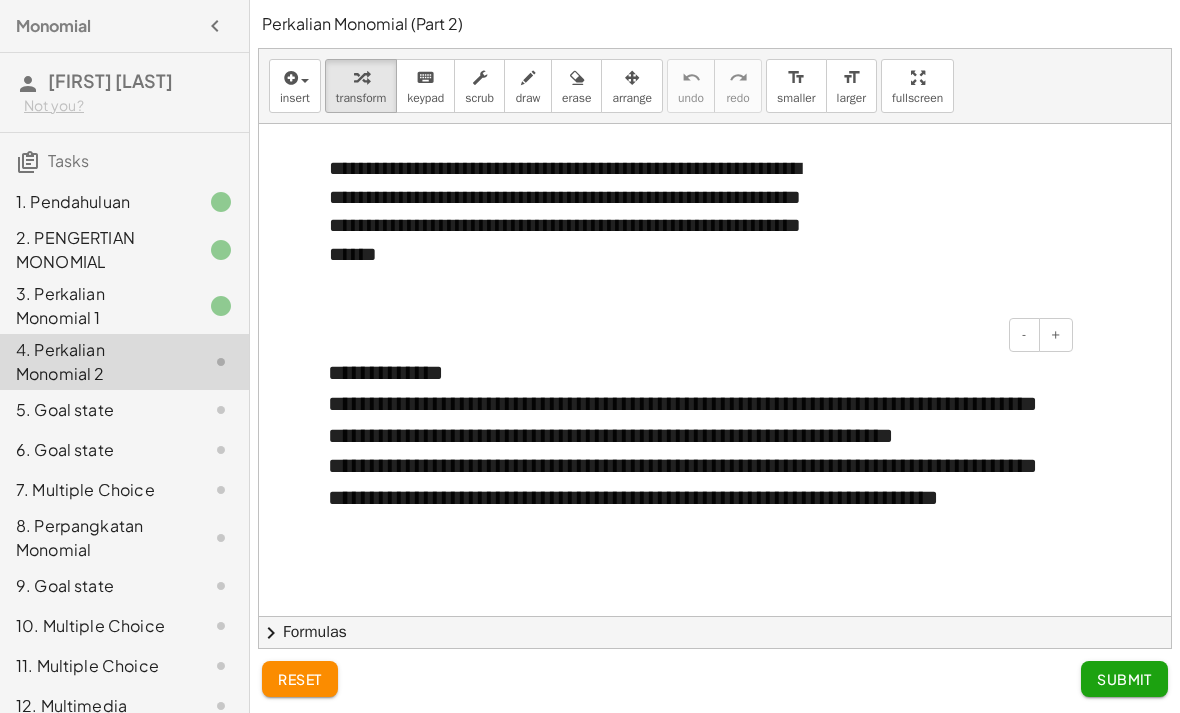 scroll, scrollTop: 595, scrollLeft: 0, axis: vertical 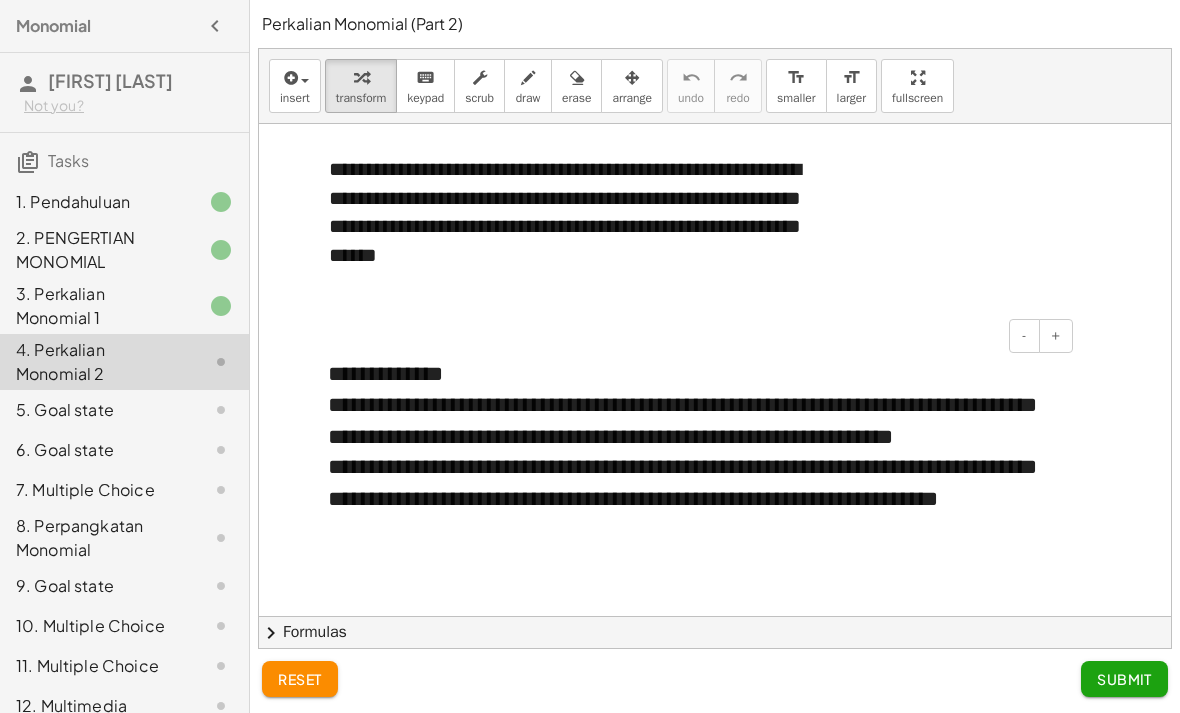click on "**********" at bounding box center [693, 498] 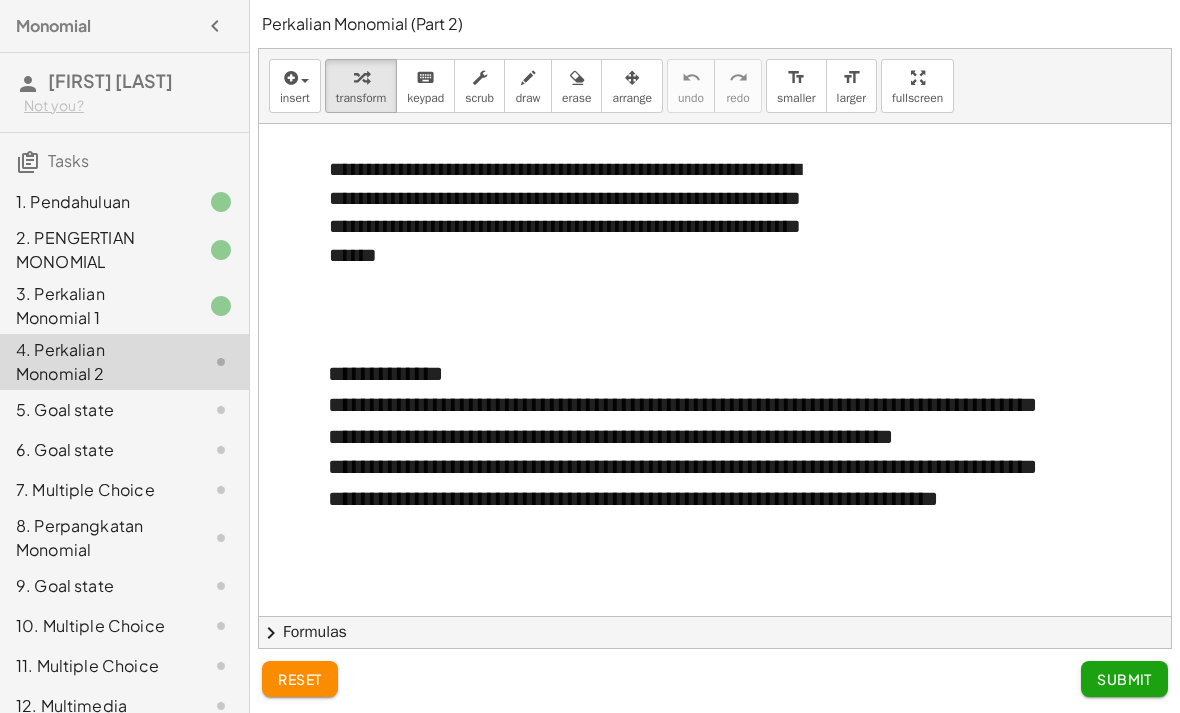 click on "**********" at bounding box center [693, 421] 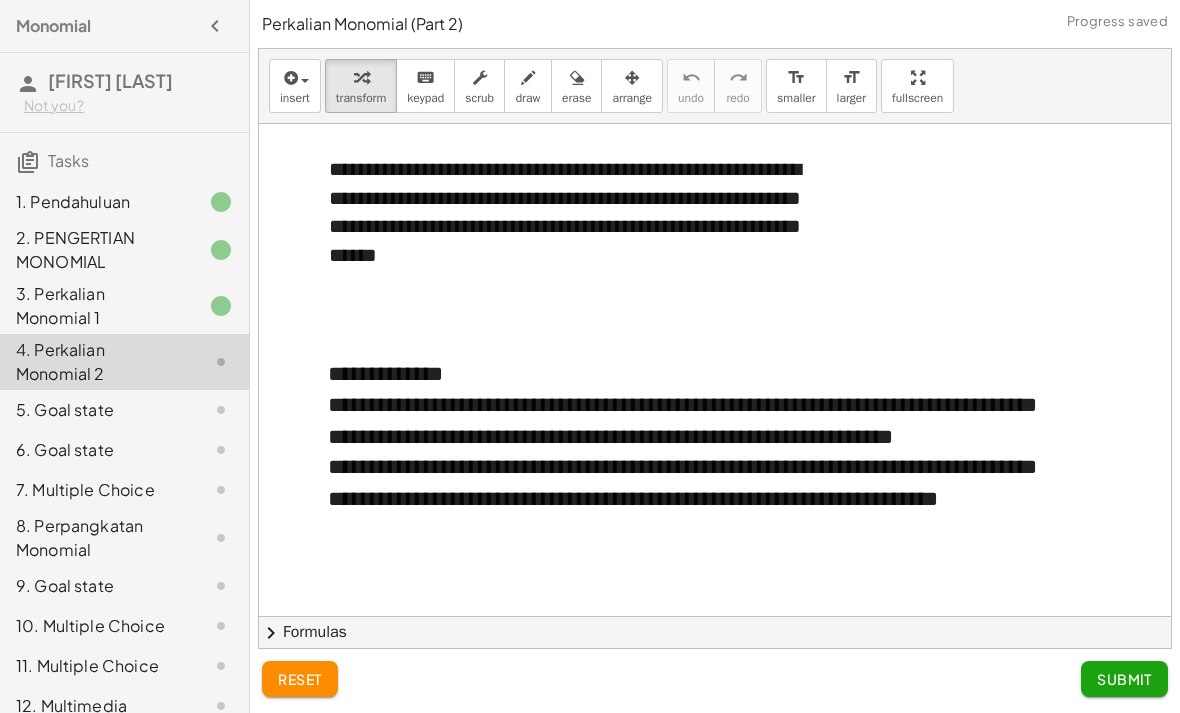 click on "**********" at bounding box center [693, 421] 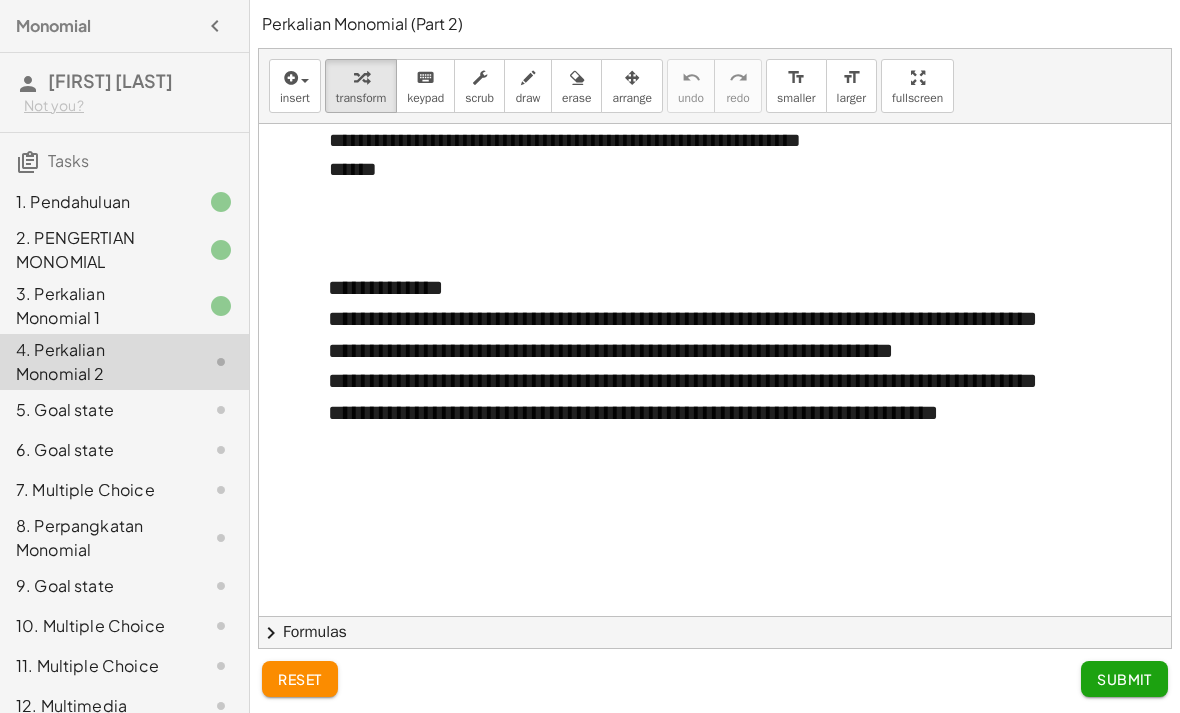 scroll, scrollTop: 659, scrollLeft: 0, axis: vertical 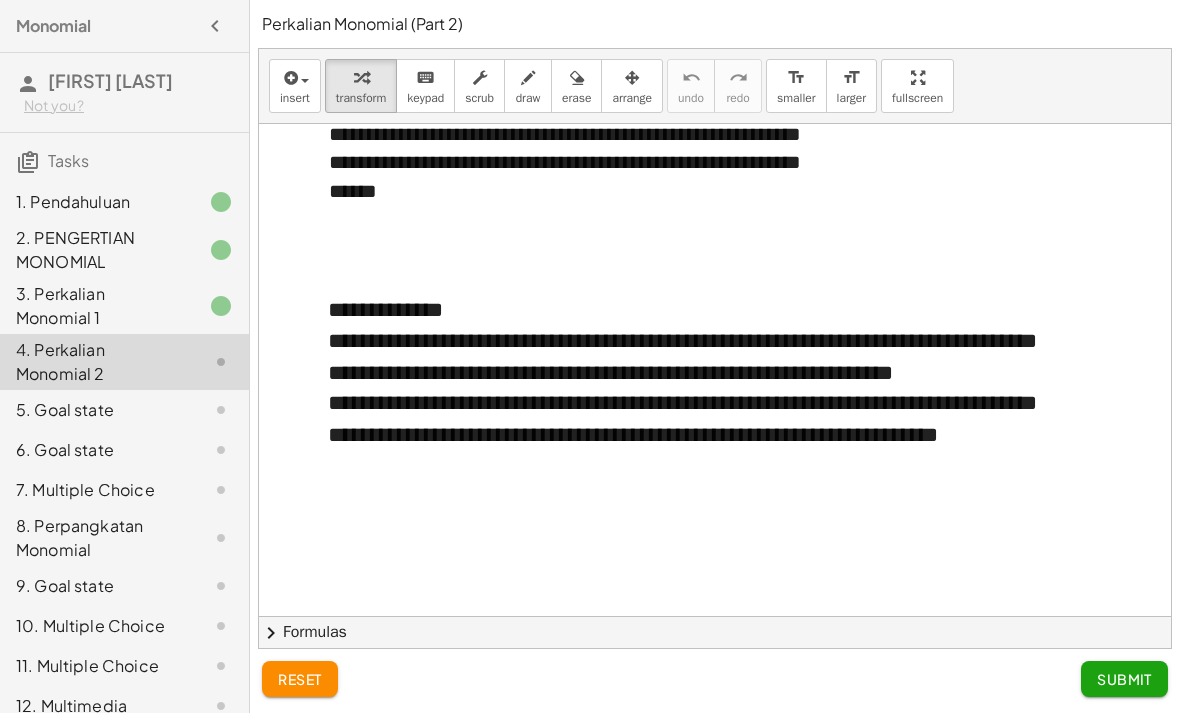 click on "**********" at bounding box center (693, 357) 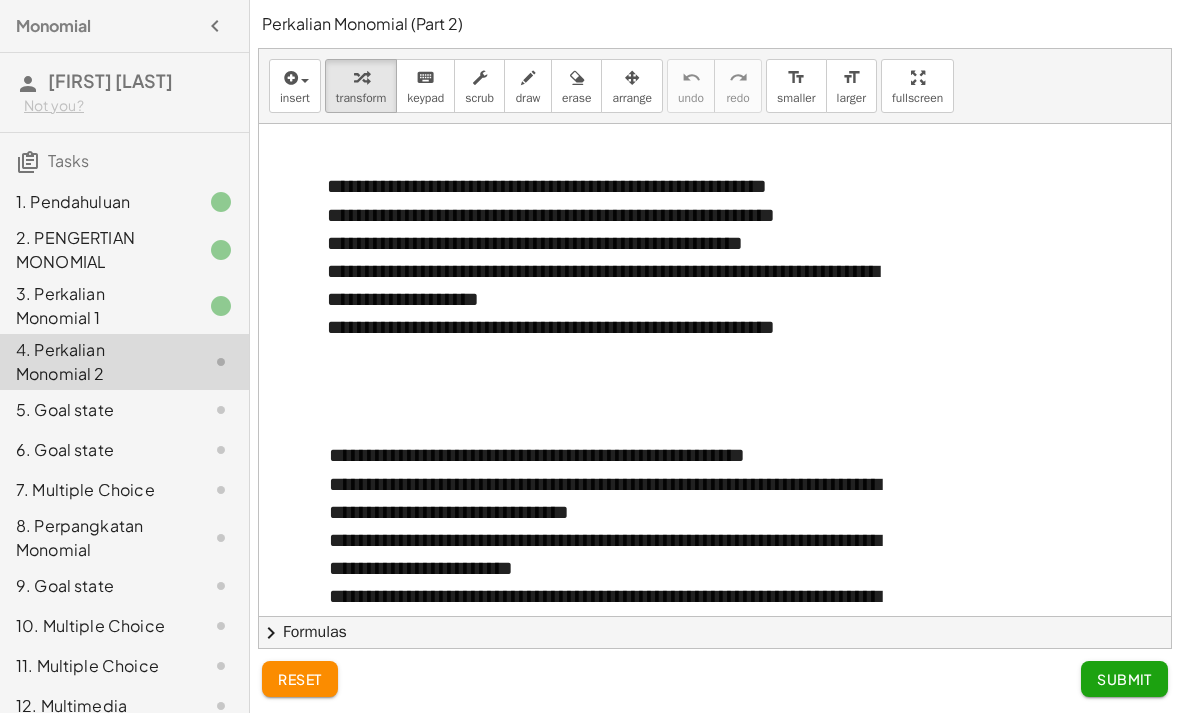 scroll, scrollTop: 0, scrollLeft: 0, axis: both 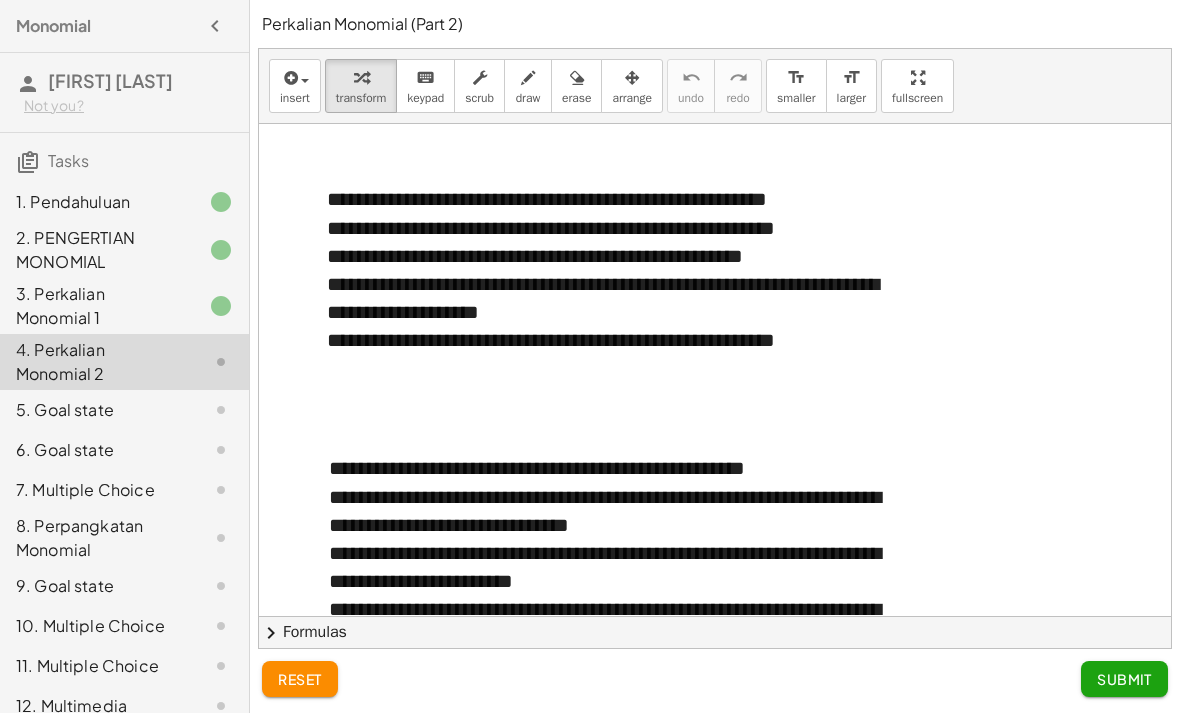 click 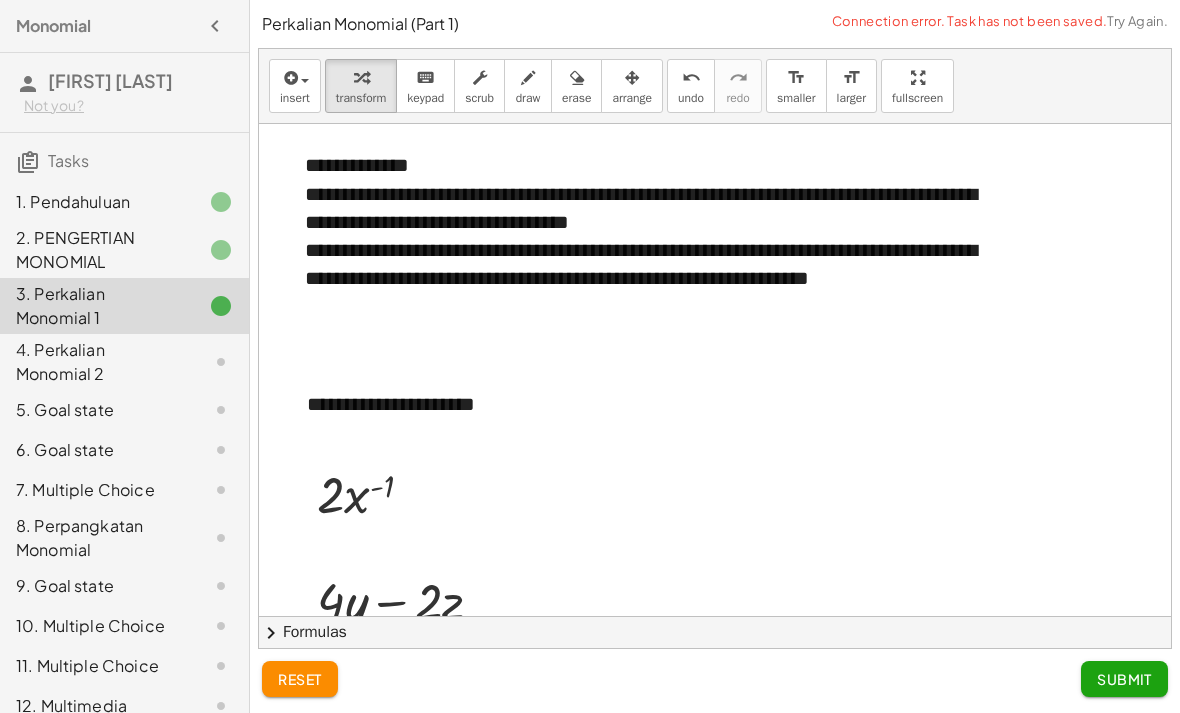 scroll, scrollTop: 392, scrollLeft: 0, axis: vertical 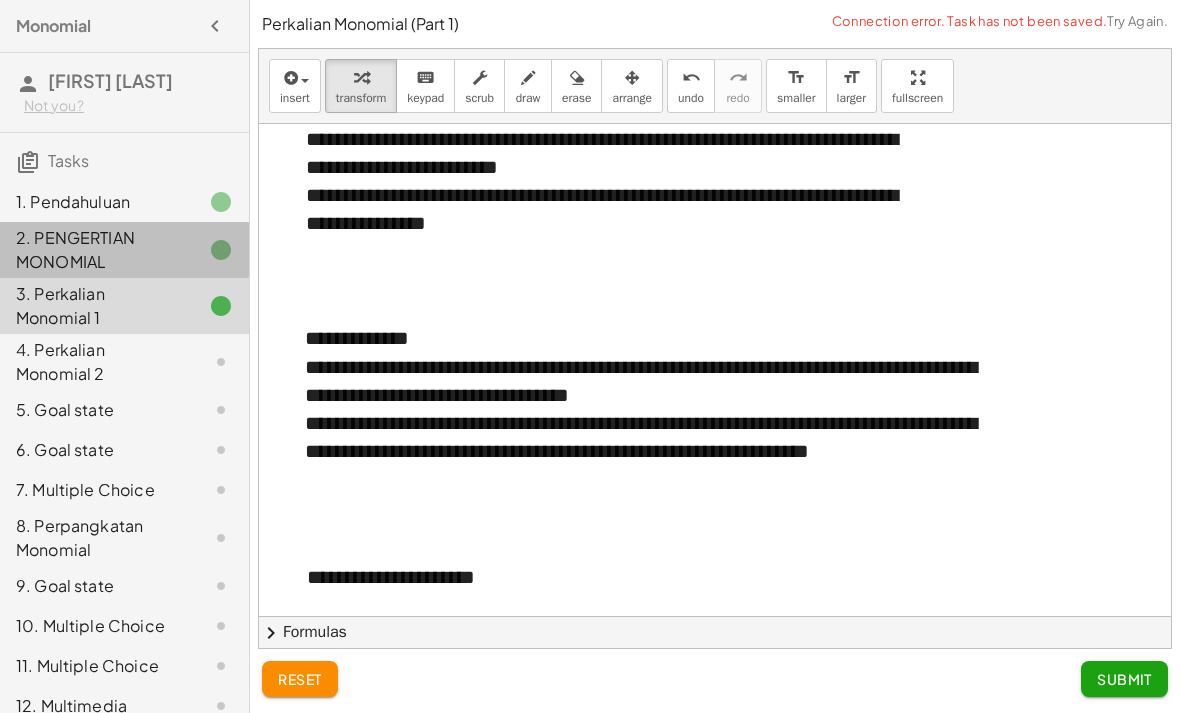 click 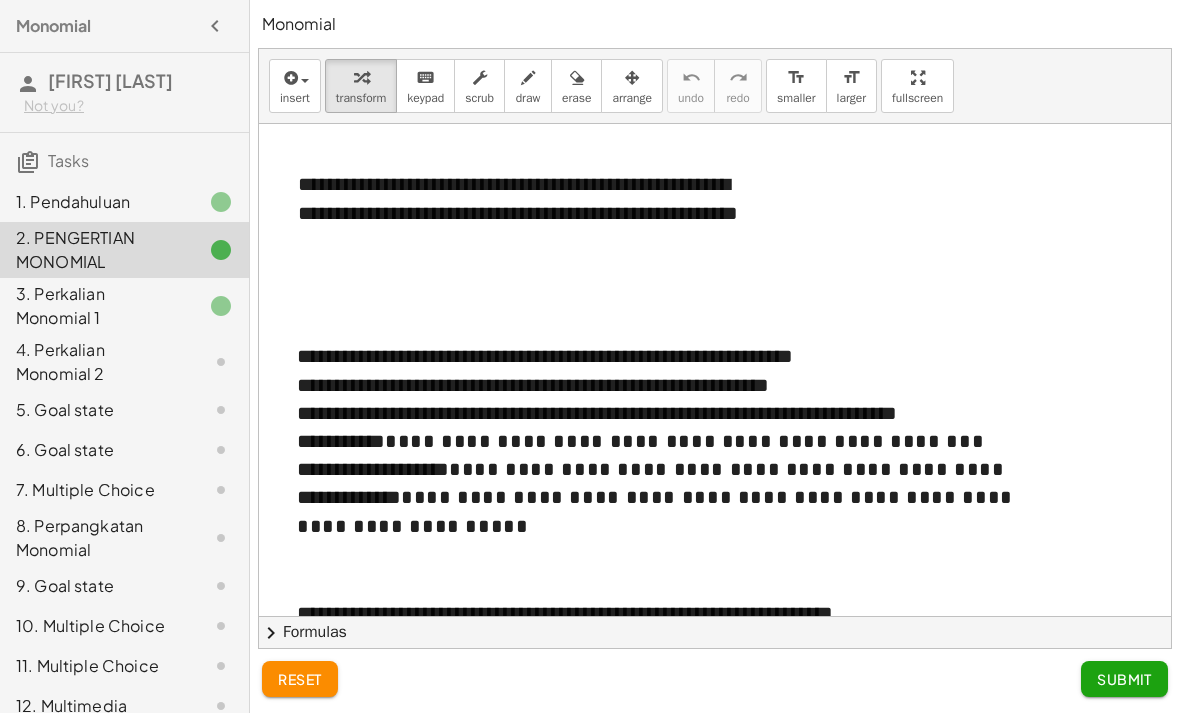scroll, scrollTop: 0, scrollLeft: 0, axis: both 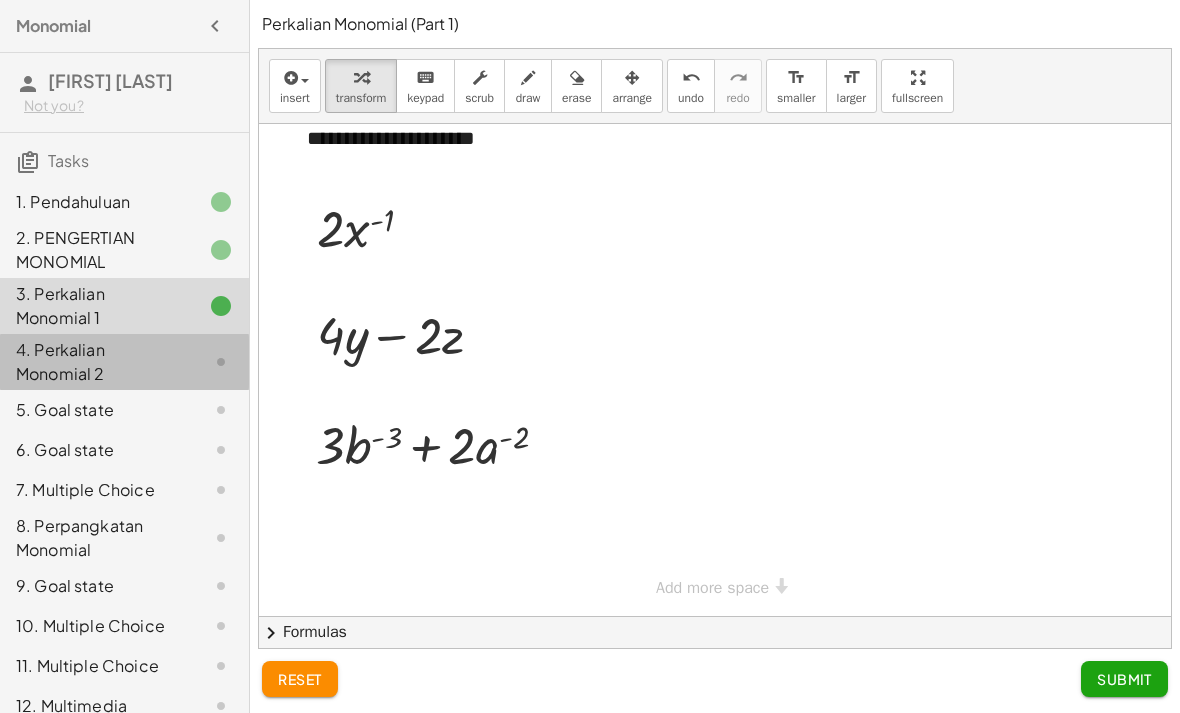 click on "4. Perkalian Monomial 2" 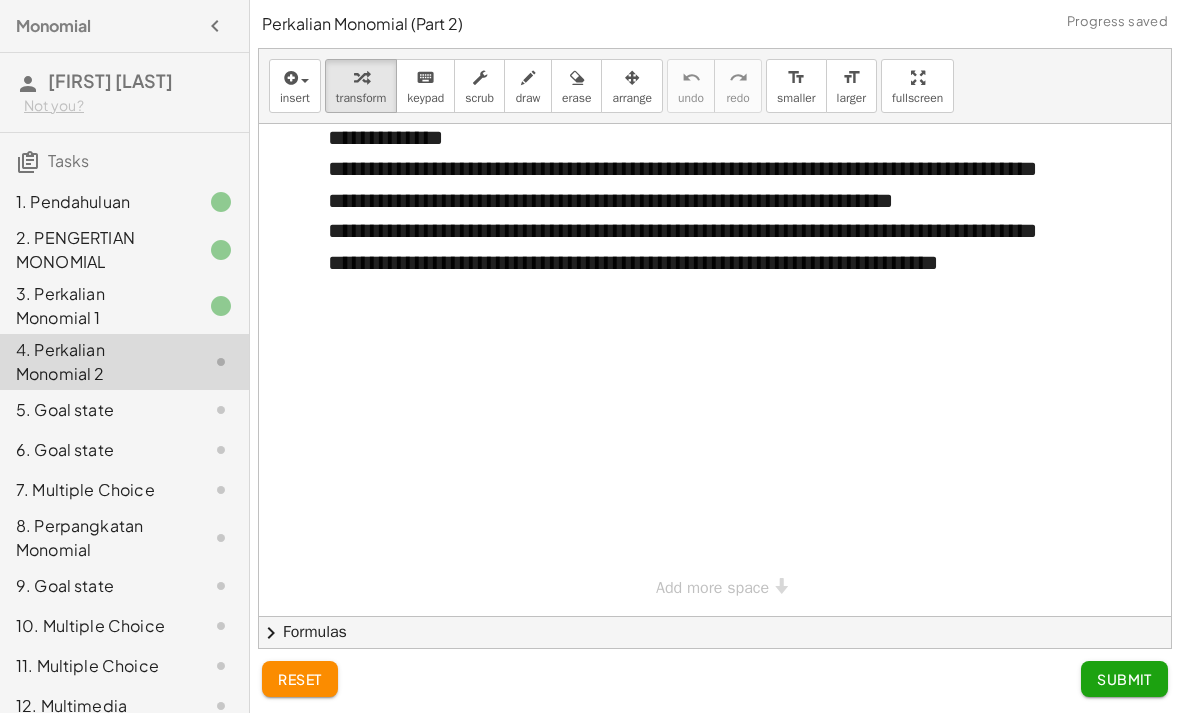 scroll, scrollTop: 882, scrollLeft: 0, axis: vertical 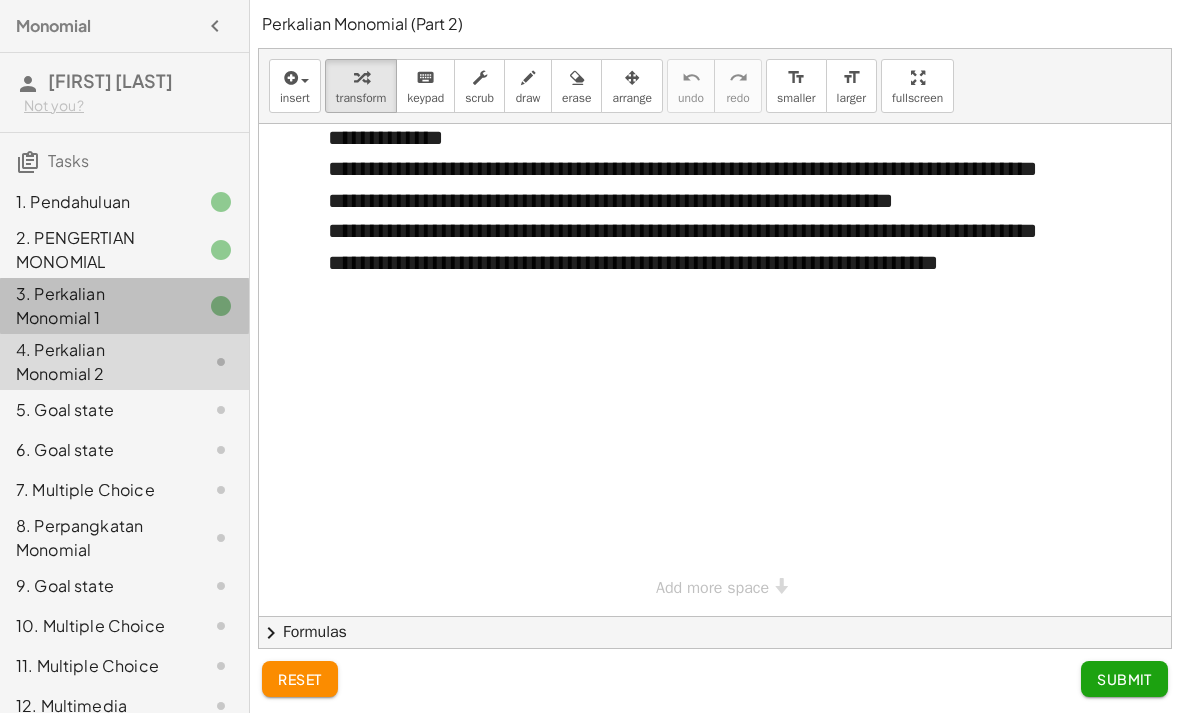 click on "3. Perkalian Monomial 1" 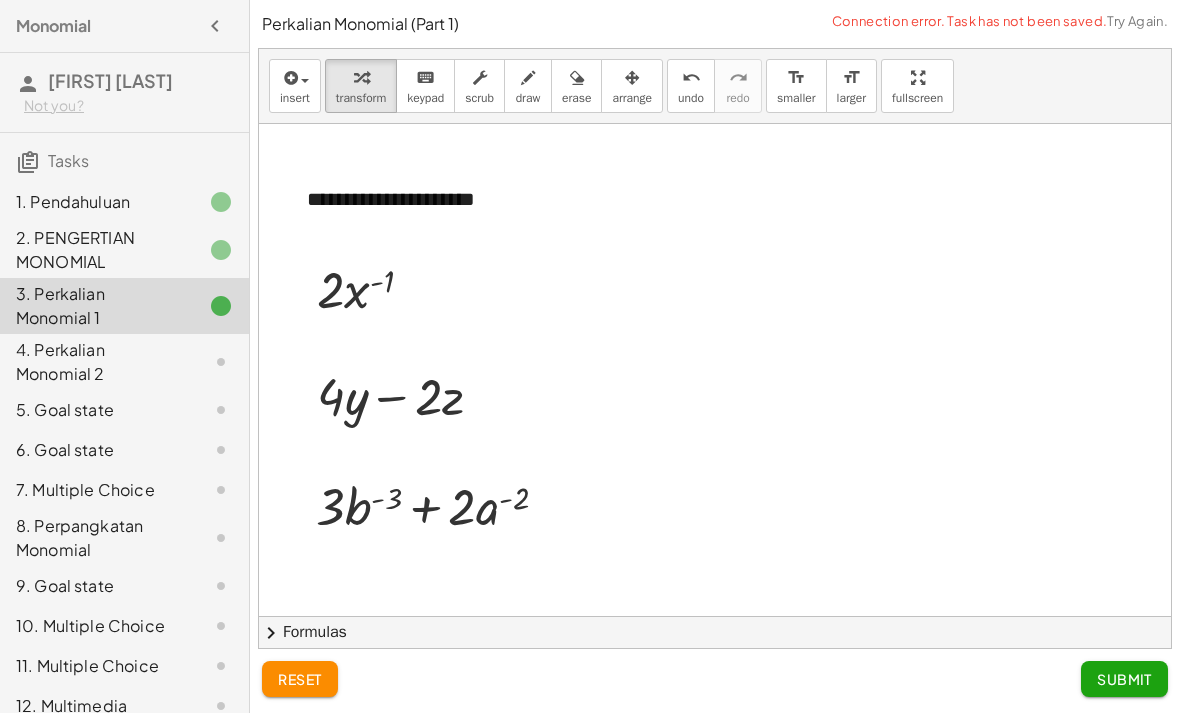 scroll, scrollTop: 769, scrollLeft: 0, axis: vertical 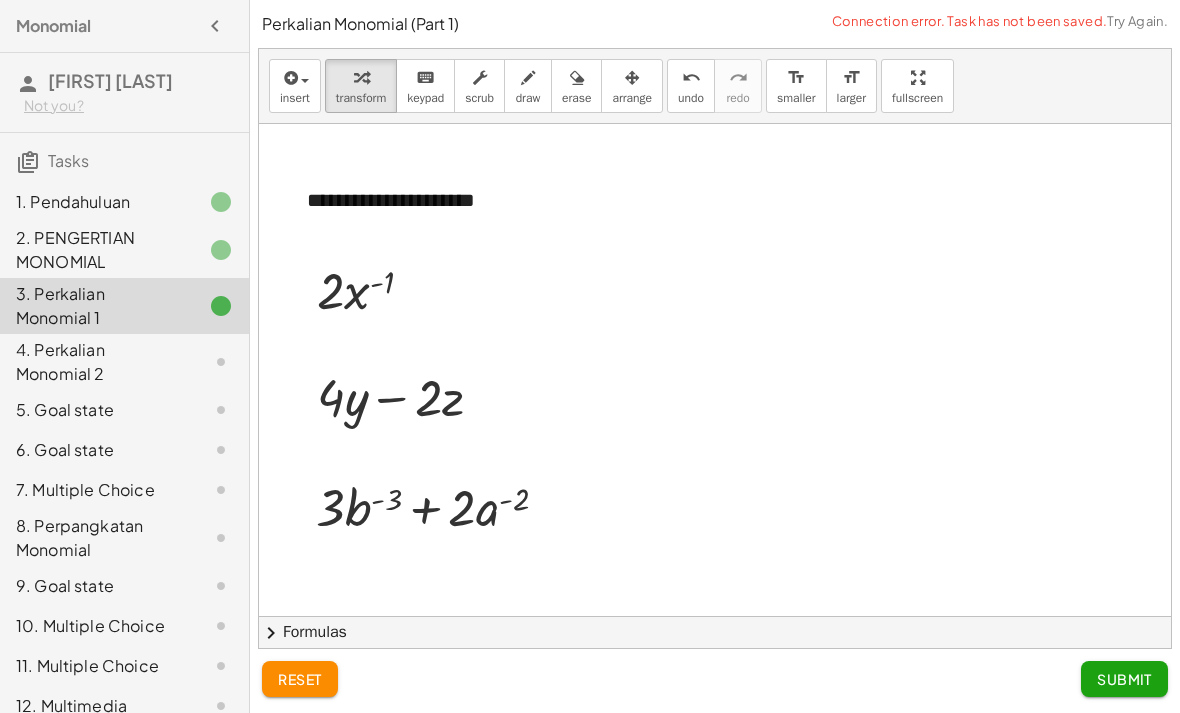 click on "insert" at bounding box center [295, 98] 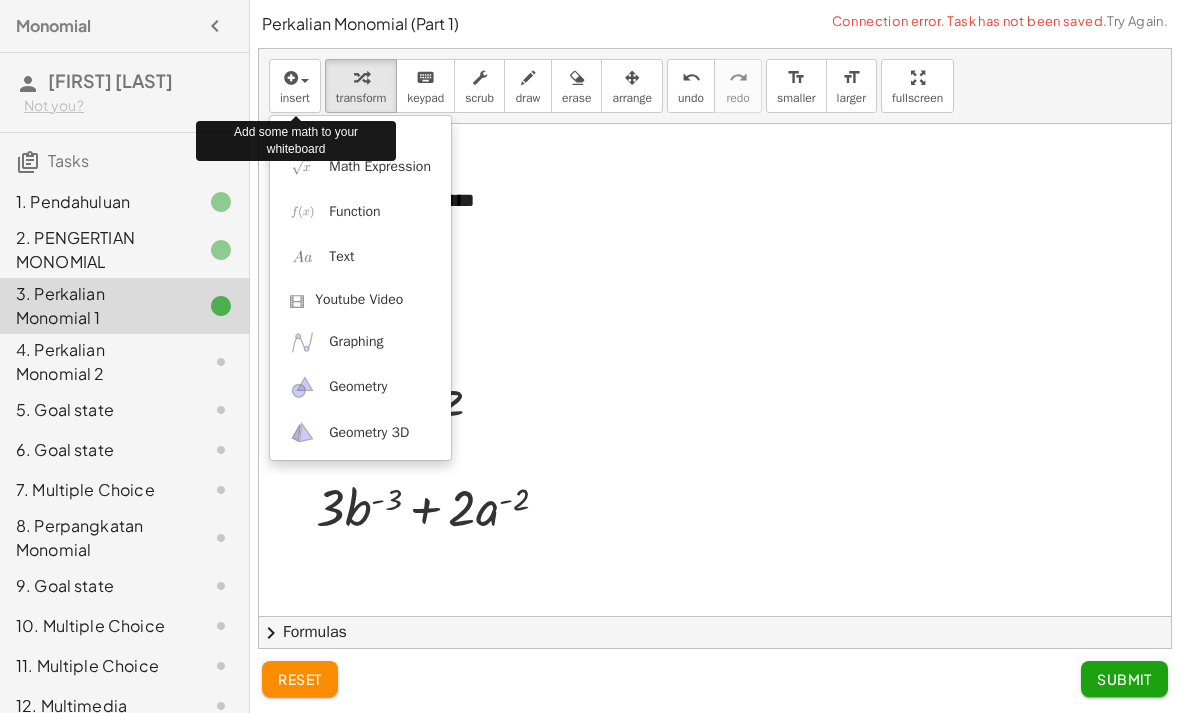 click on "Math Expression" at bounding box center [380, 167] 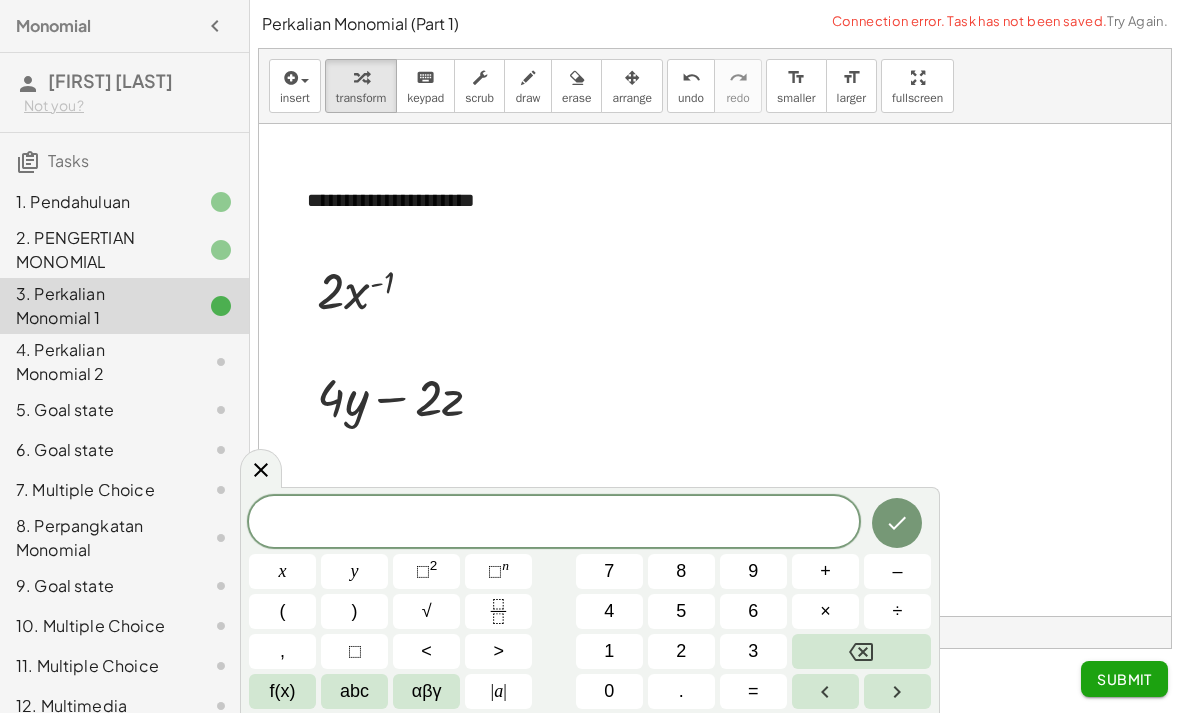 click on "(" at bounding box center (282, 611) 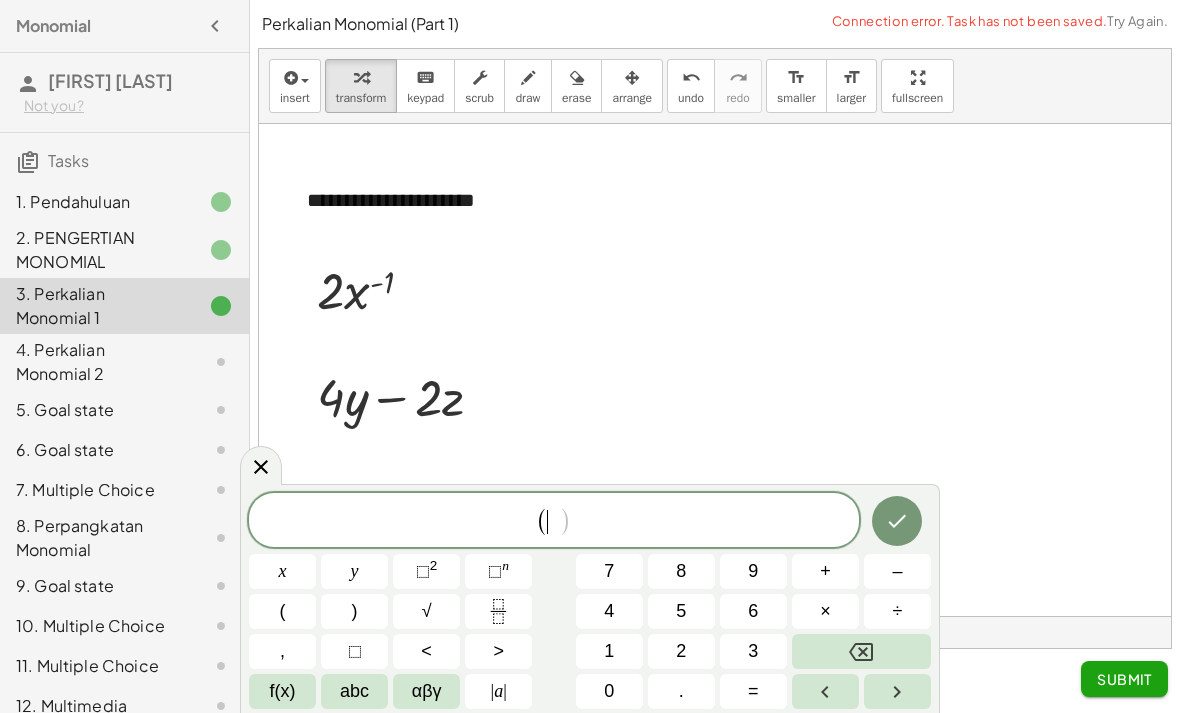 click on "abc" at bounding box center [354, 691] 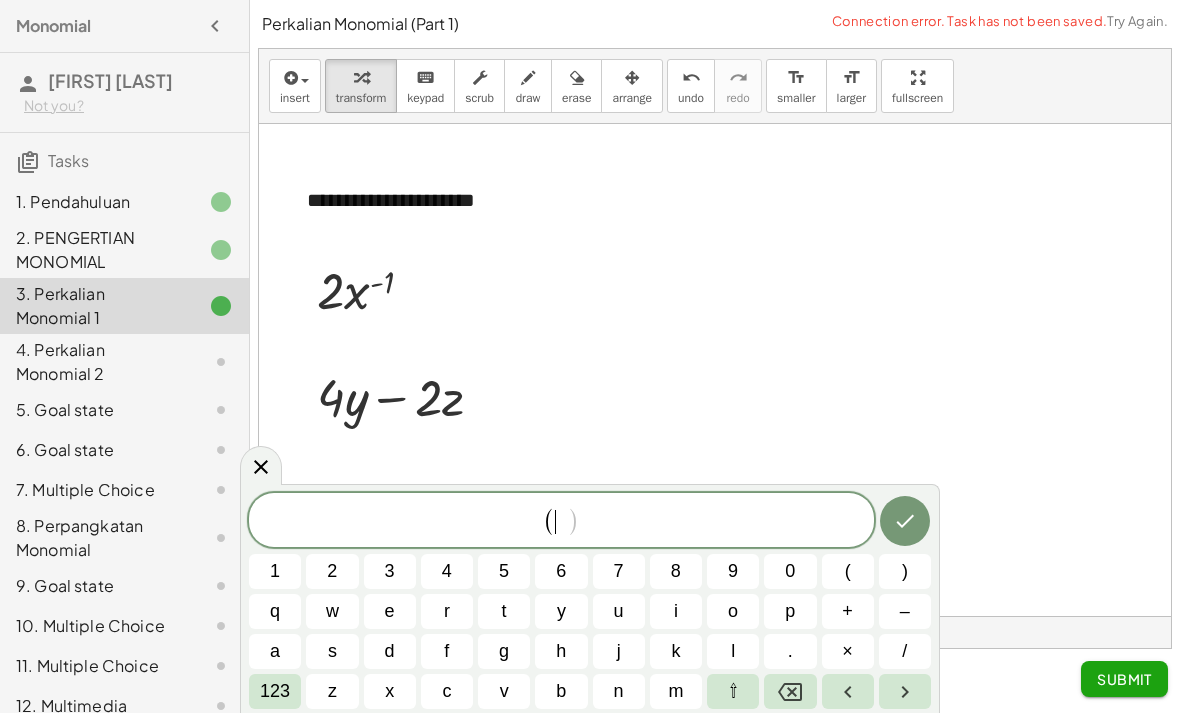 click on "x" at bounding box center (390, 691) 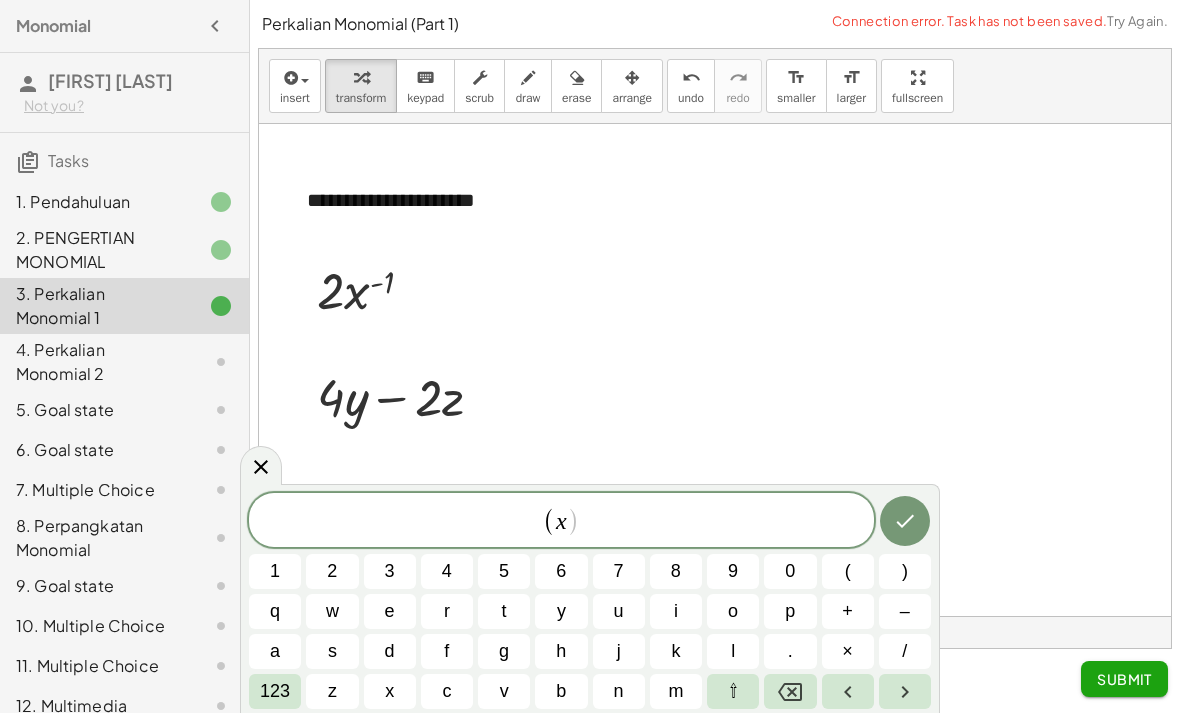 click on "123" at bounding box center (275, 691) 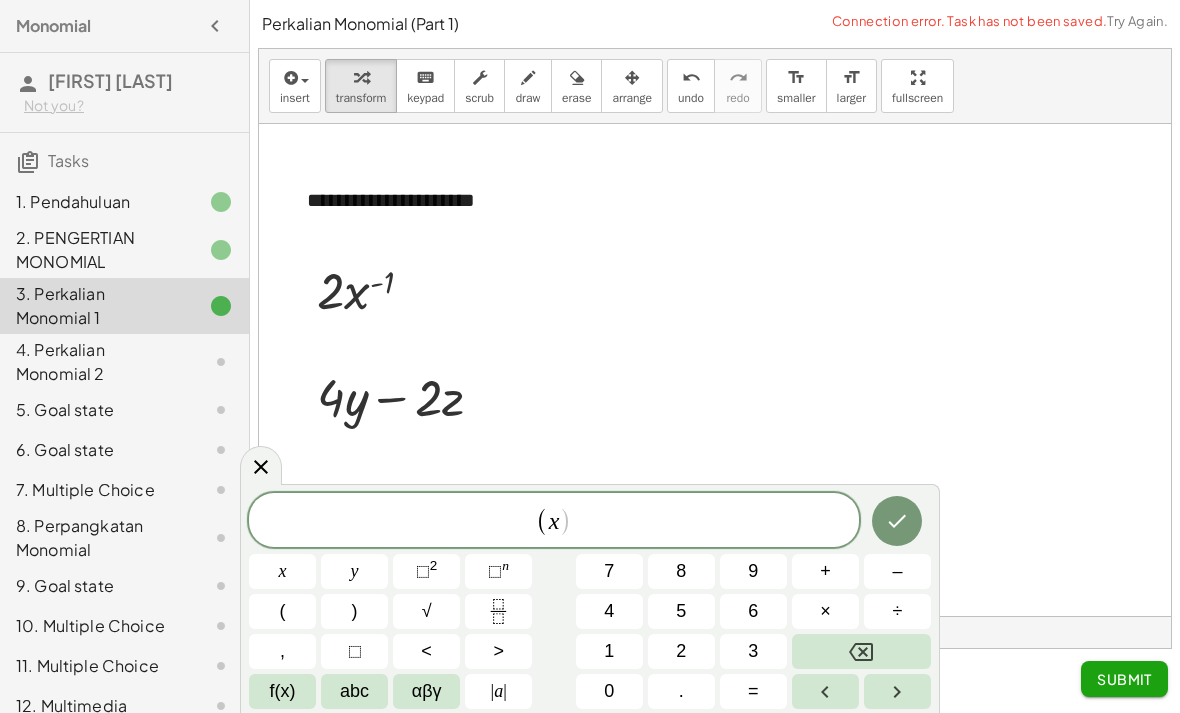 click on "⬚" at bounding box center (423, 571) 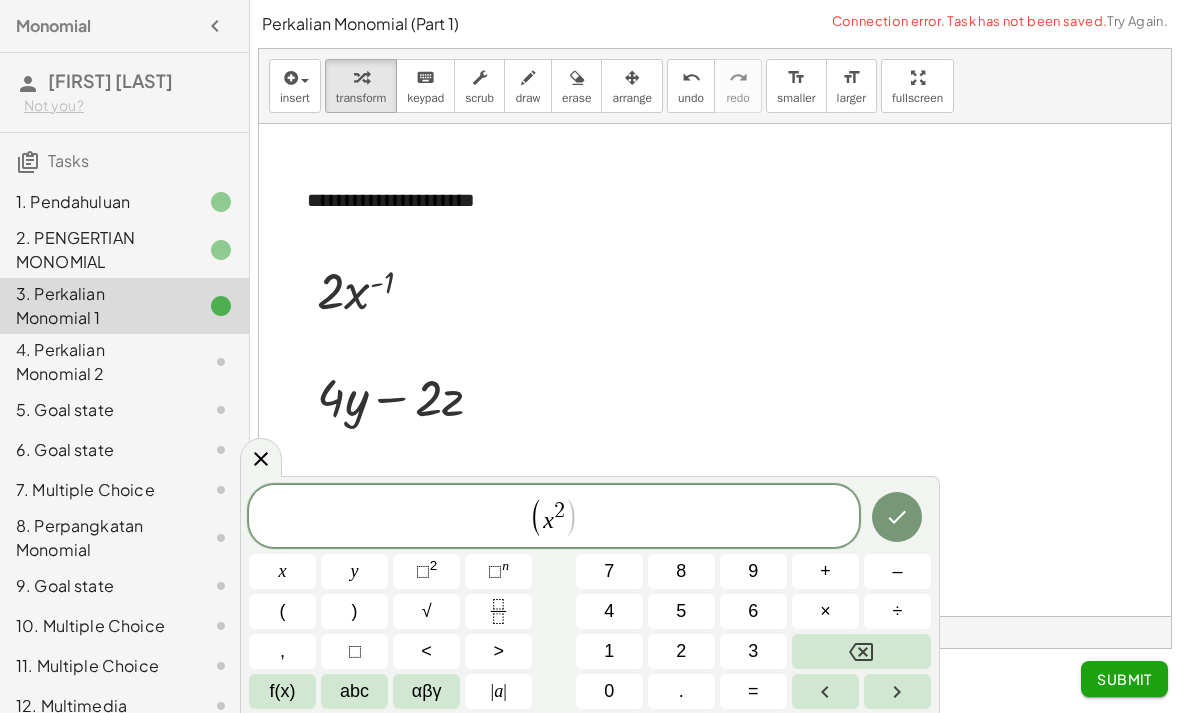 click on ")" at bounding box center (354, 611) 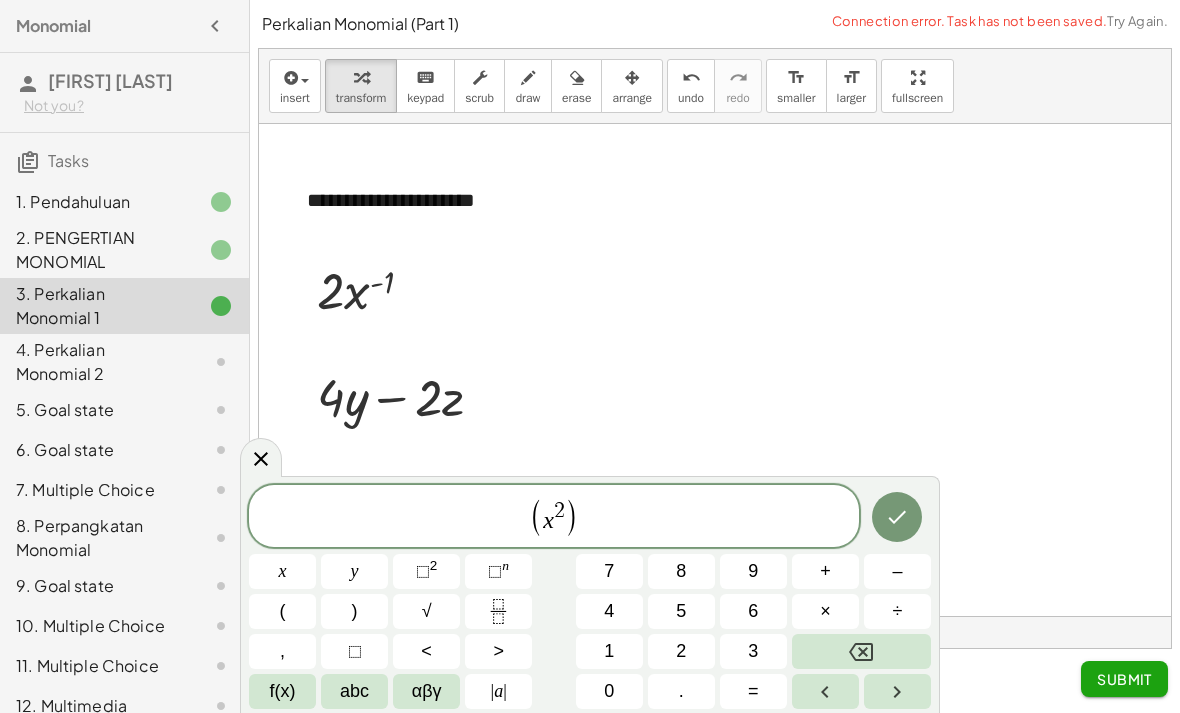 click on "." at bounding box center (681, 691) 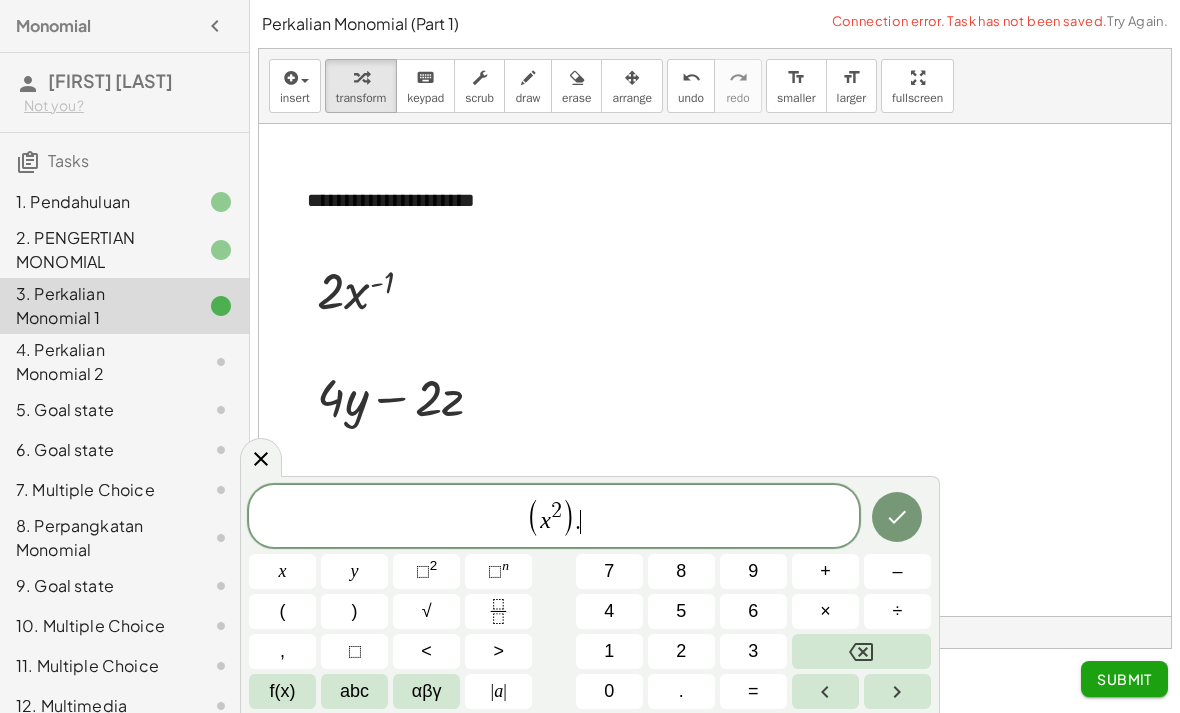 click on "(" at bounding box center (282, 611) 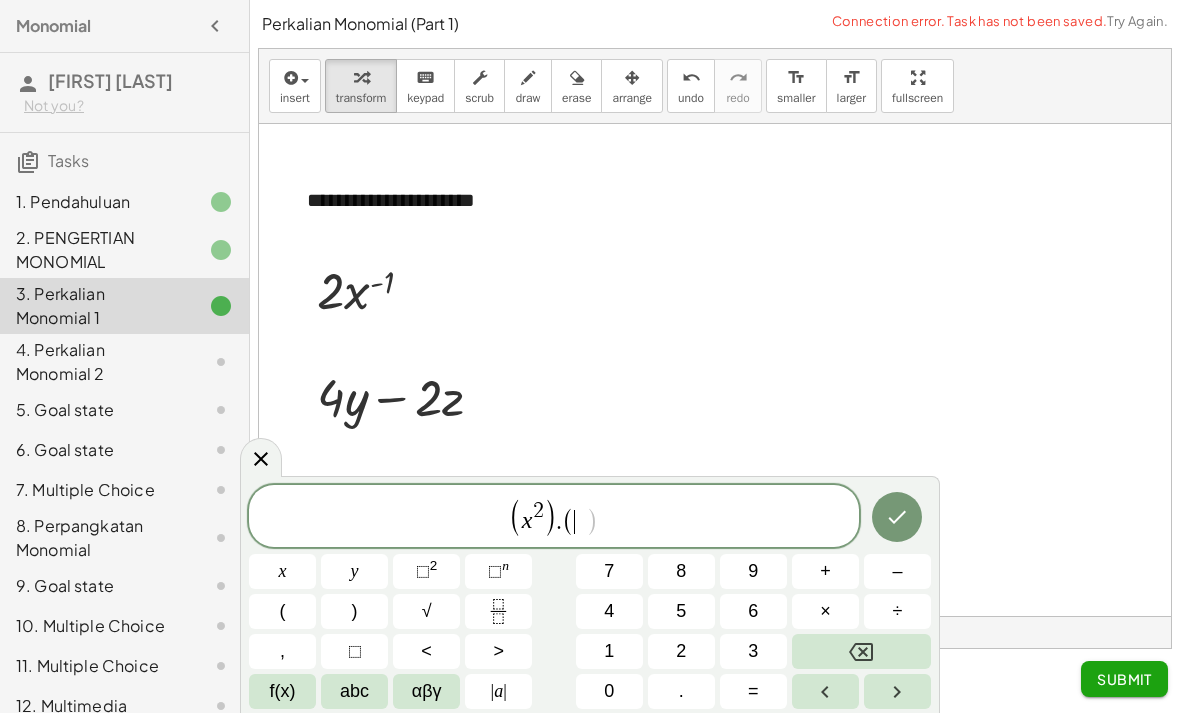 click on "x" at bounding box center (283, 571) 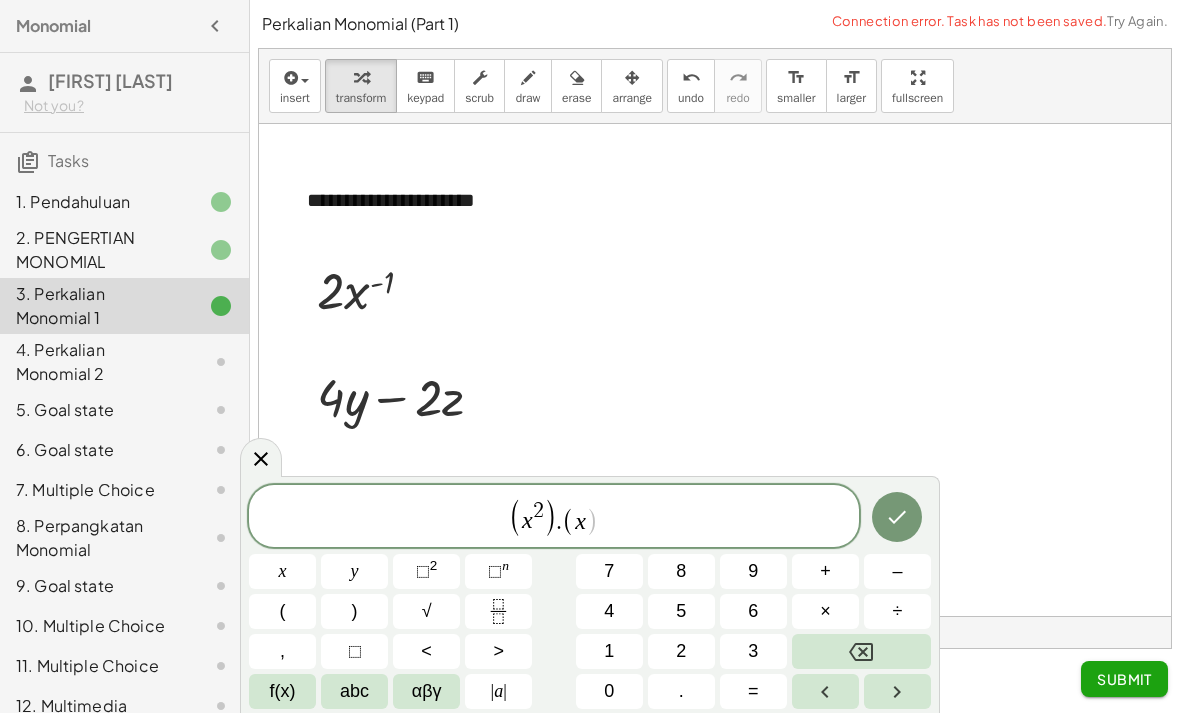 click on "2" at bounding box center (434, 565) 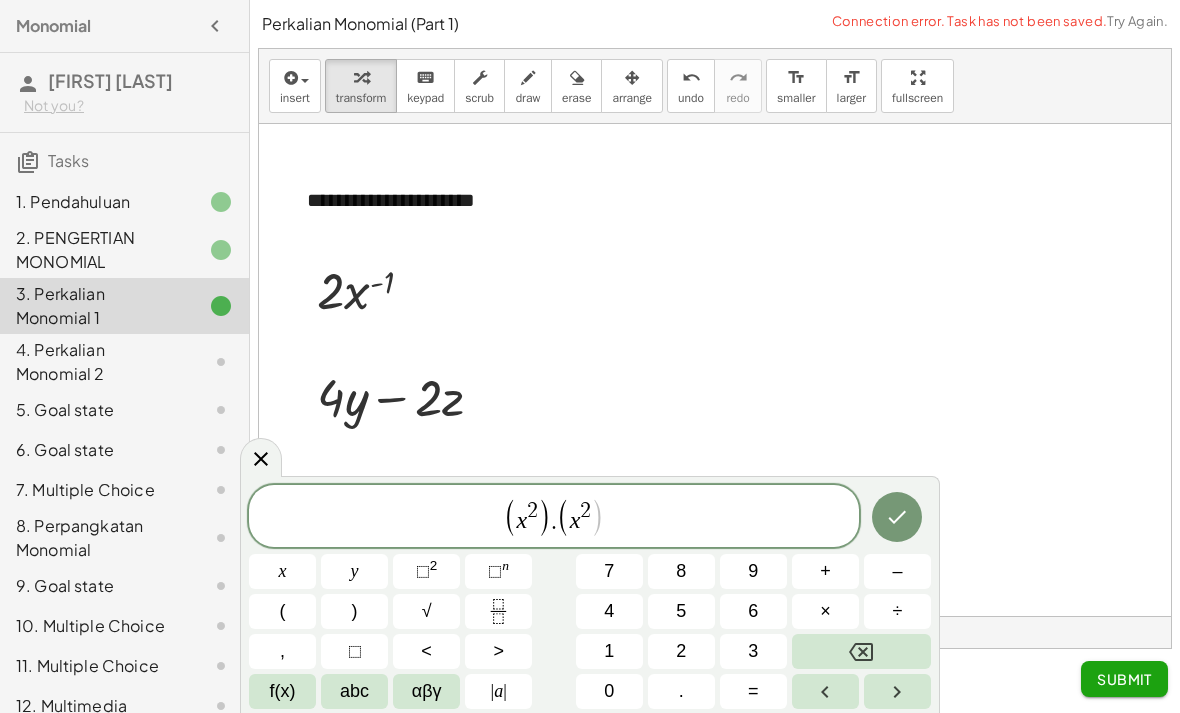 click on "⬚" at bounding box center [423, 571] 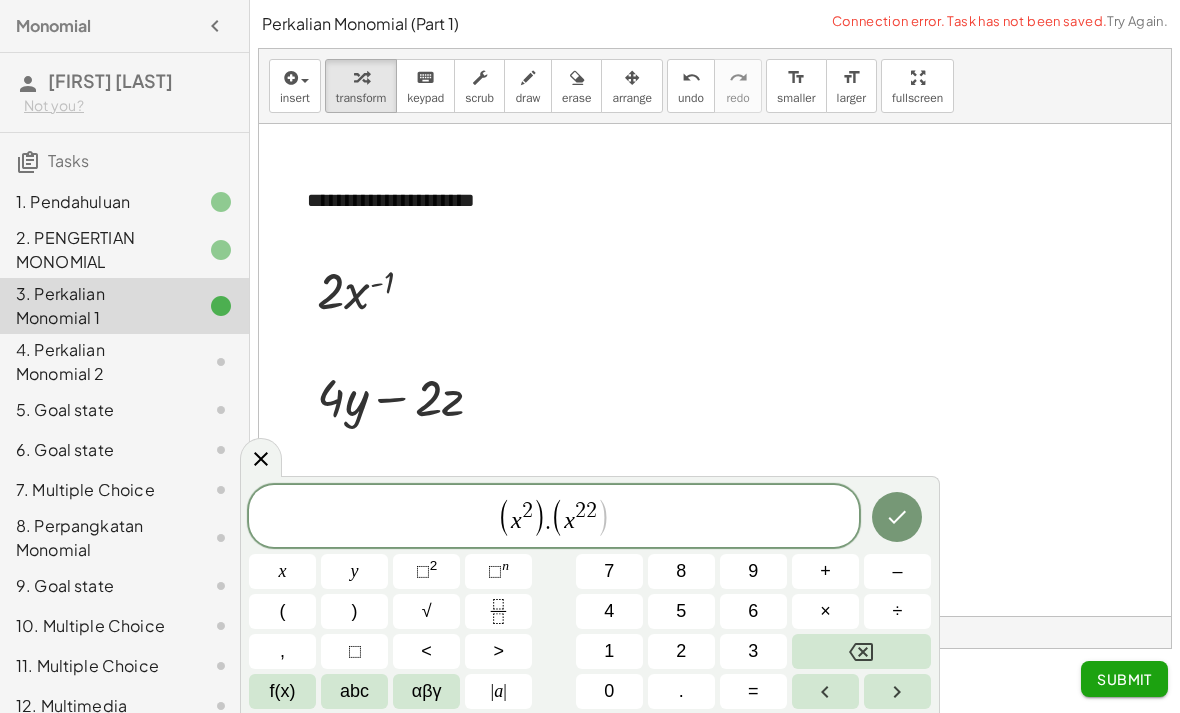 click 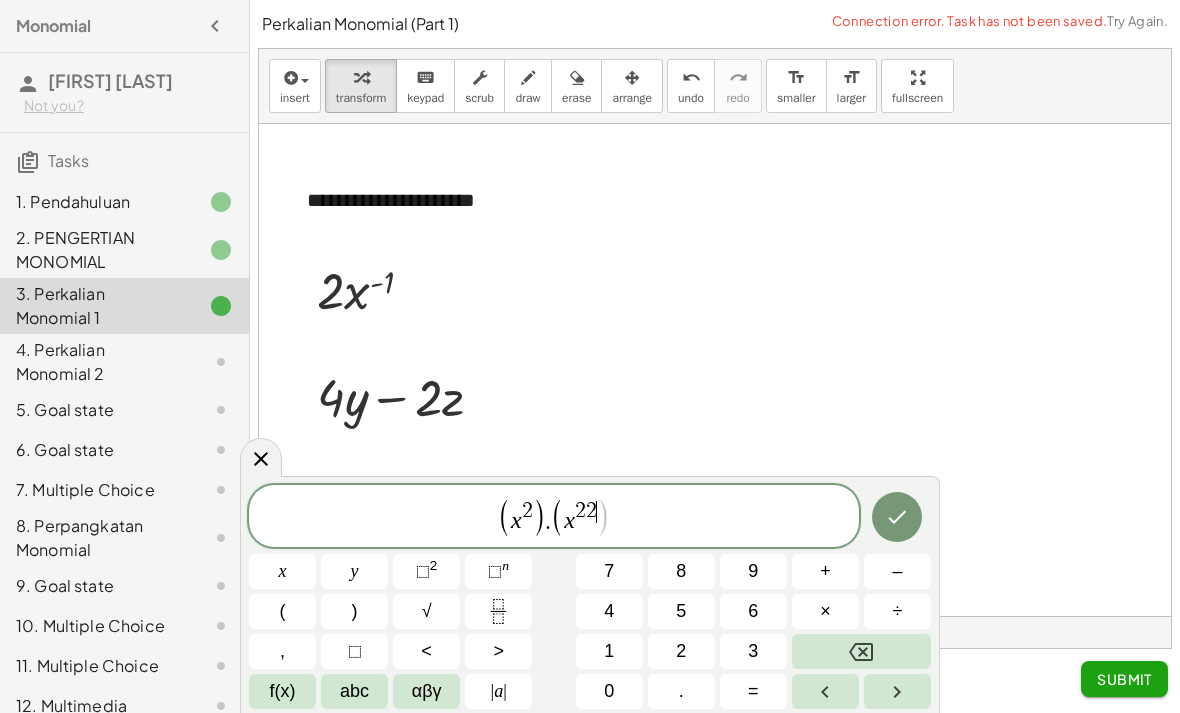 click 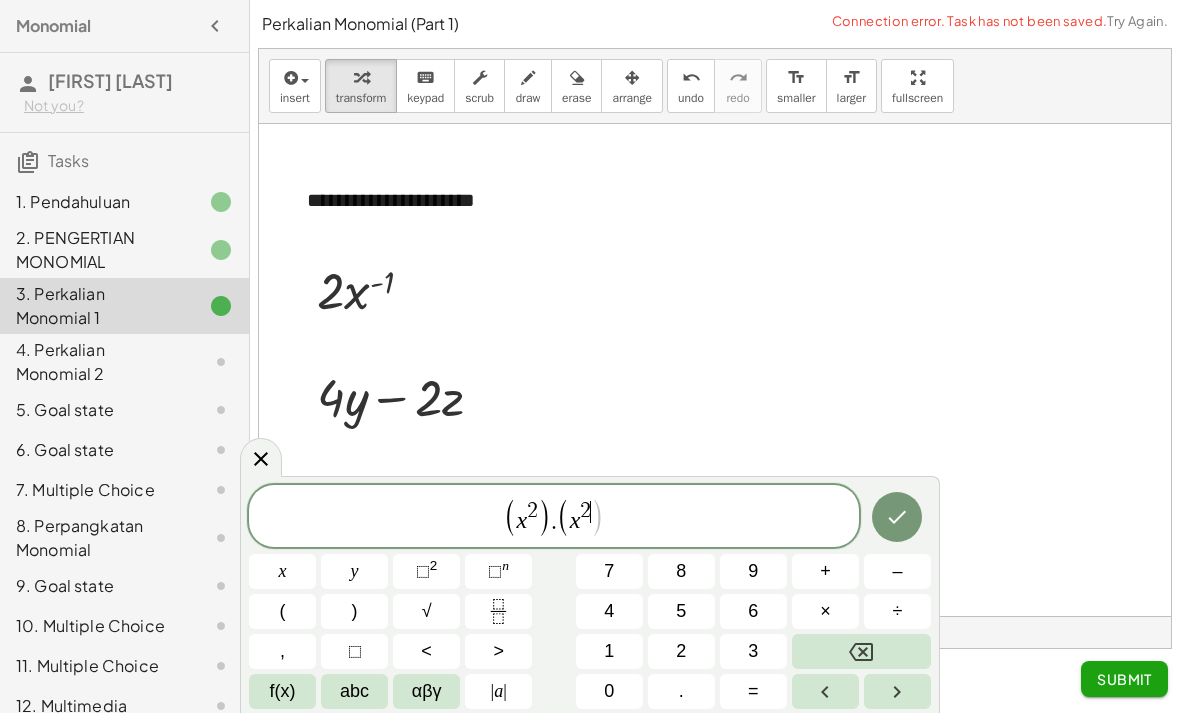 click 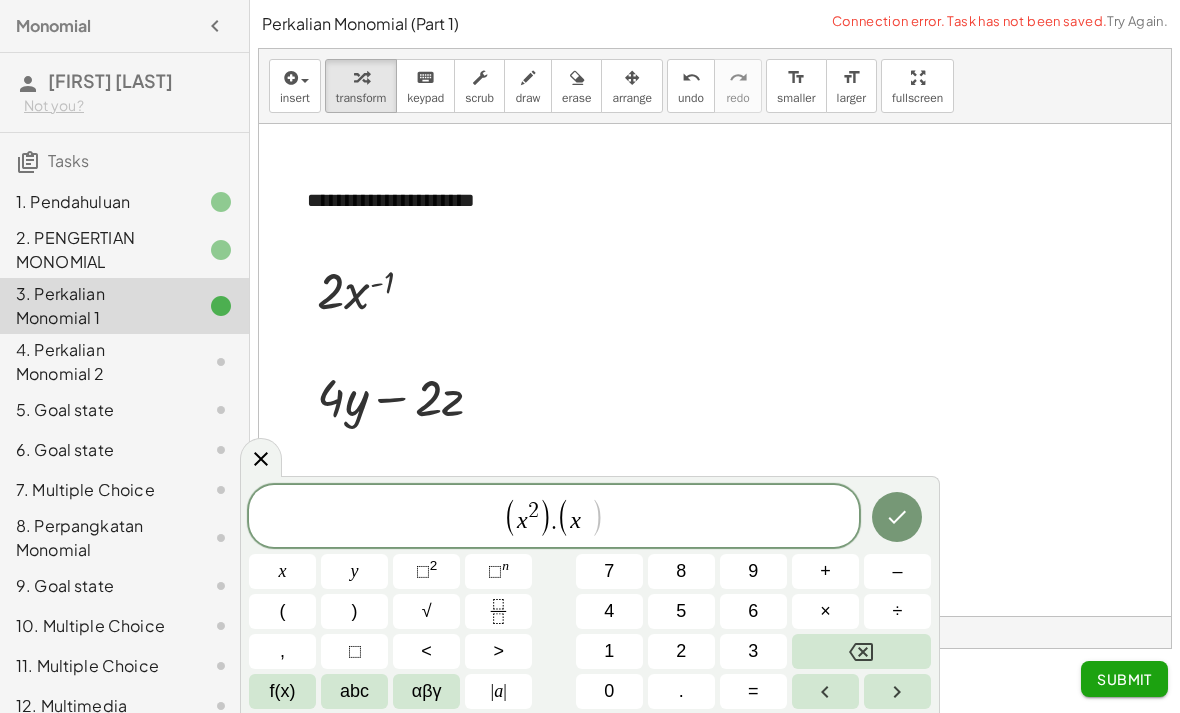 click on "⬚ n" at bounding box center [498, 571] 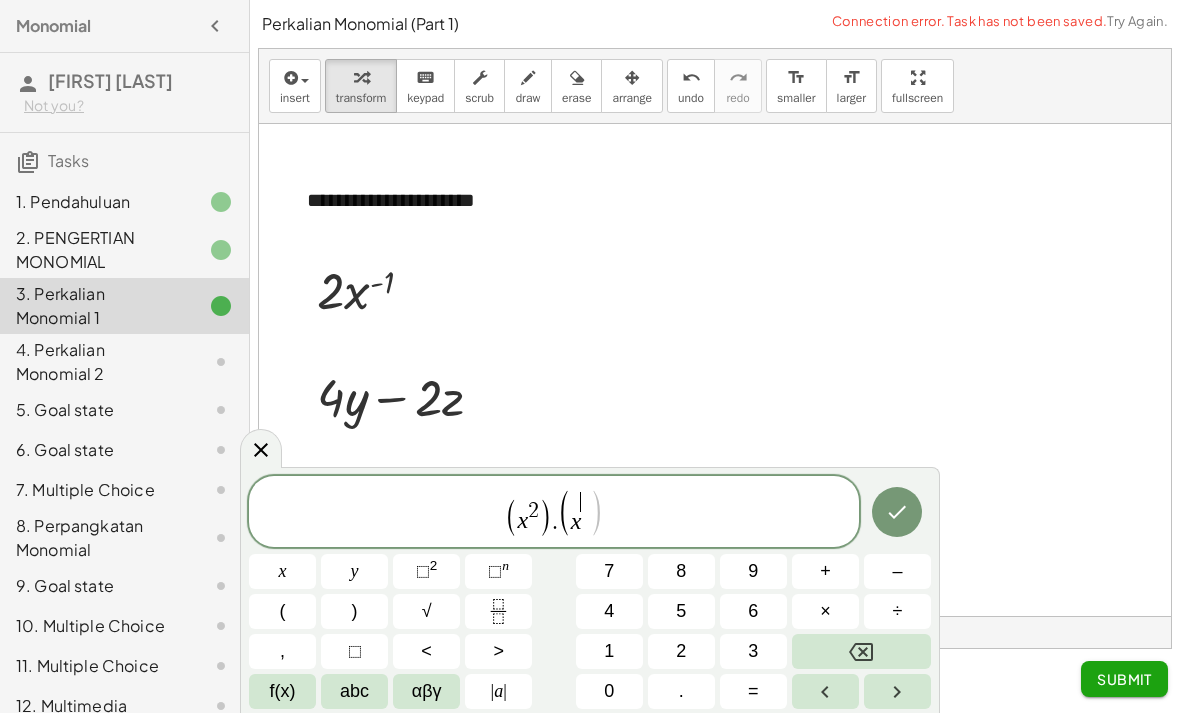 click on "7" at bounding box center (609, 571) 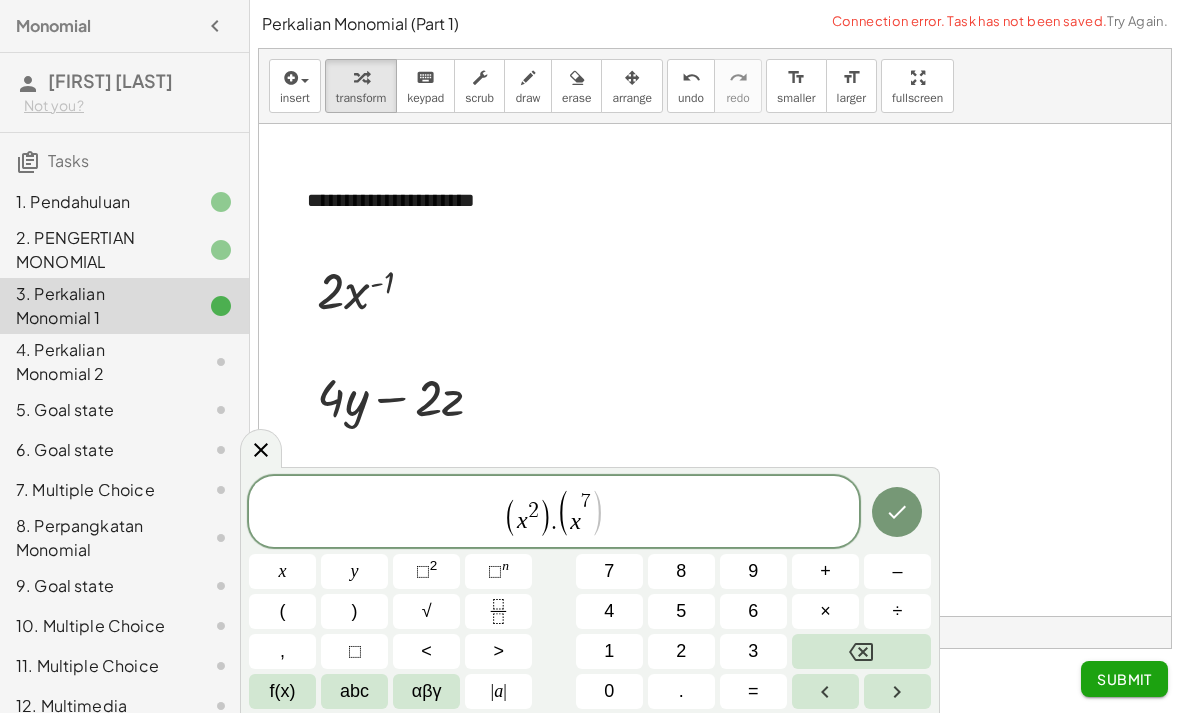 click 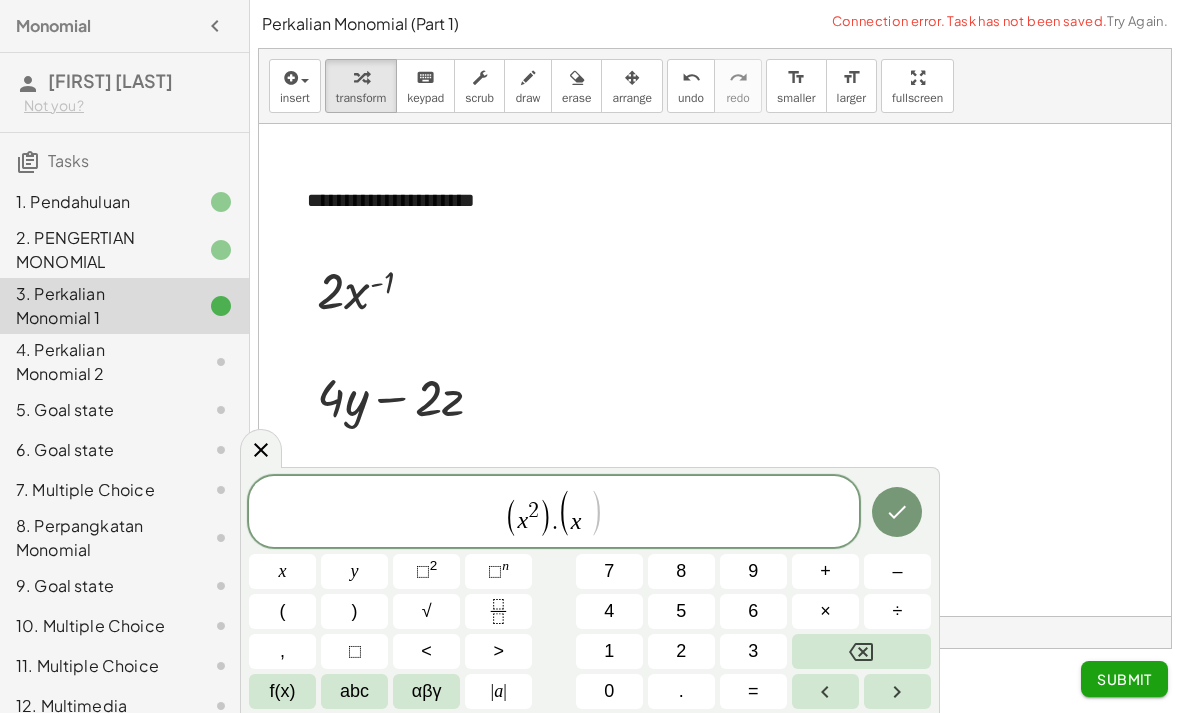 click 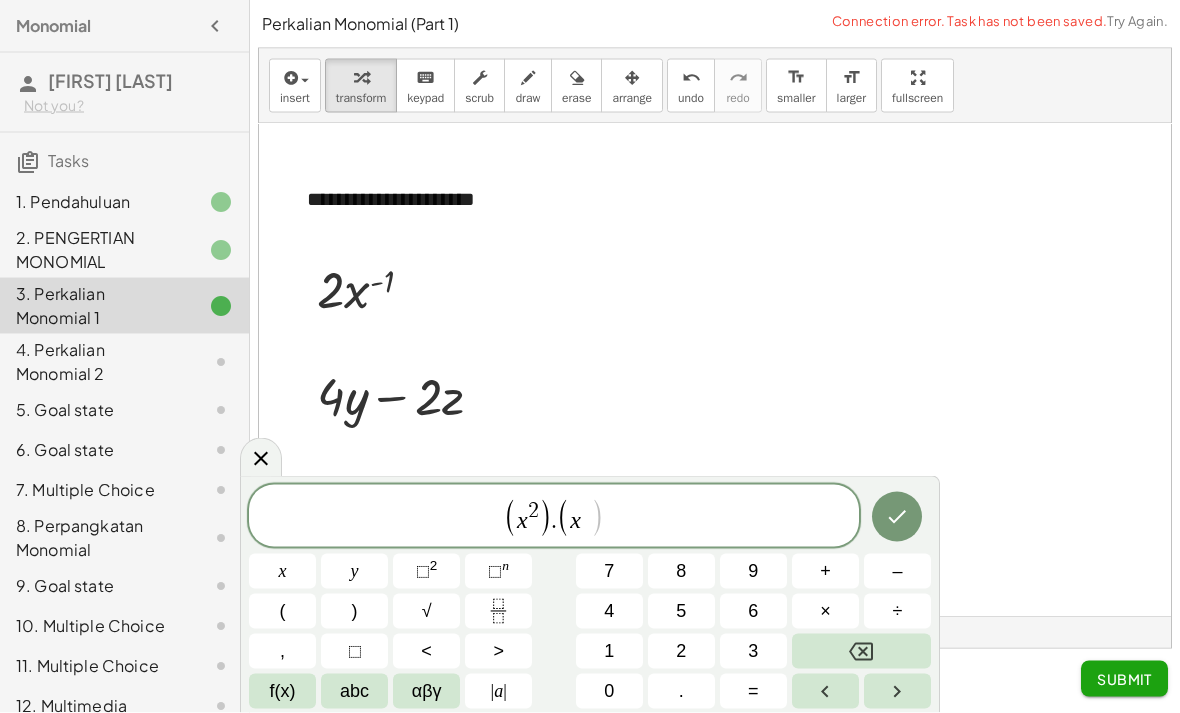 scroll, scrollTop: 0, scrollLeft: 0, axis: both 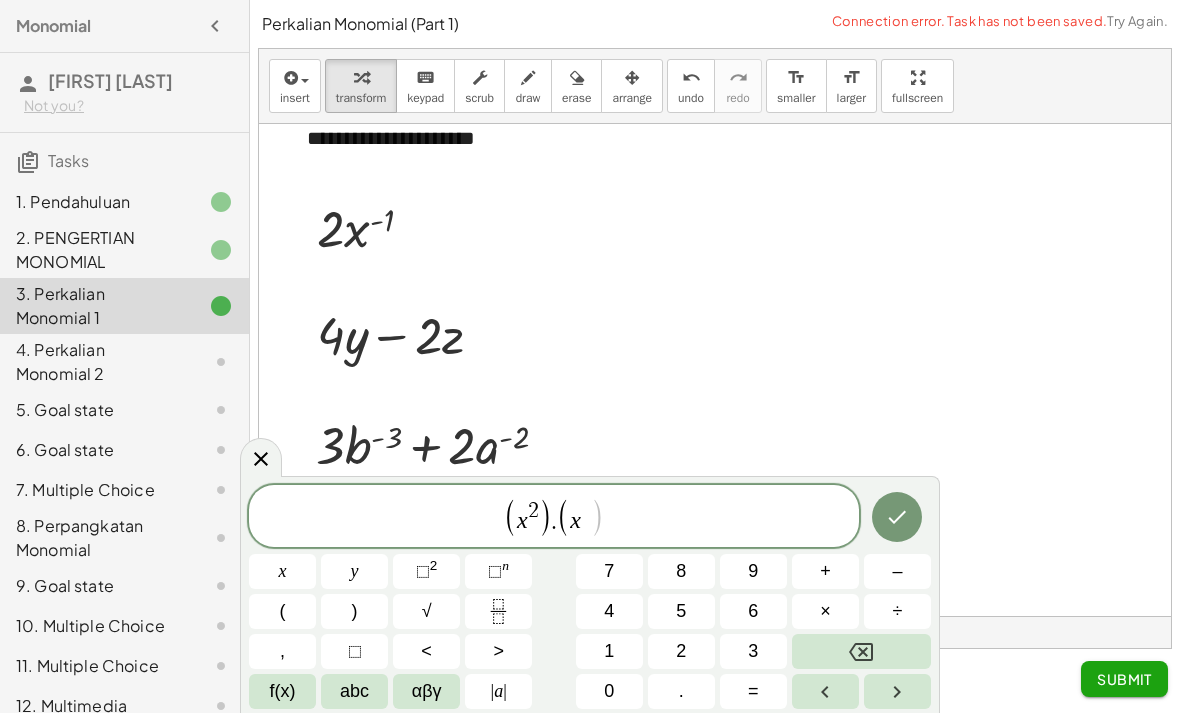 click on "7" at bounding box center (609, 571) 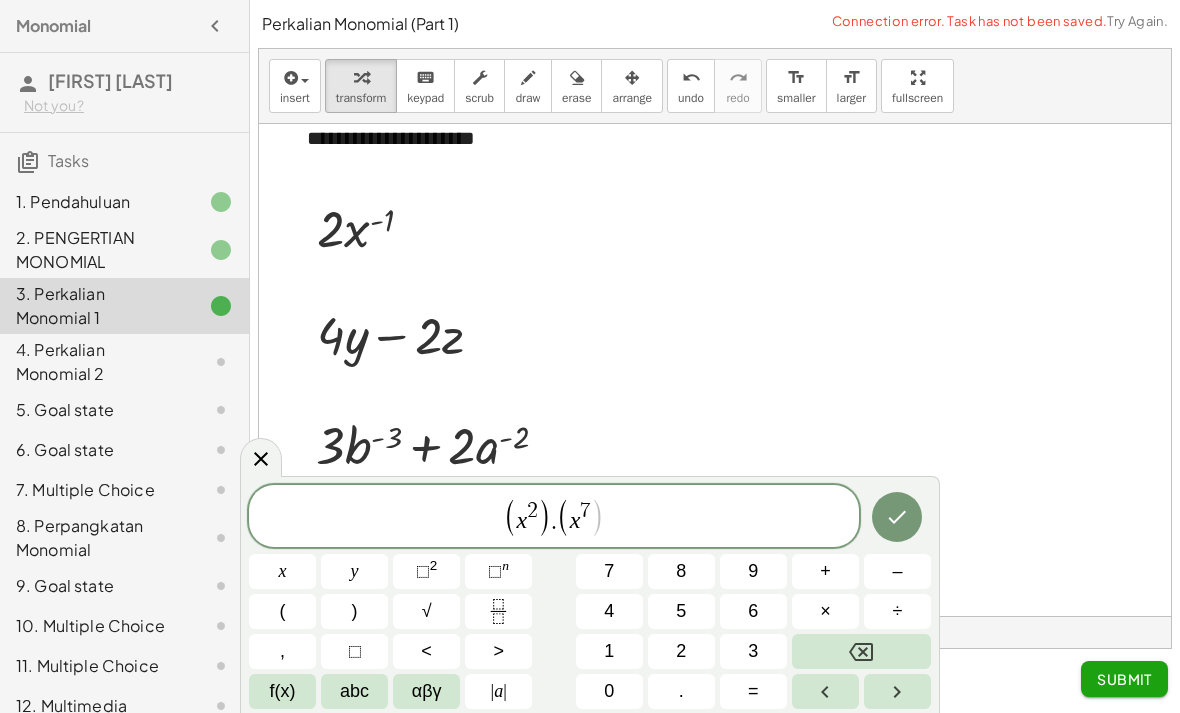 click on ")" at bounding box center [354, 611] 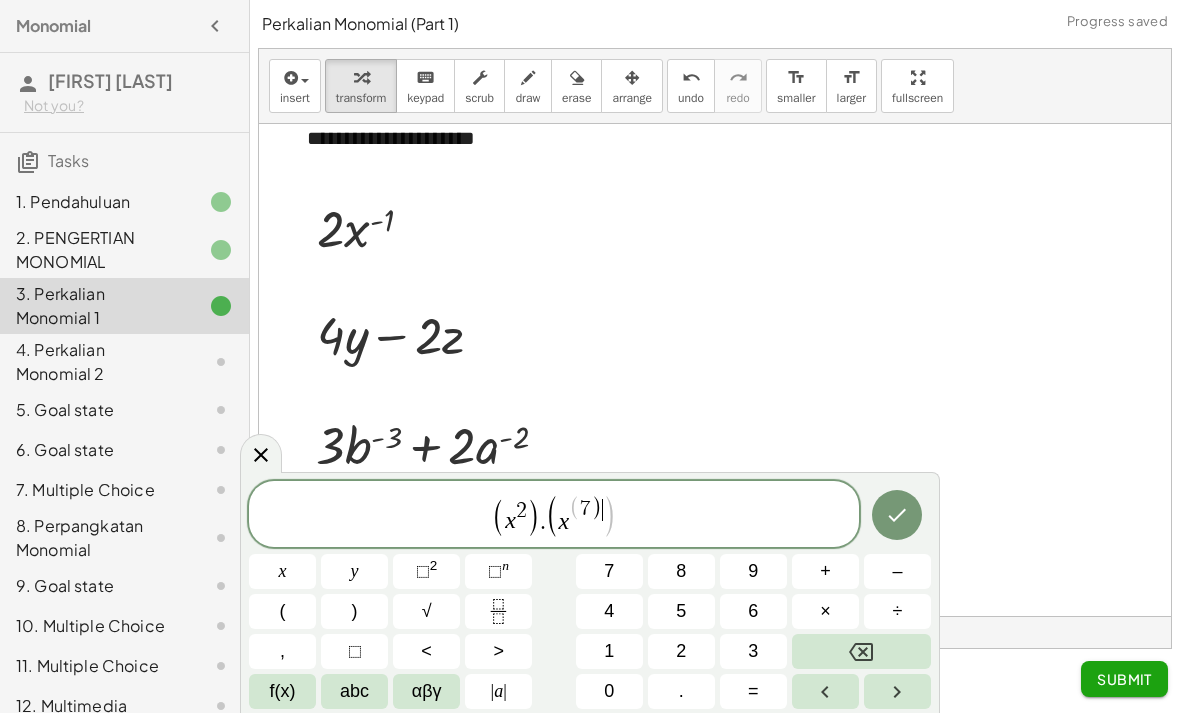 click at bounding box center (861, 651) 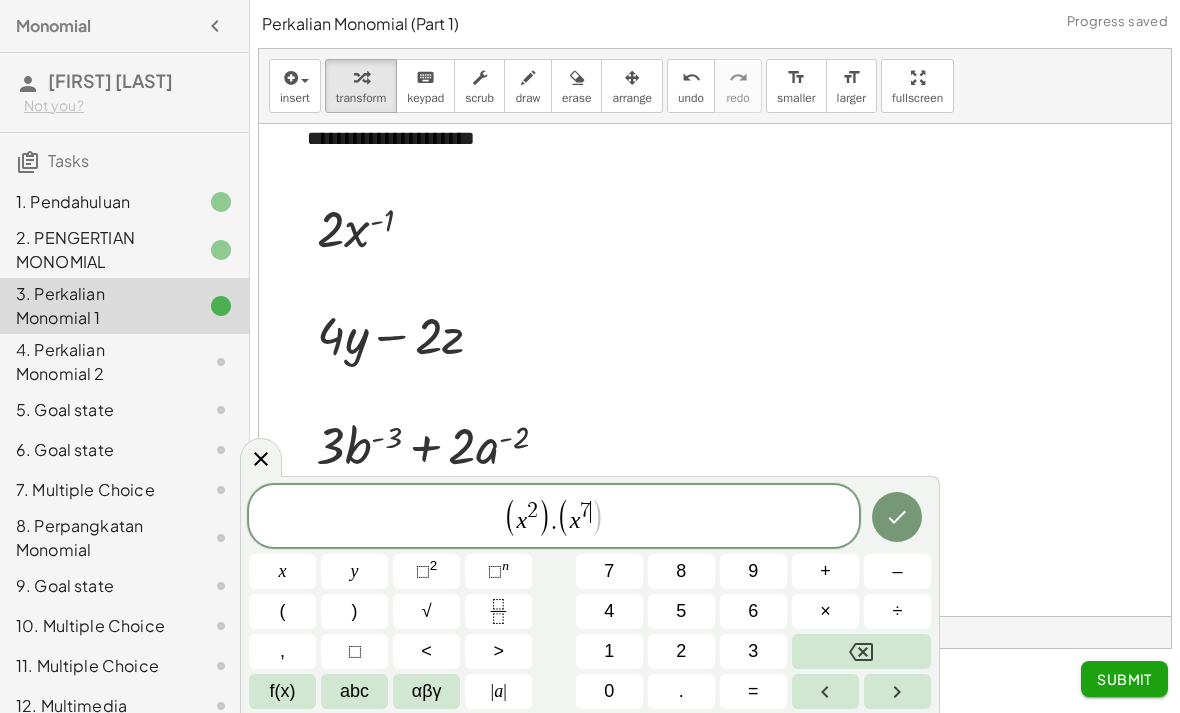 click on "( x 2 ) . ( x 7 ​ )" at bounding box center [554, 517] 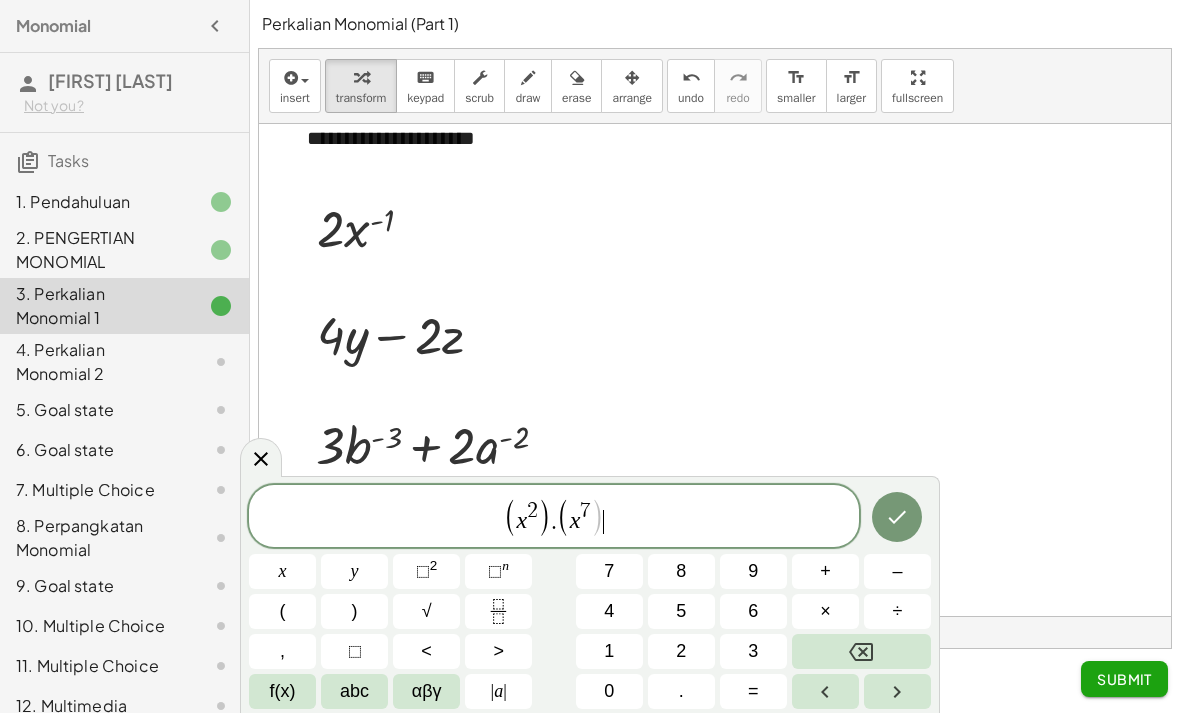 click on ")" at bounding box center (355, 611) 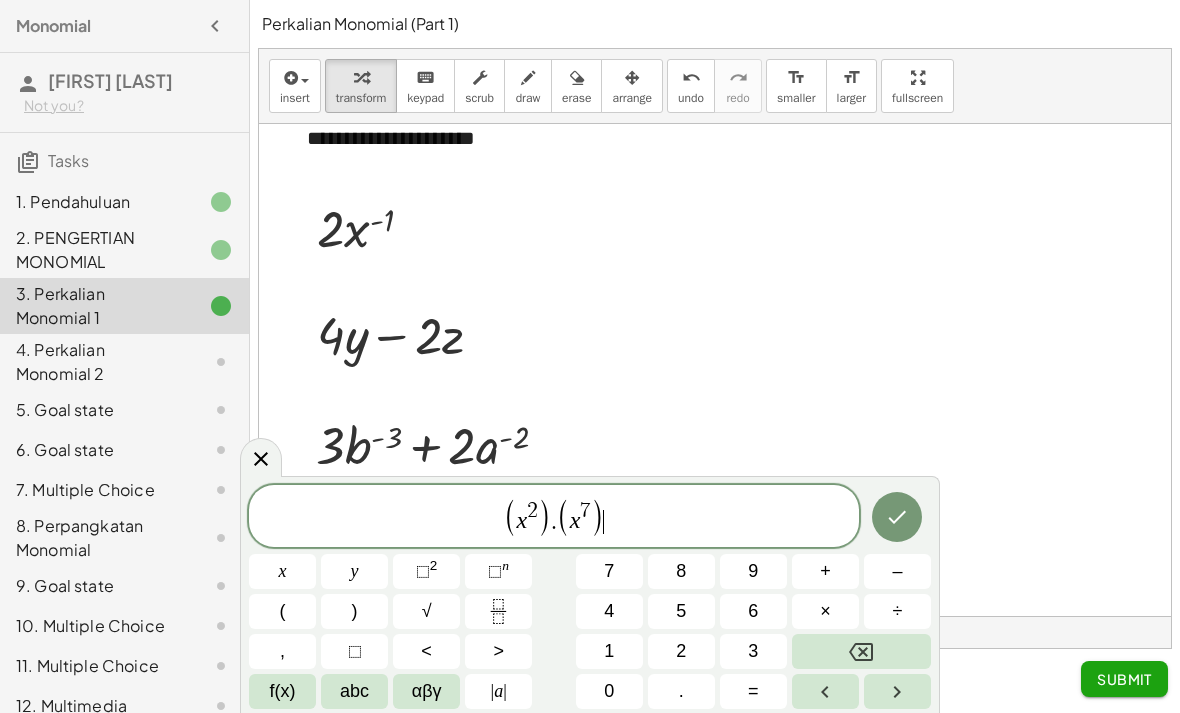 click at bounding box center [897, 517] 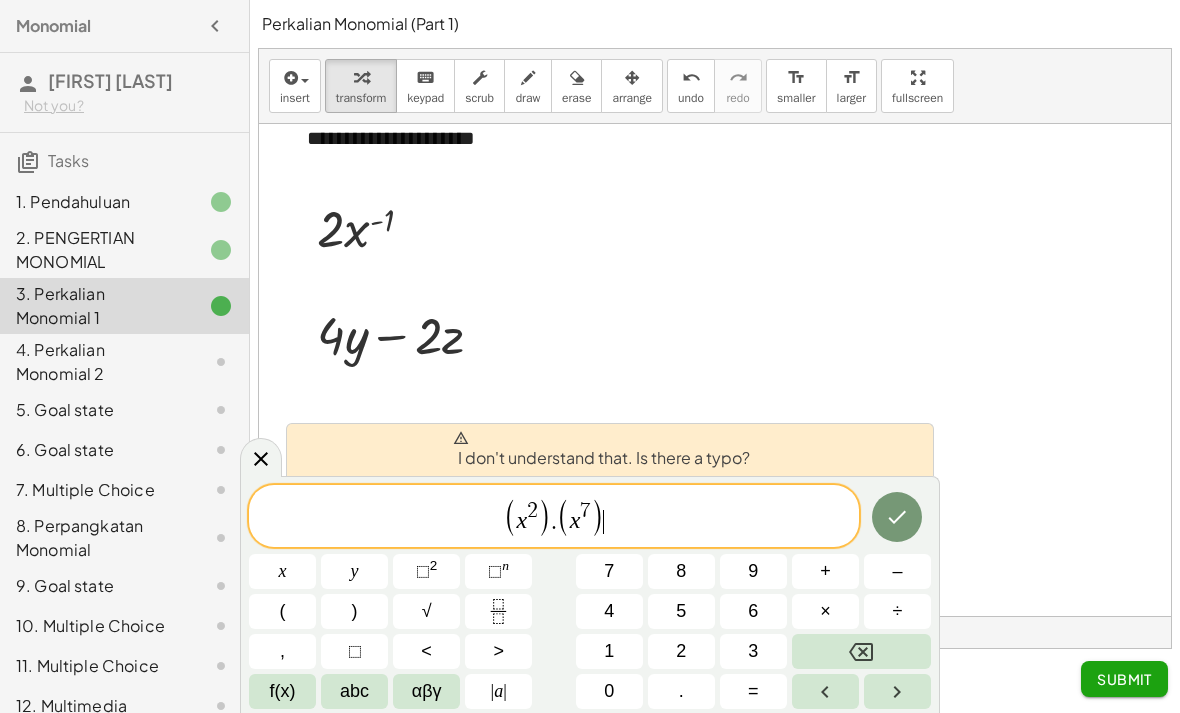 click on "(" at bounding box center (563, 518) 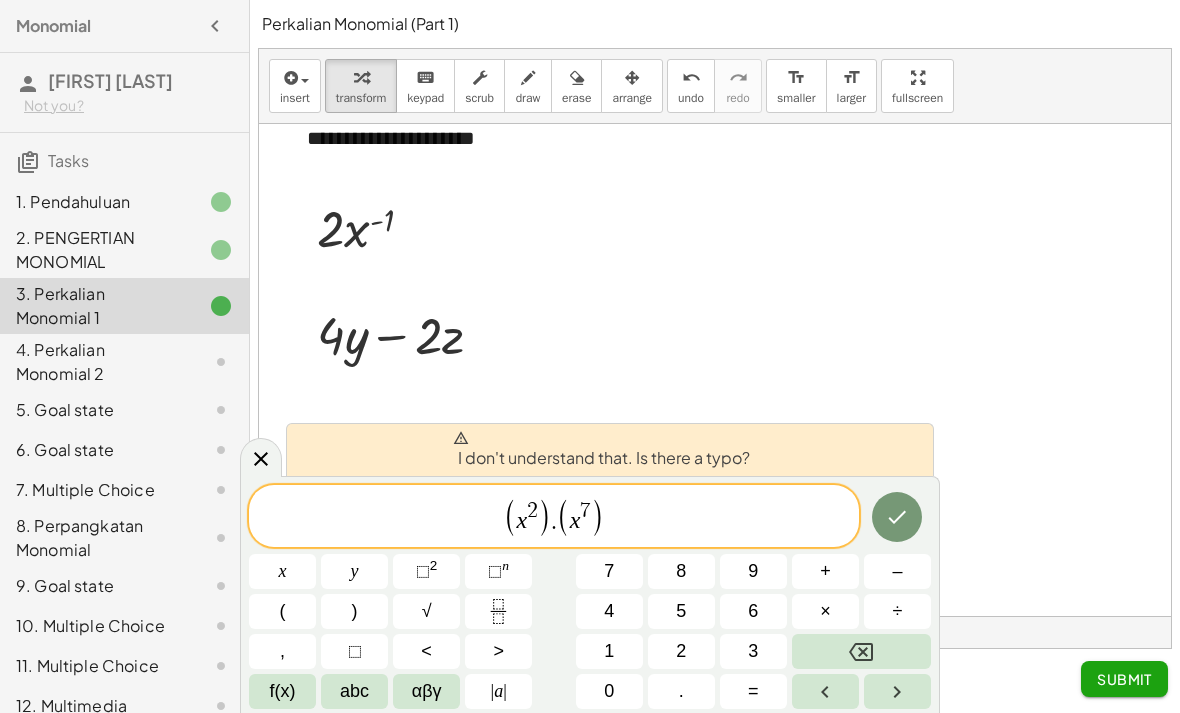 click on "." at bounding box center [554, 522] 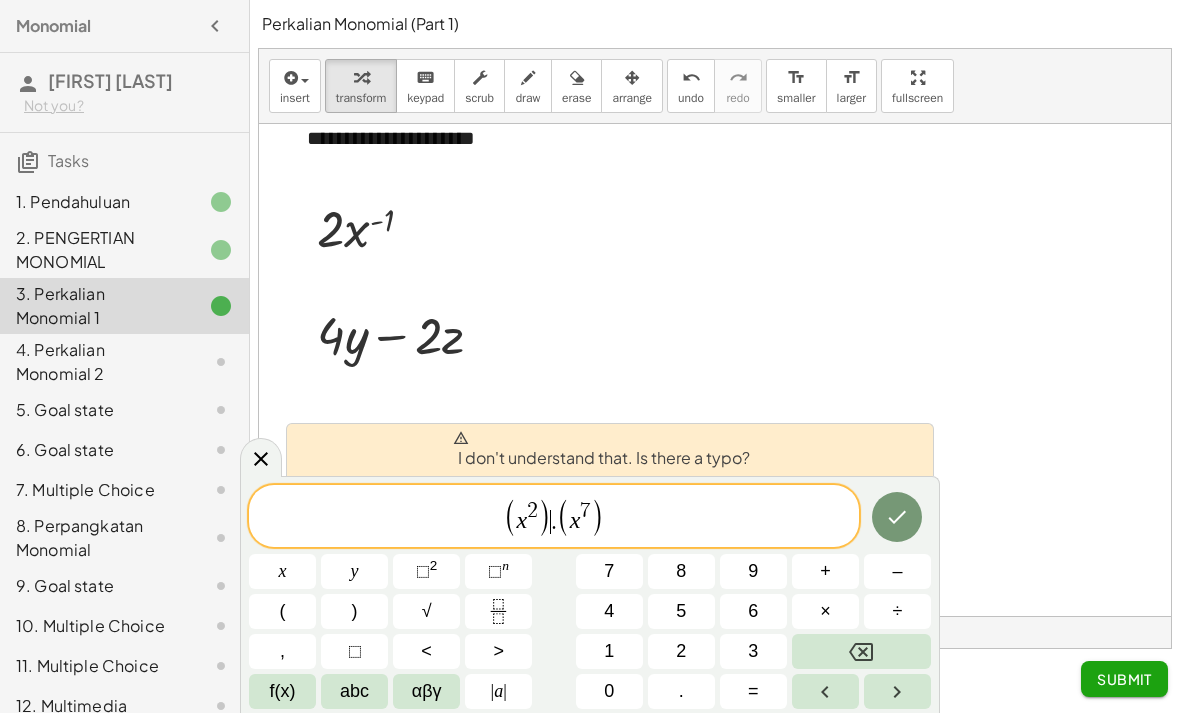 click on "." at bounding box center (554, 522) 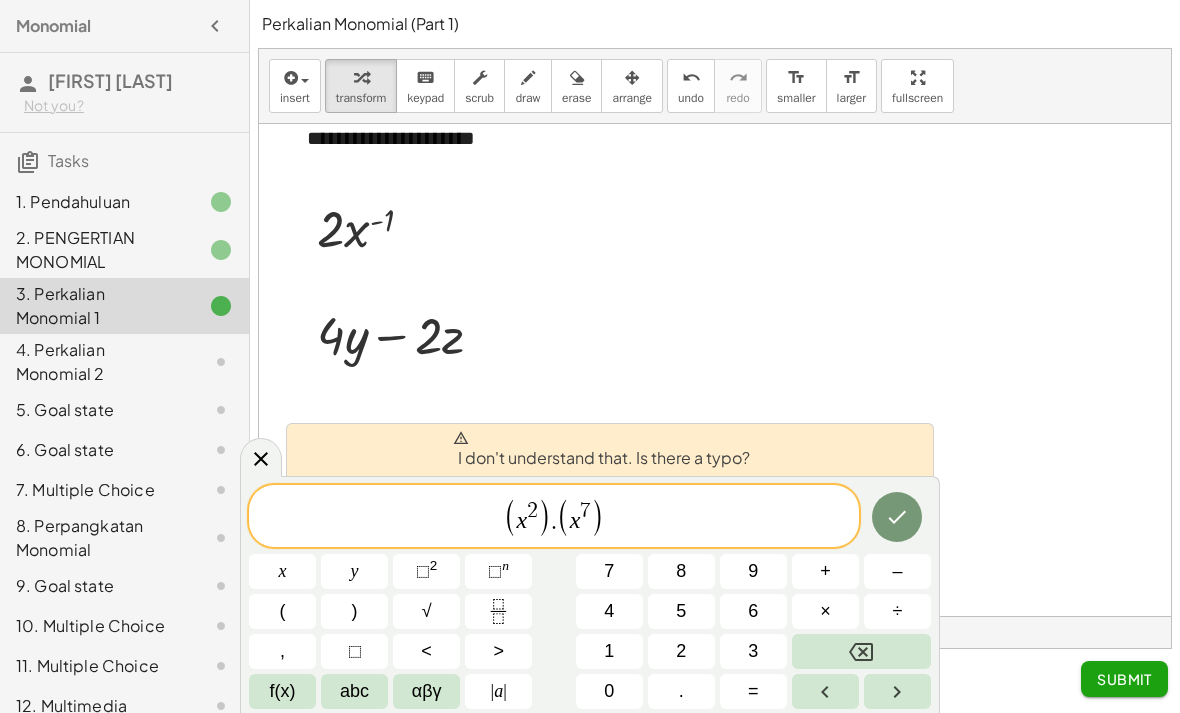 click on ")" at bounding box center [545, 518] 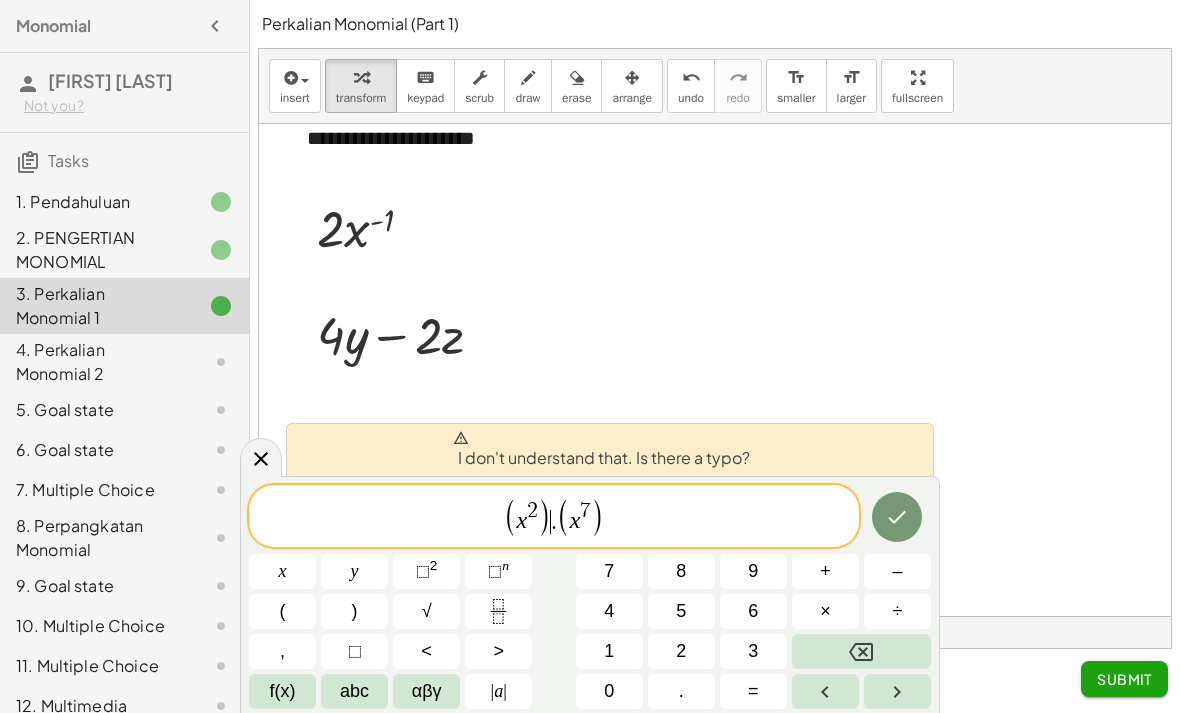 click on "(" at bounding box center (563, 518) 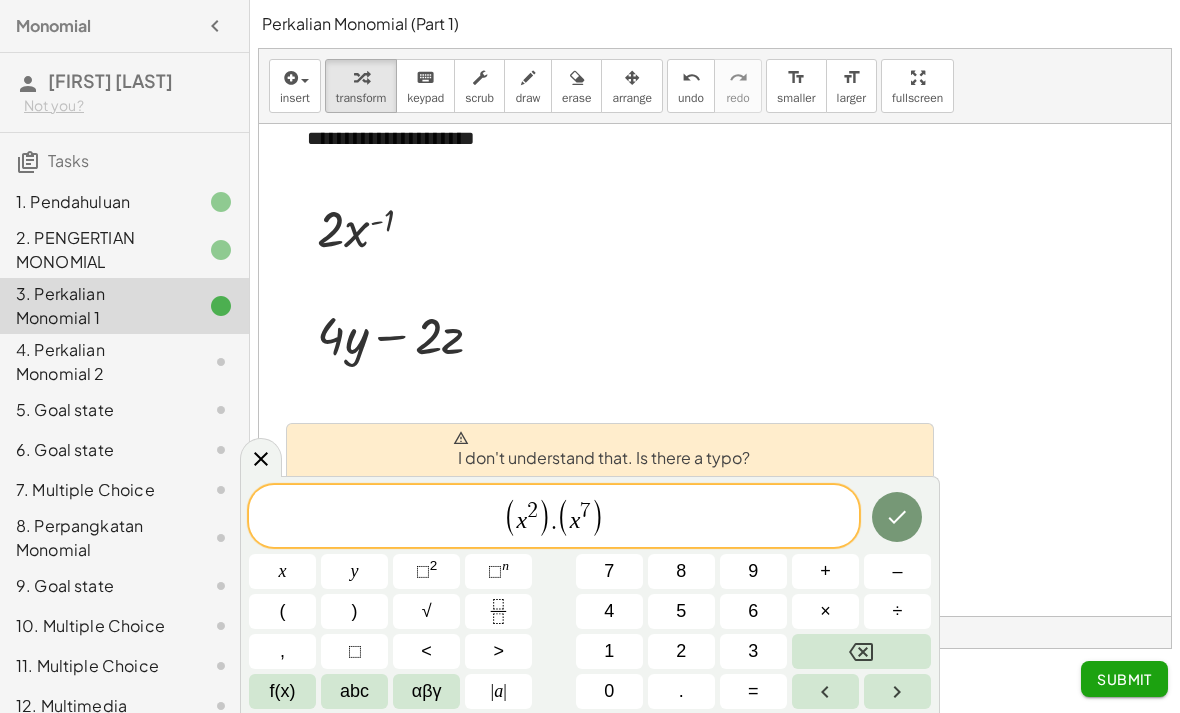 click on "(" at bounding box center [563, 518] 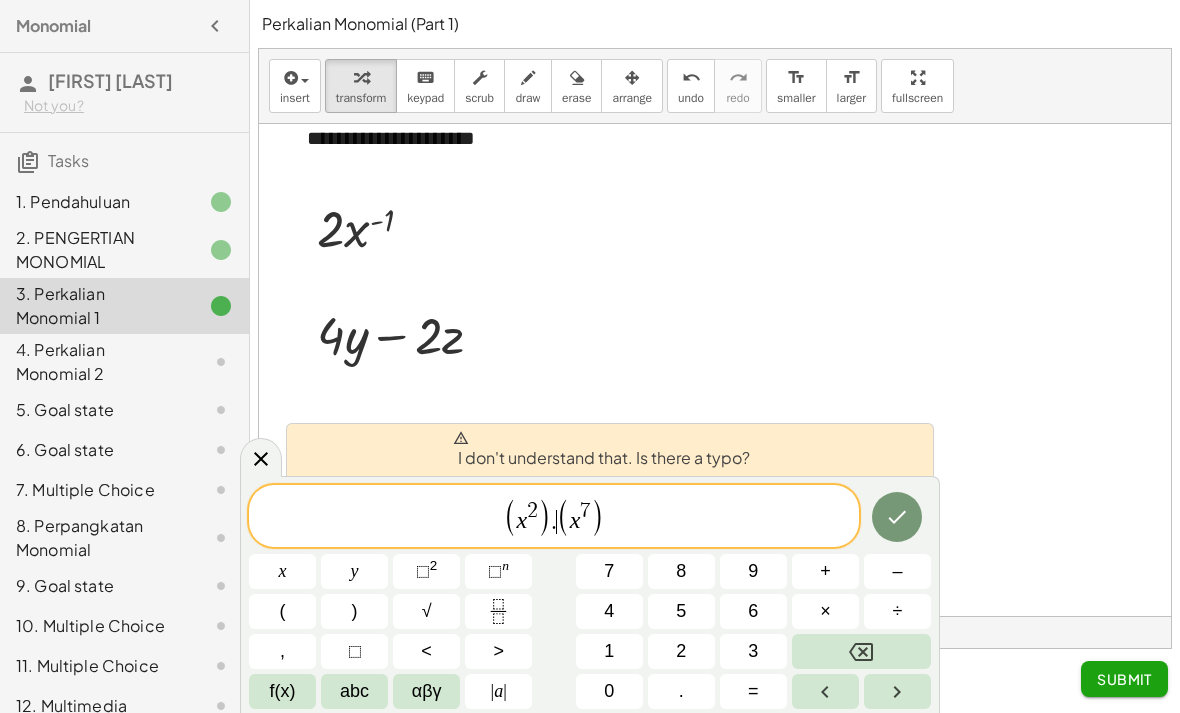 click 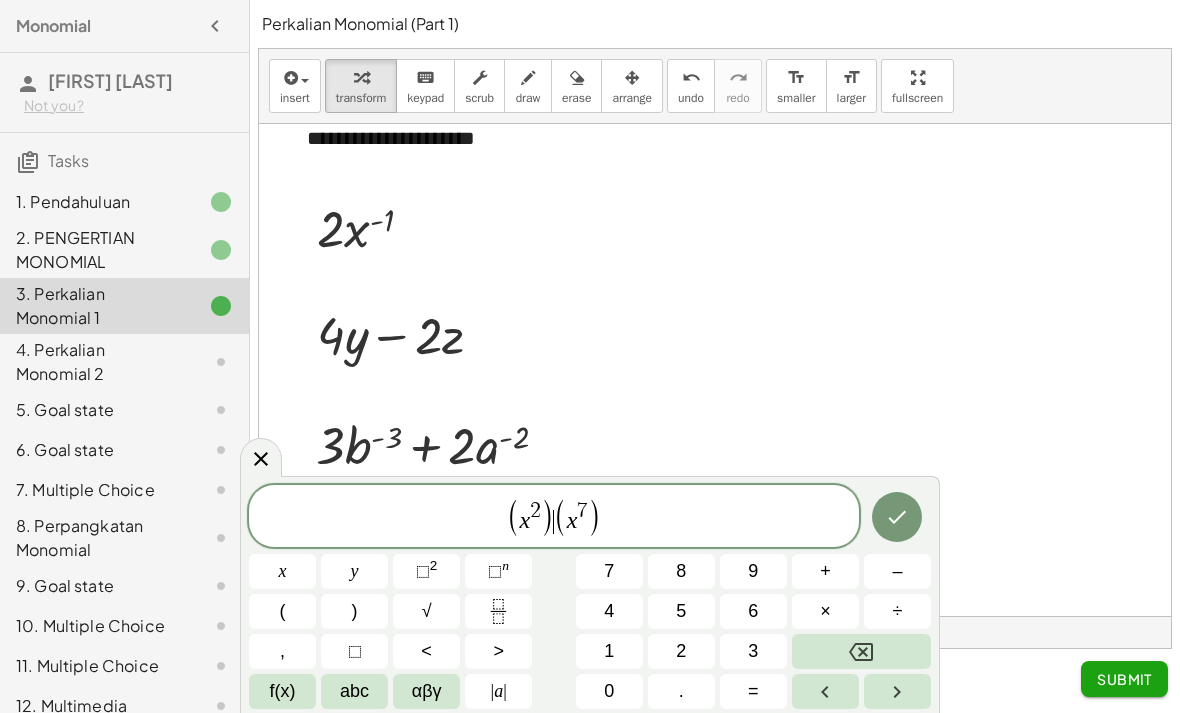 click on "×" at bounding box center [825, 611] 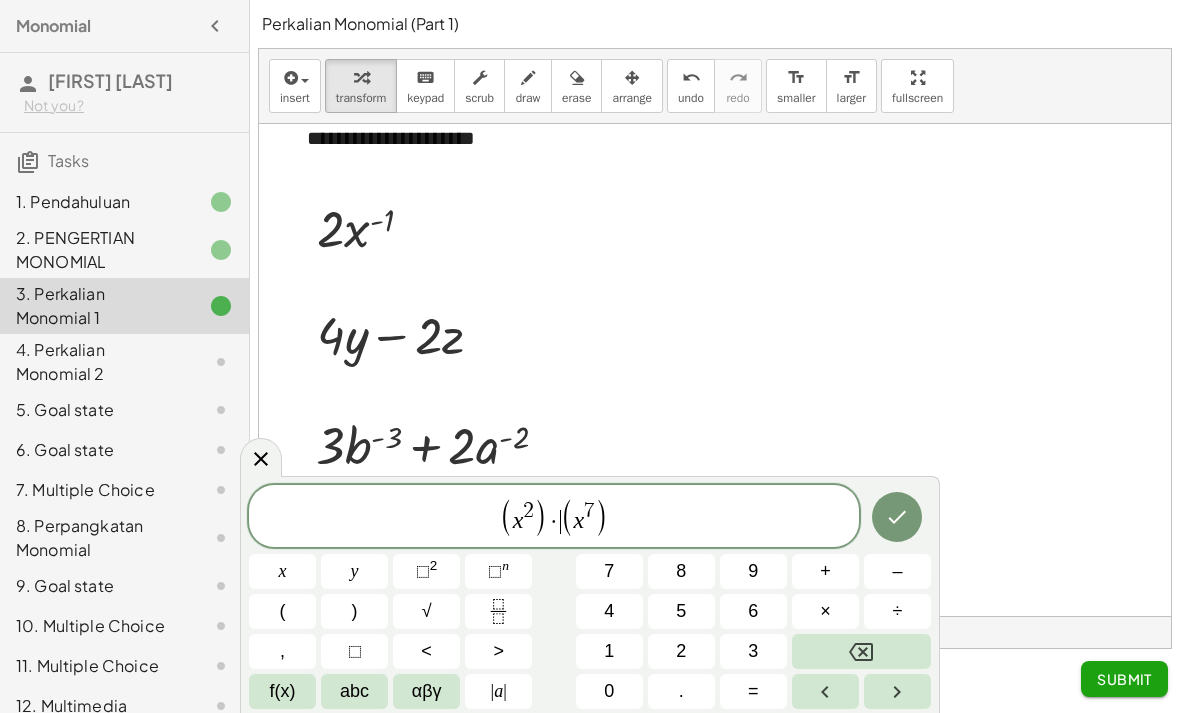 click 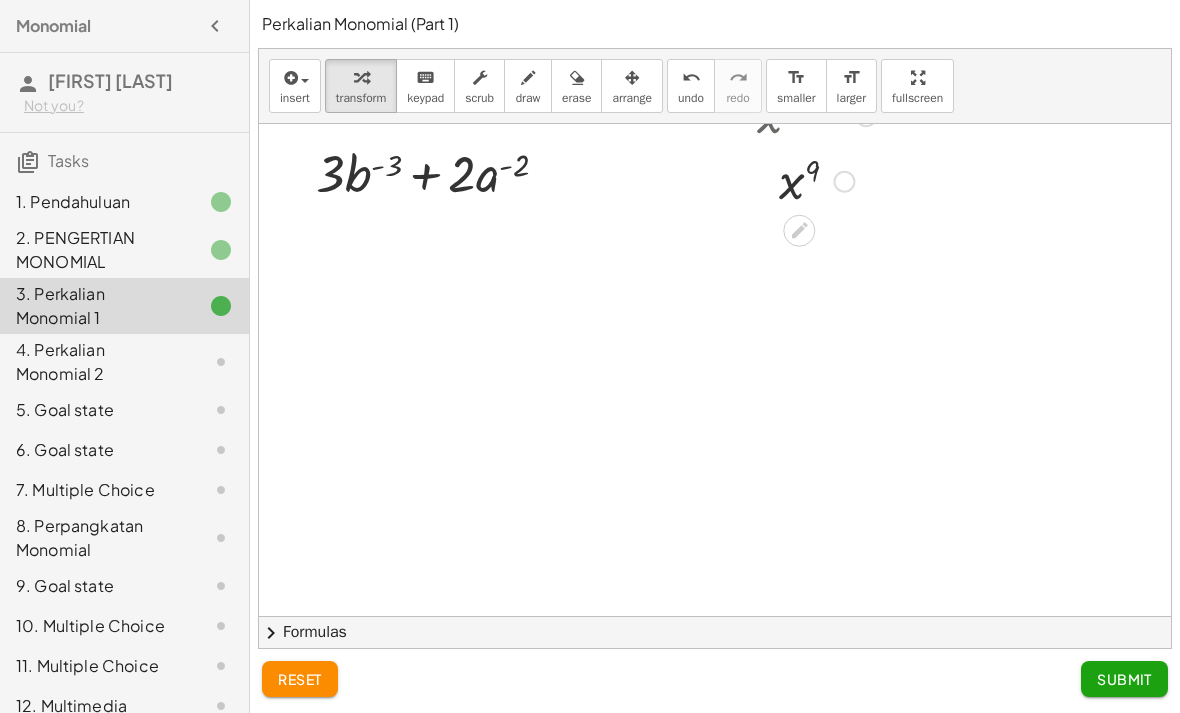 scroll, scrollTop: 1108, scrollLeft: 0, axis: vertical 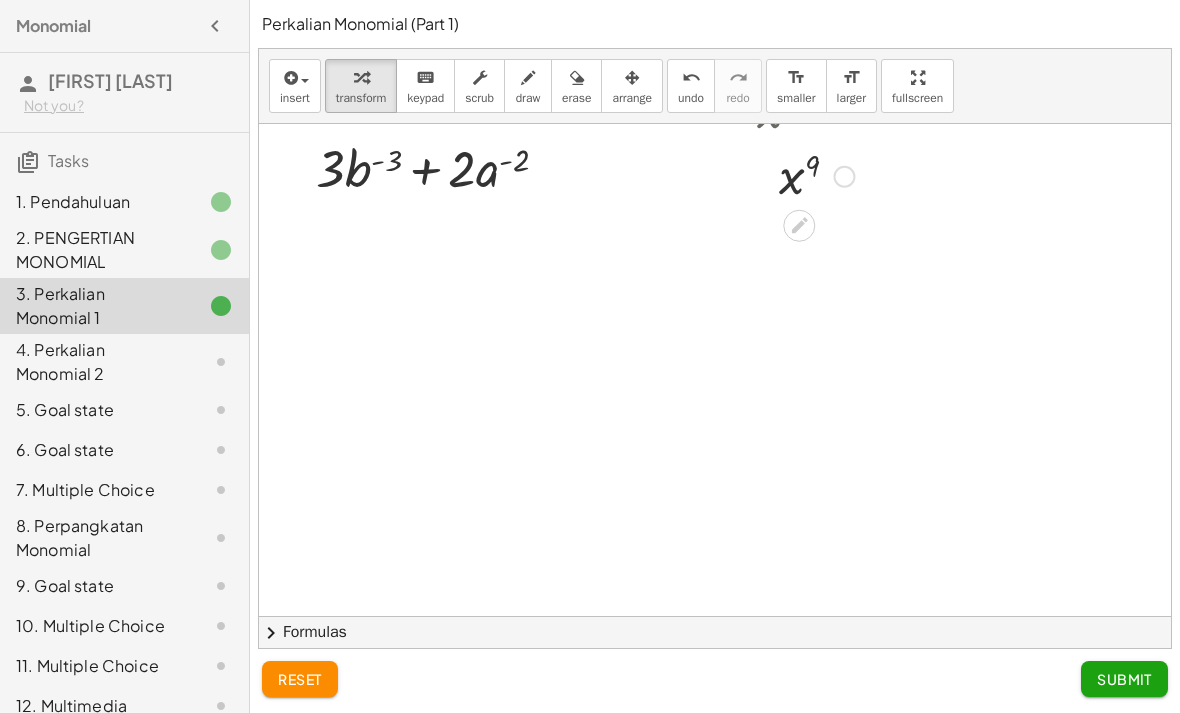 click on "insert" at bounding box center [295, 86] 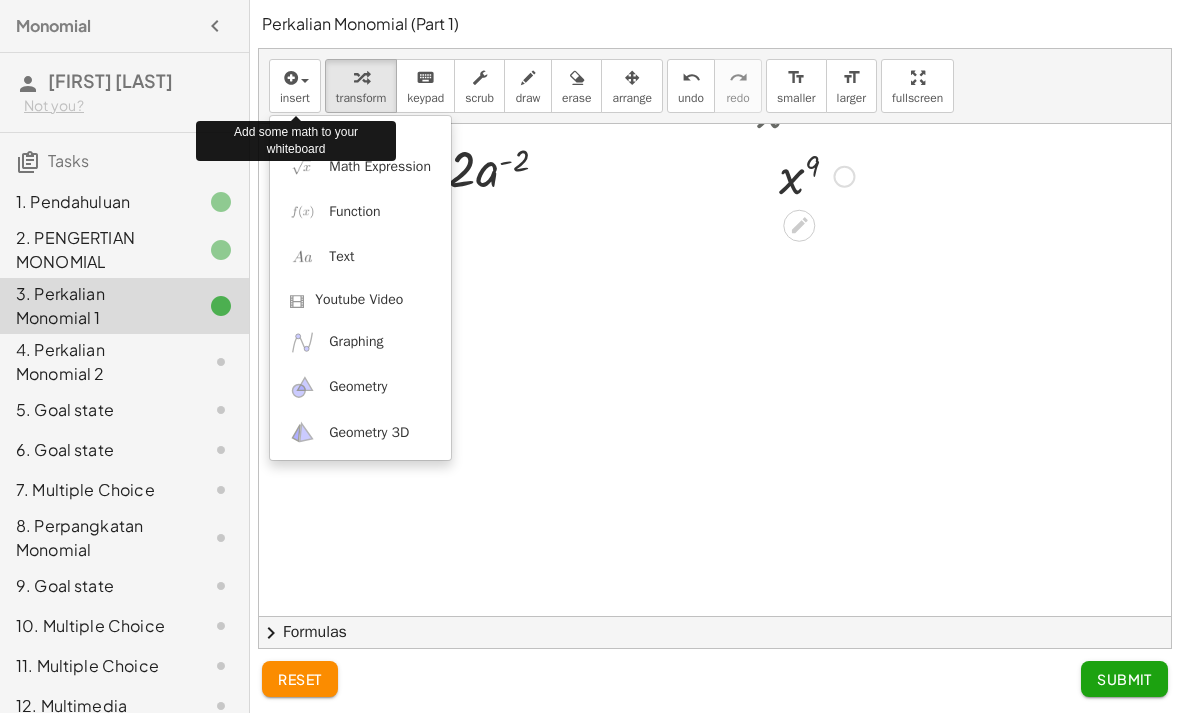 click on "Math Expression" at bounding box center (360, 166) 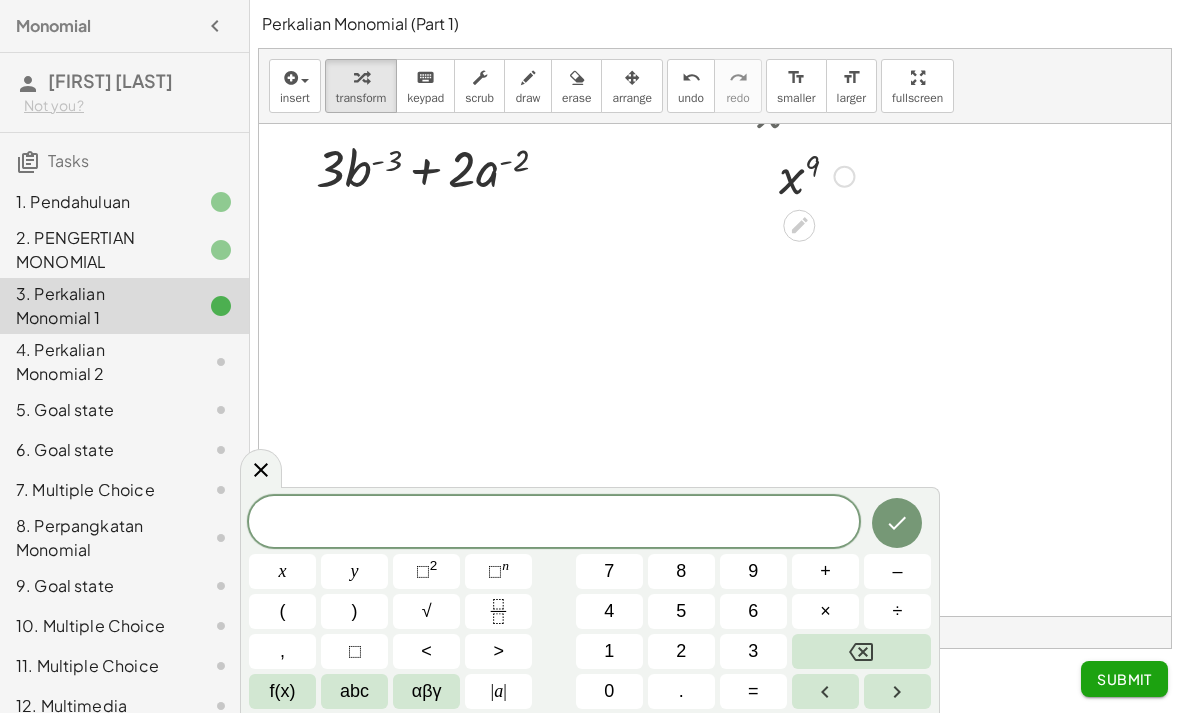 click on "y" at bounding box center (354, 571) 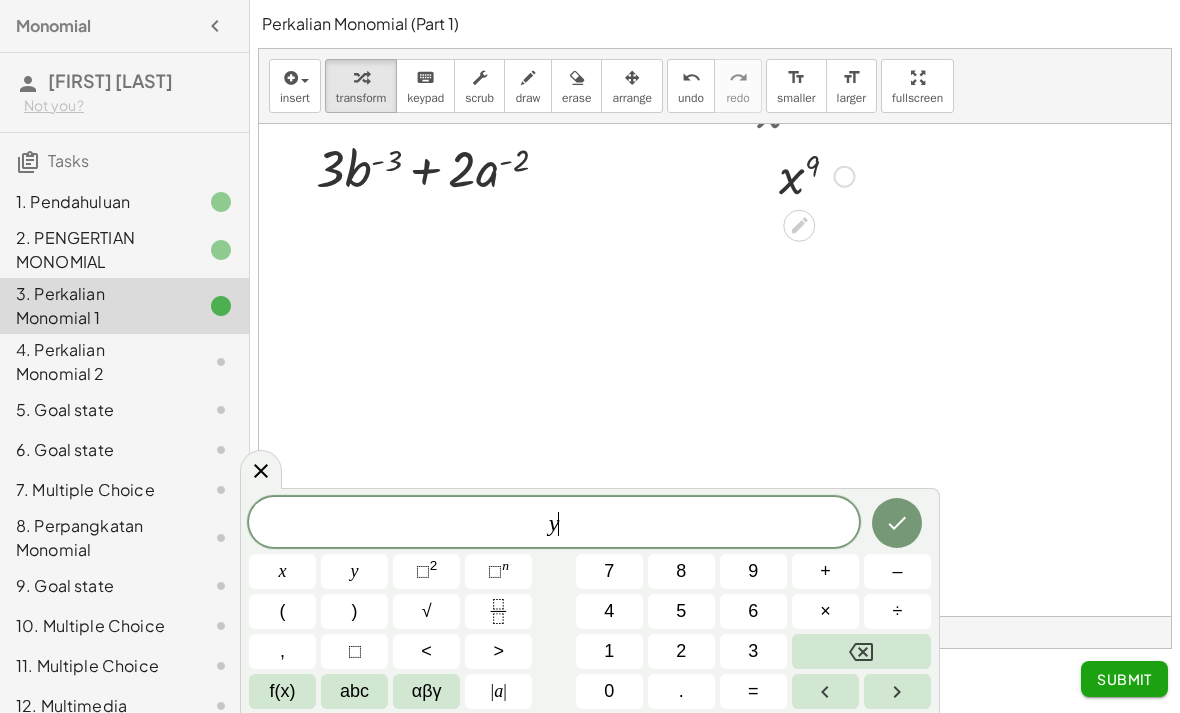 click on "⬚ n" at bounding box center [498, 571] 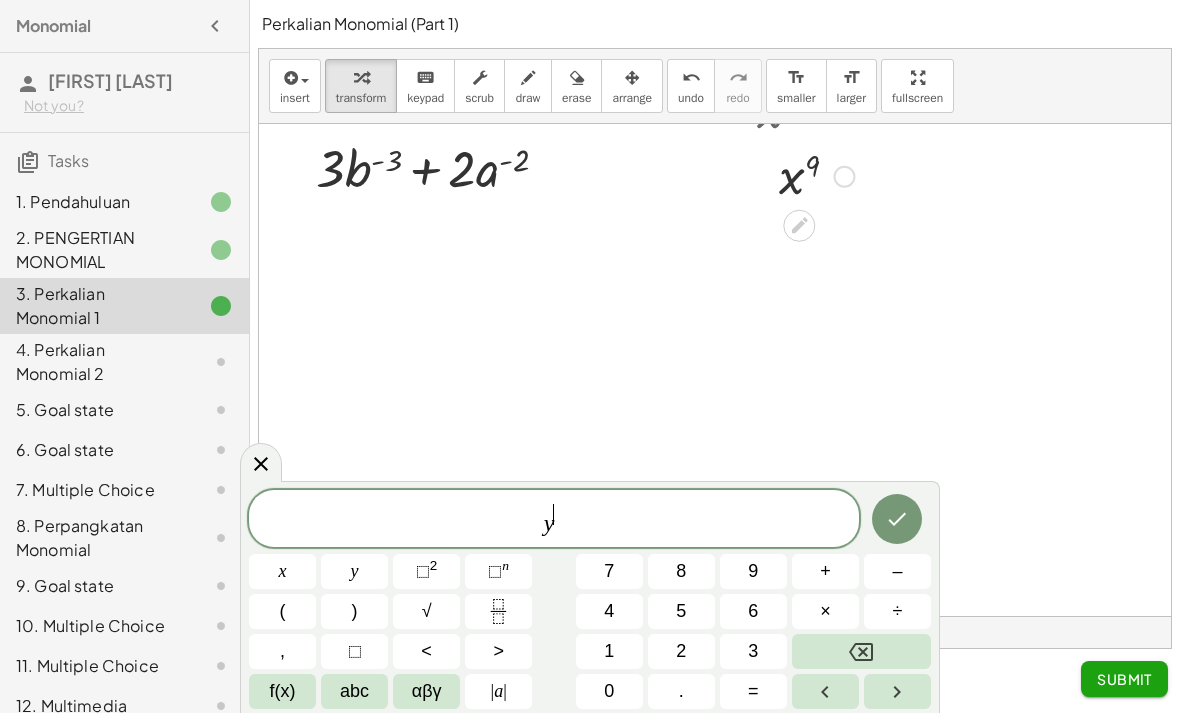 click at bounding box center [861, 651] 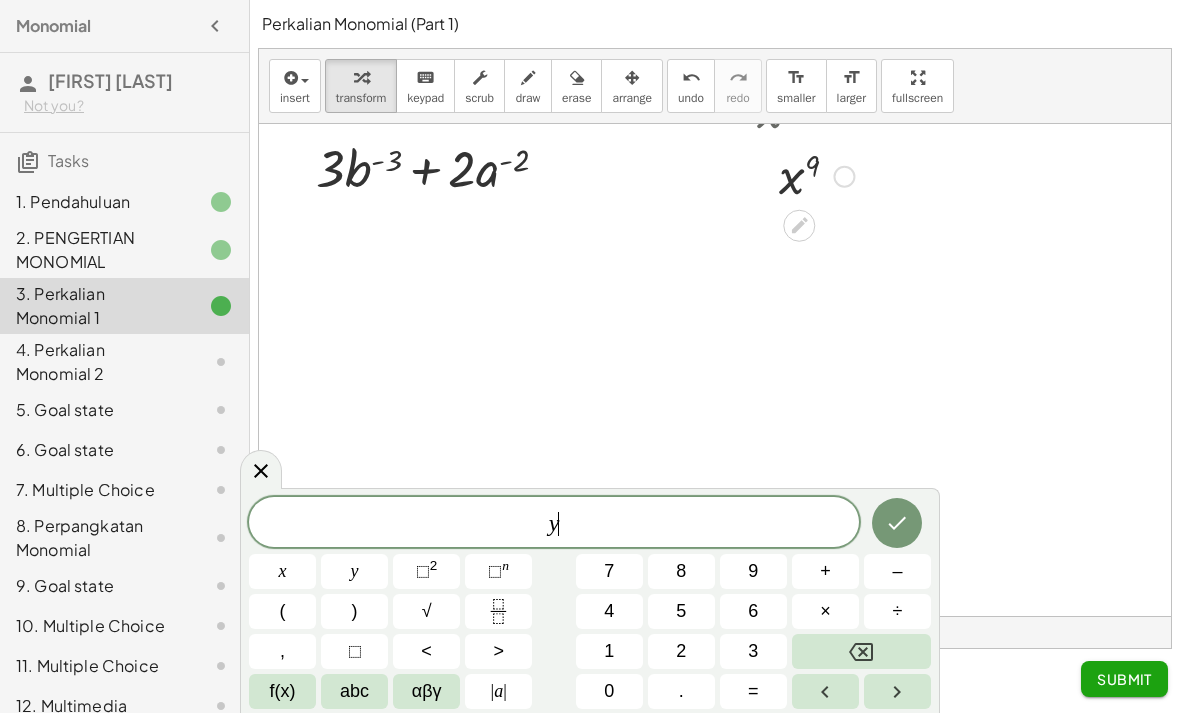 click at bounding box center (861, 651) 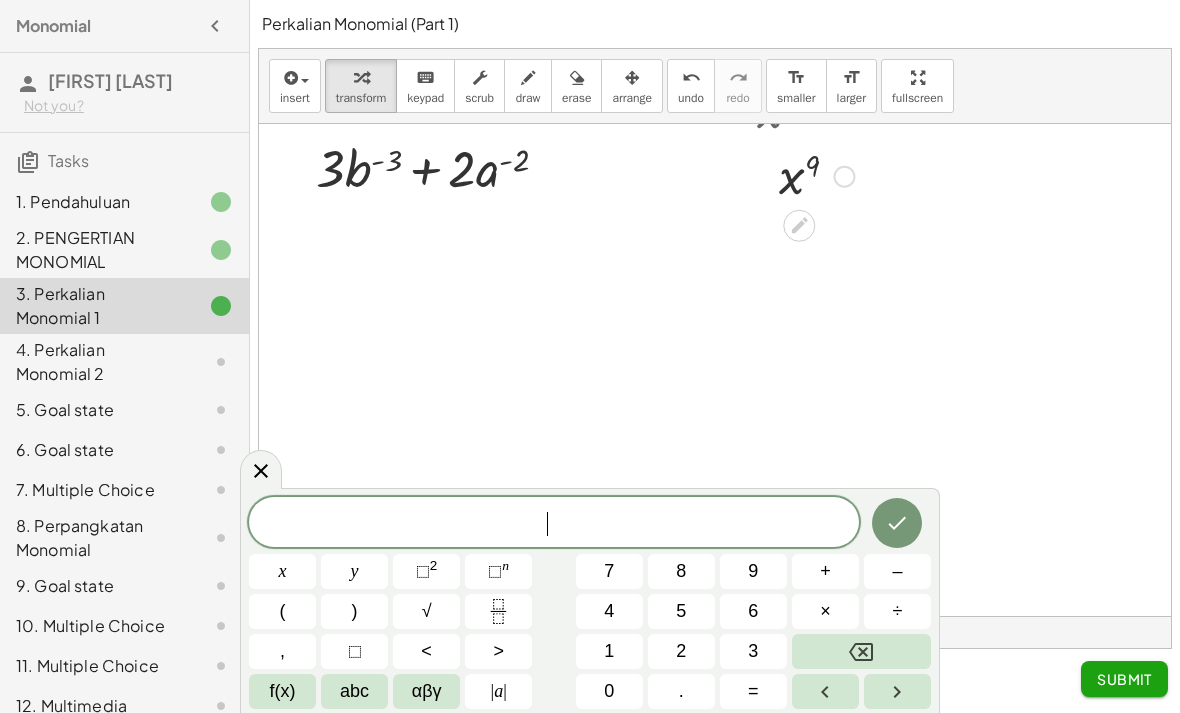 click on "(" at bounding box center (282, 611) 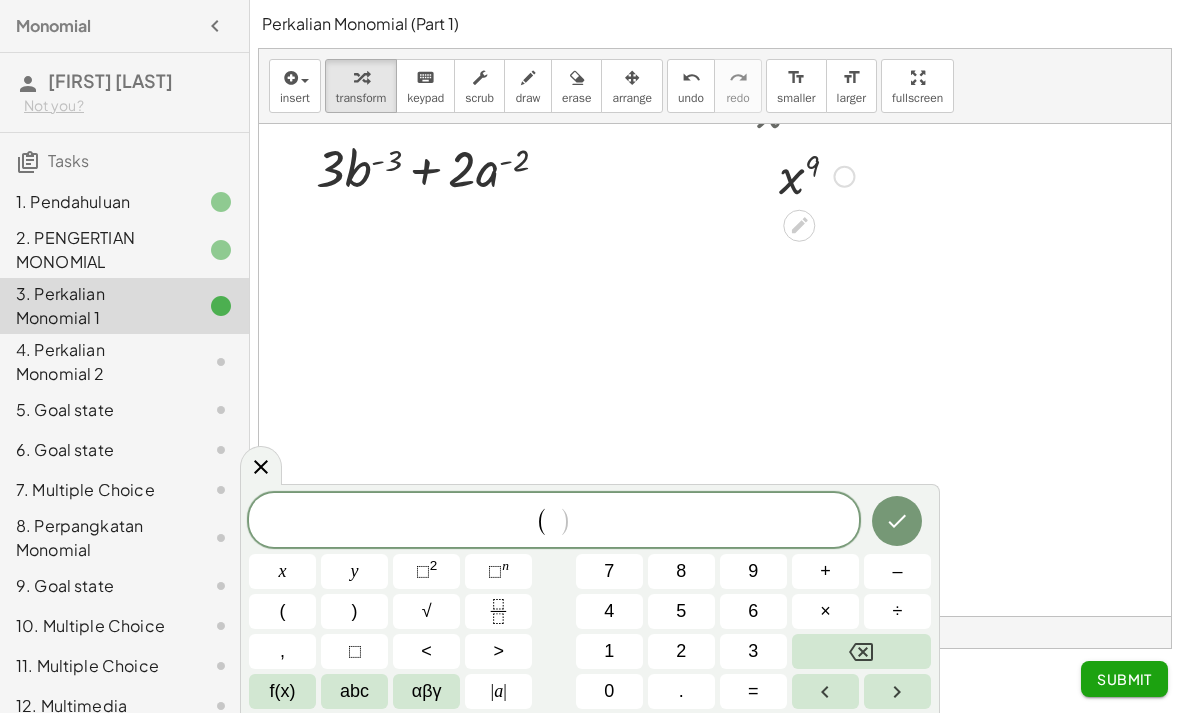 click on "y" at bounding box center (354, 571) 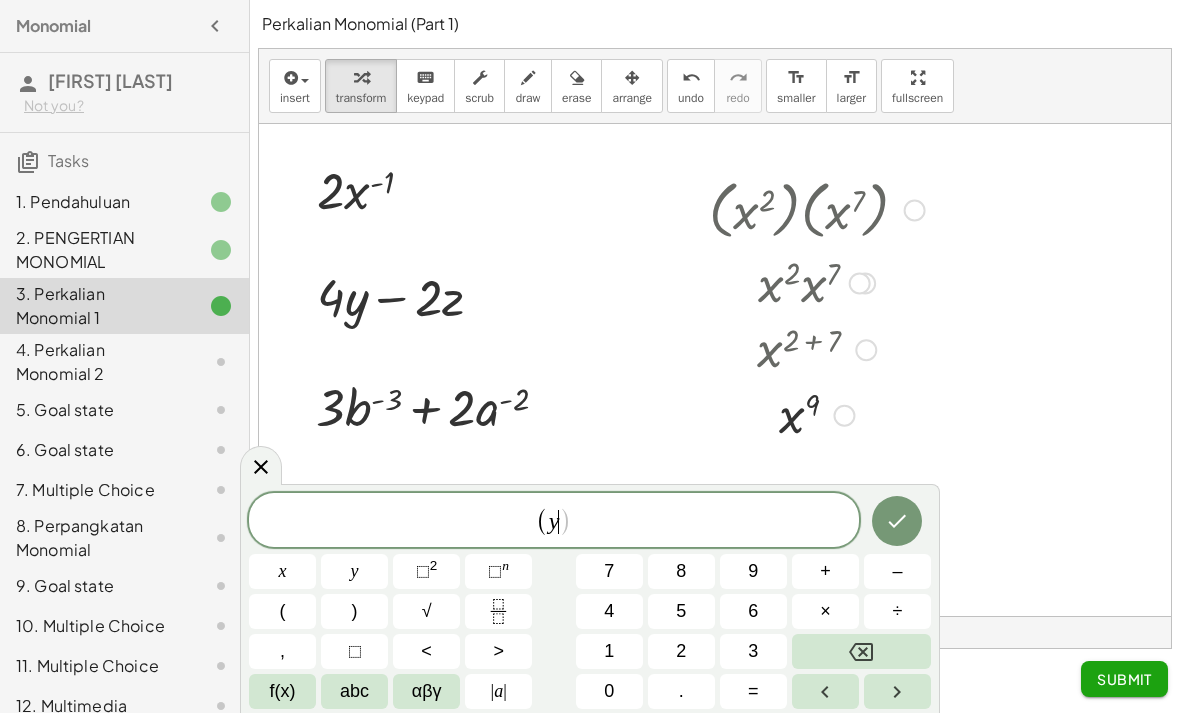 scroll, scrollTop: 875, scrollLeft: 0, axis: vertical 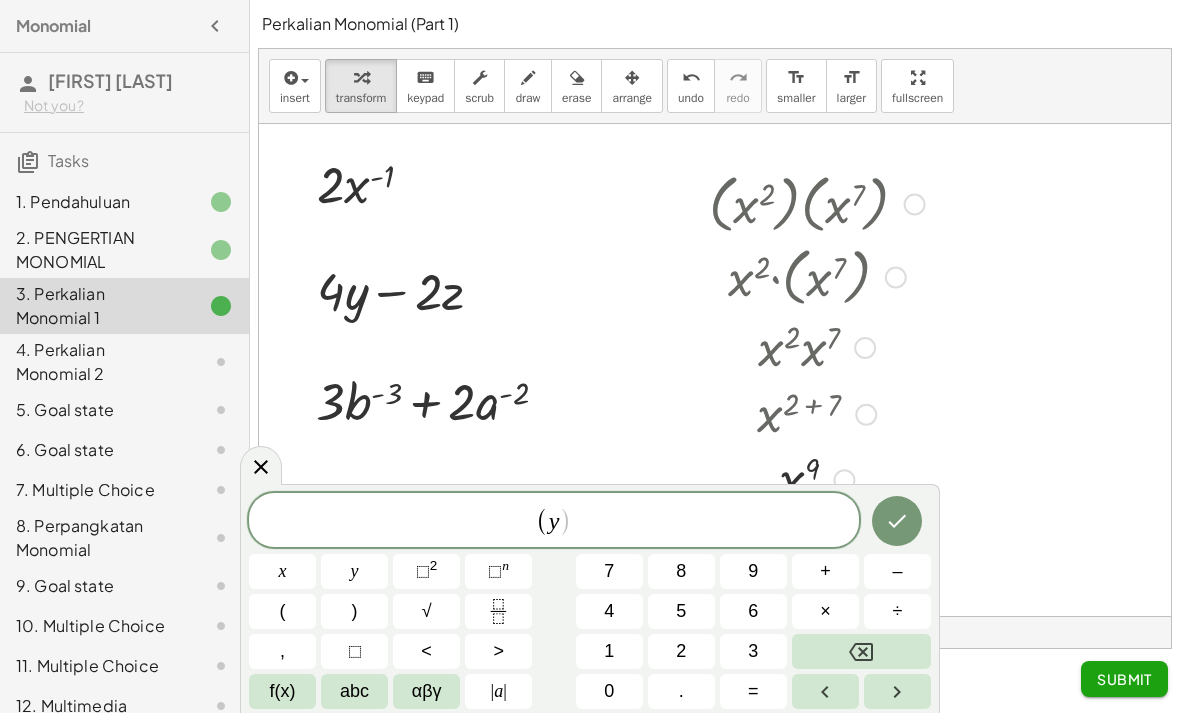 click on "n" at bounding box center (505, 565) 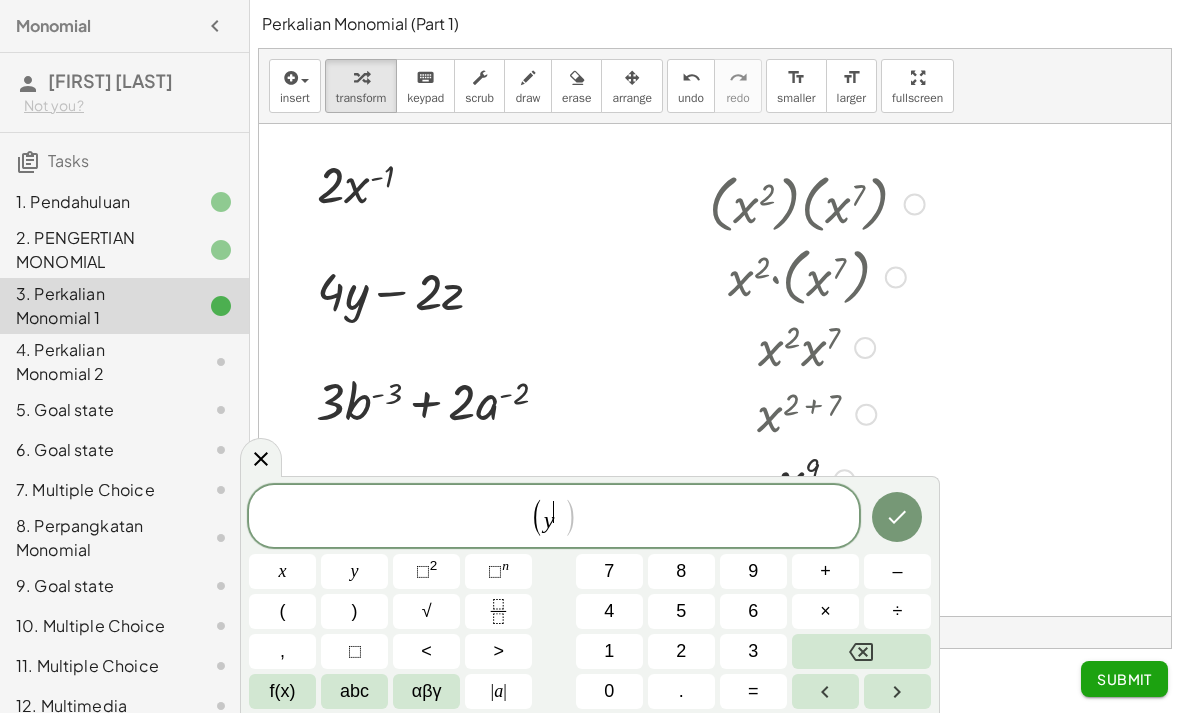 click 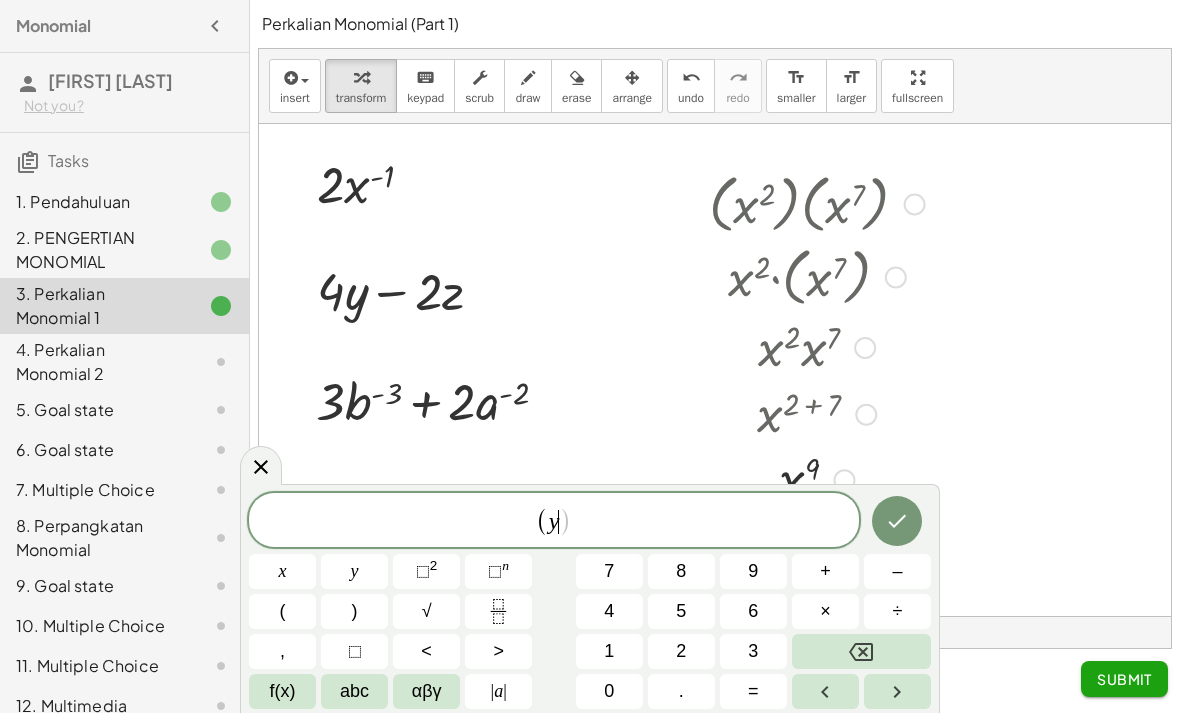 click on "⬚ n" at bounding box center [498, 571] 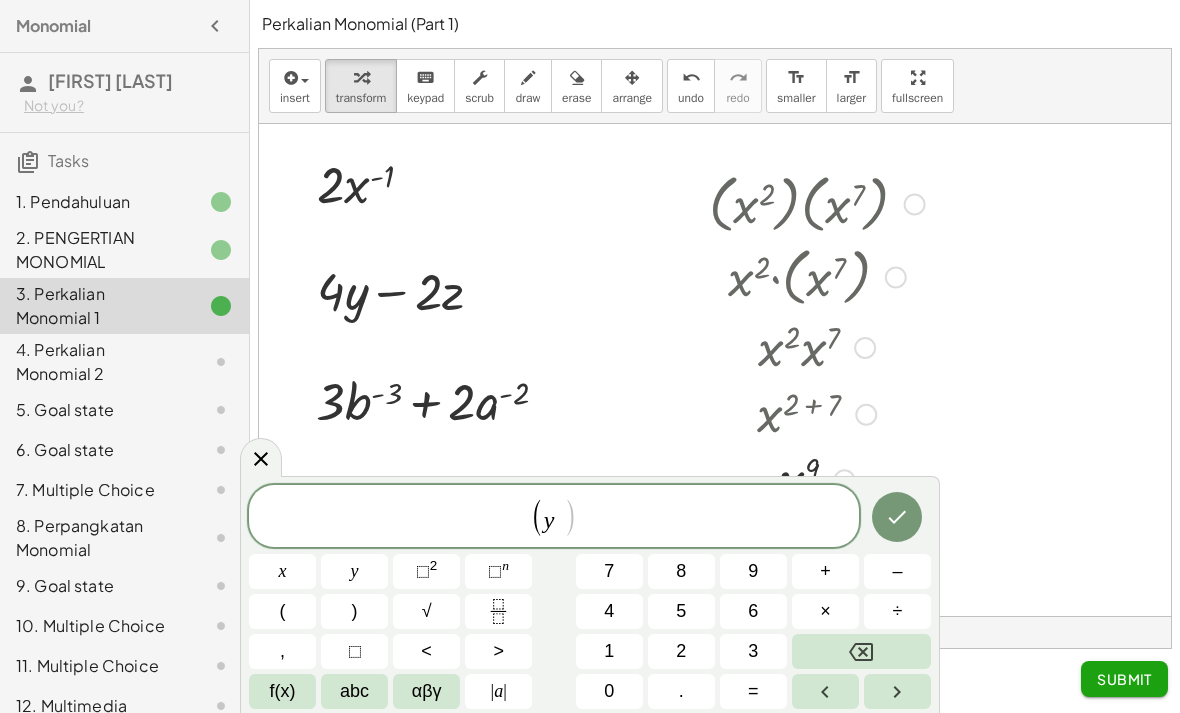 click on "3" at bounding box center [753, 651] 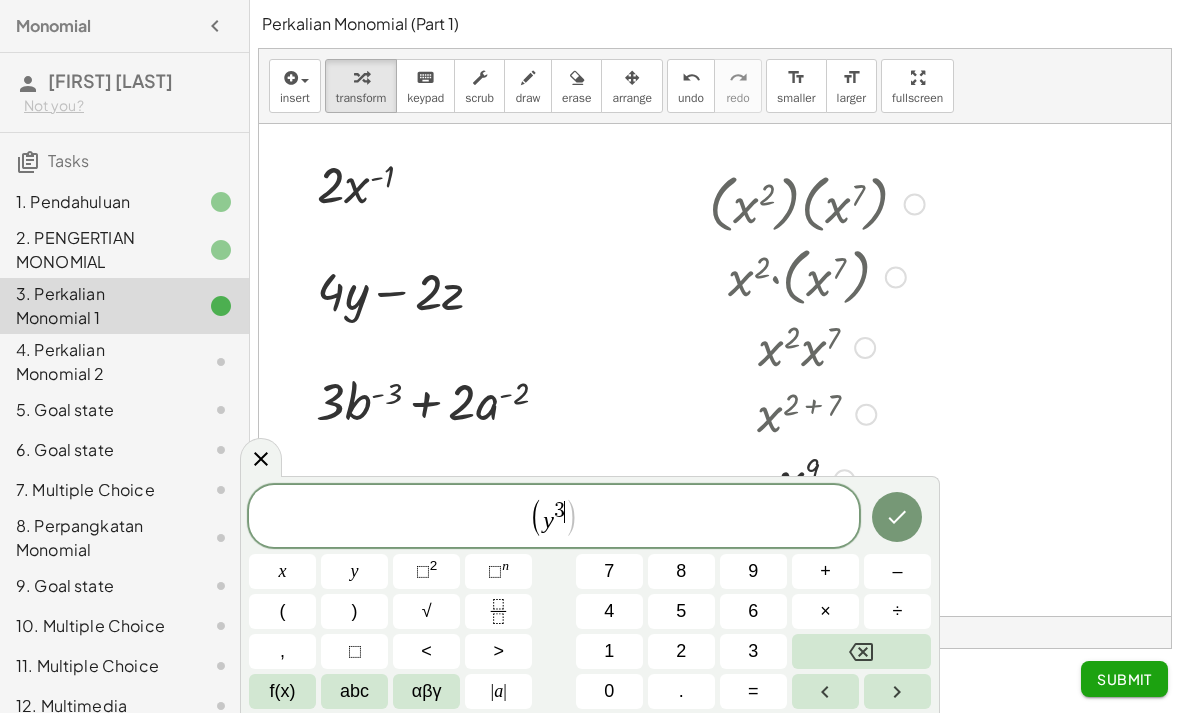 click at bounding box center (861, 651) 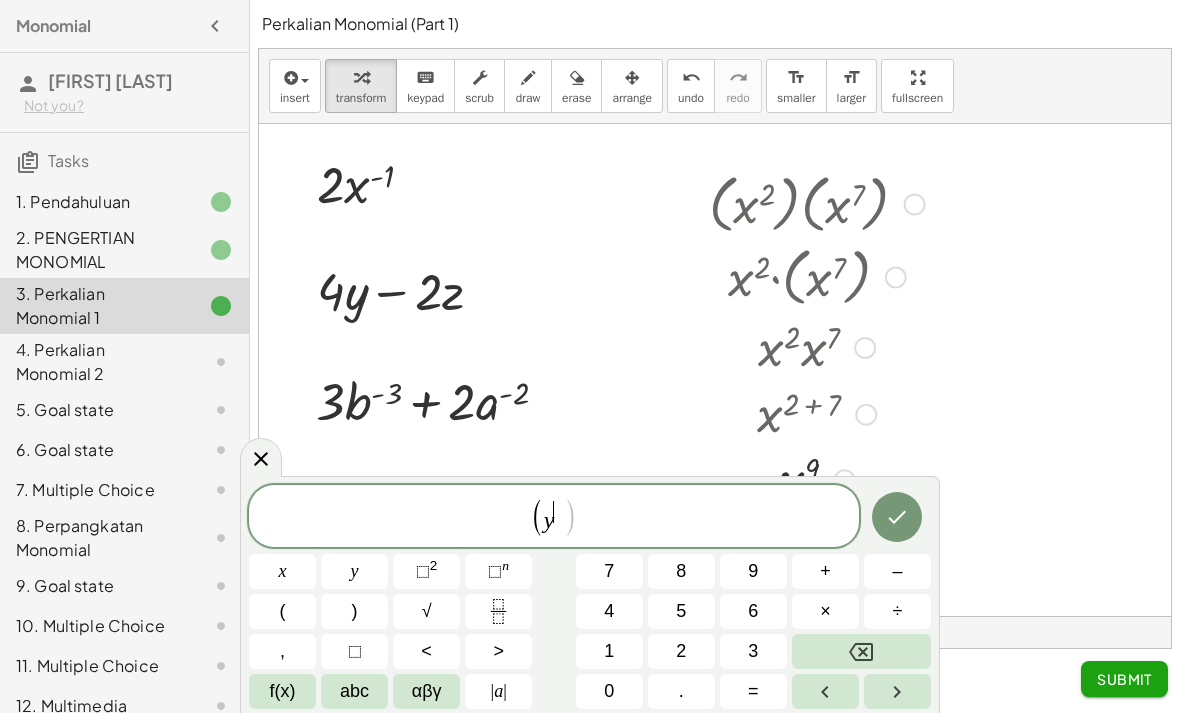 click at bounding box center [861, 651] 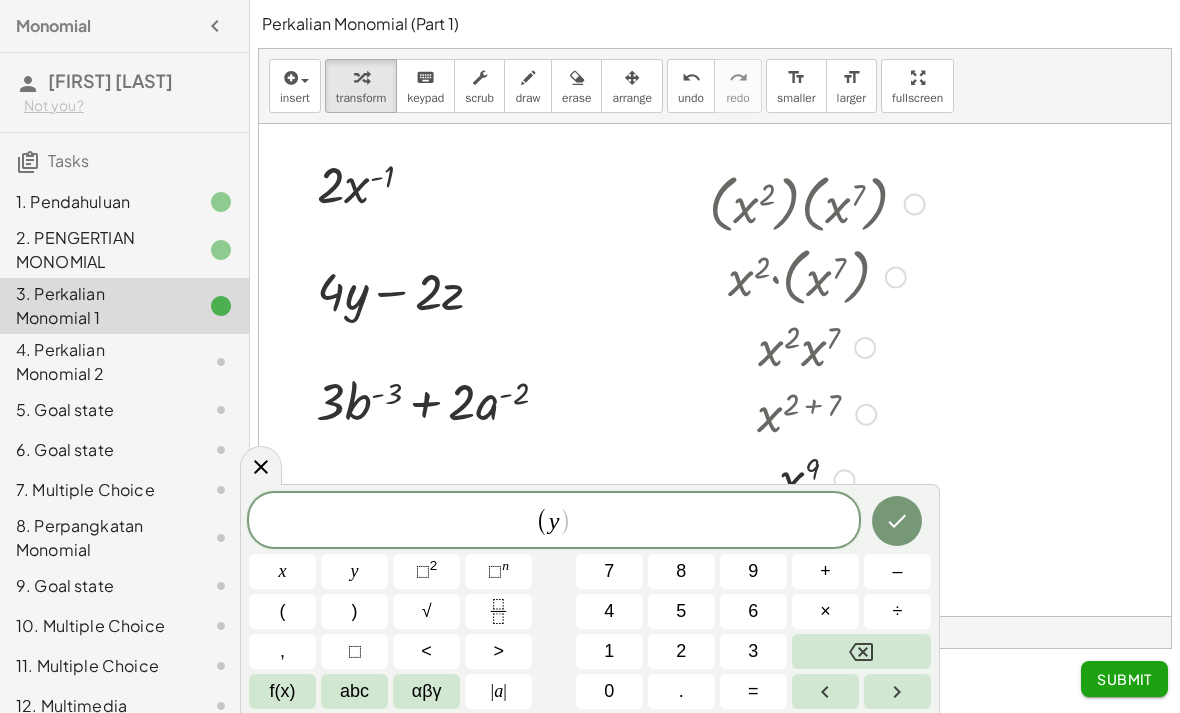 click 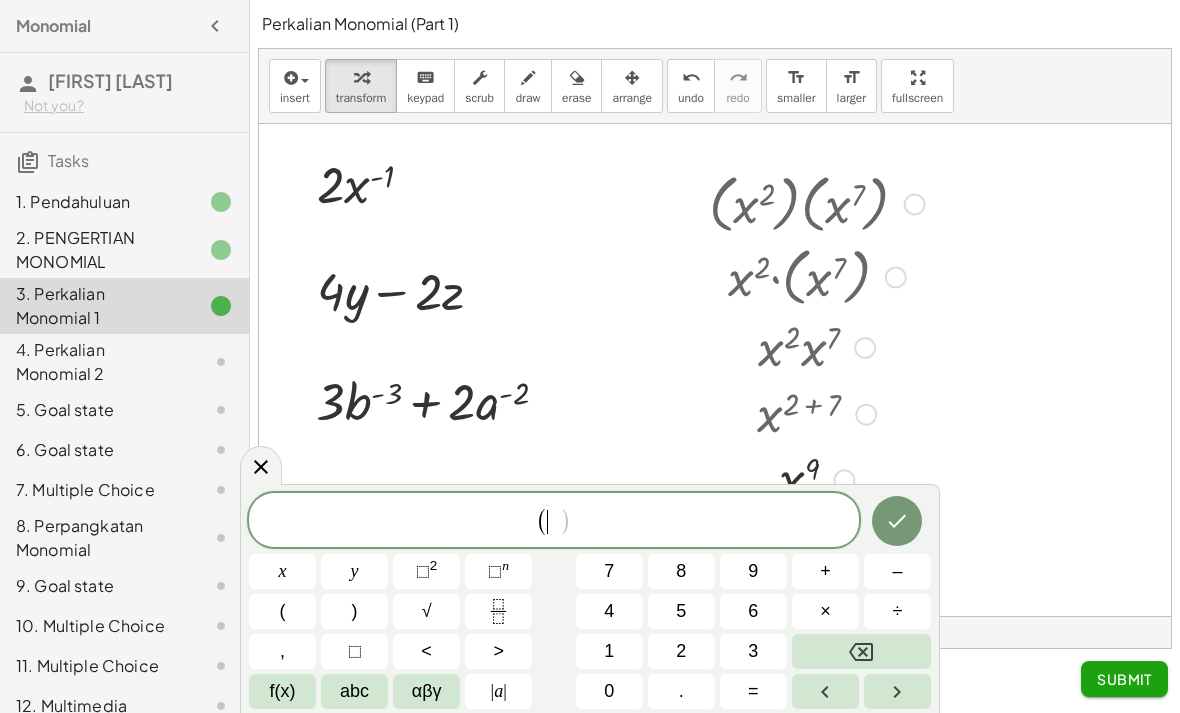 click on "y" at bounding box center [354, 571] 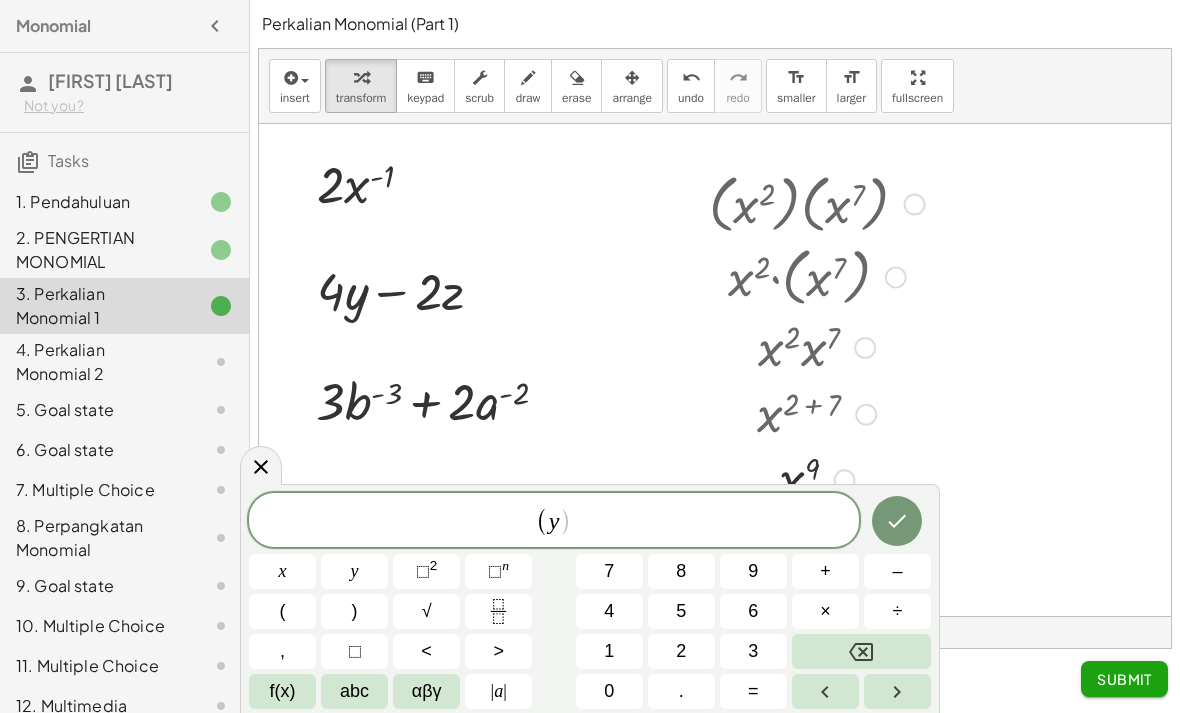 click on "⬚" at bounding box center [495, 571] 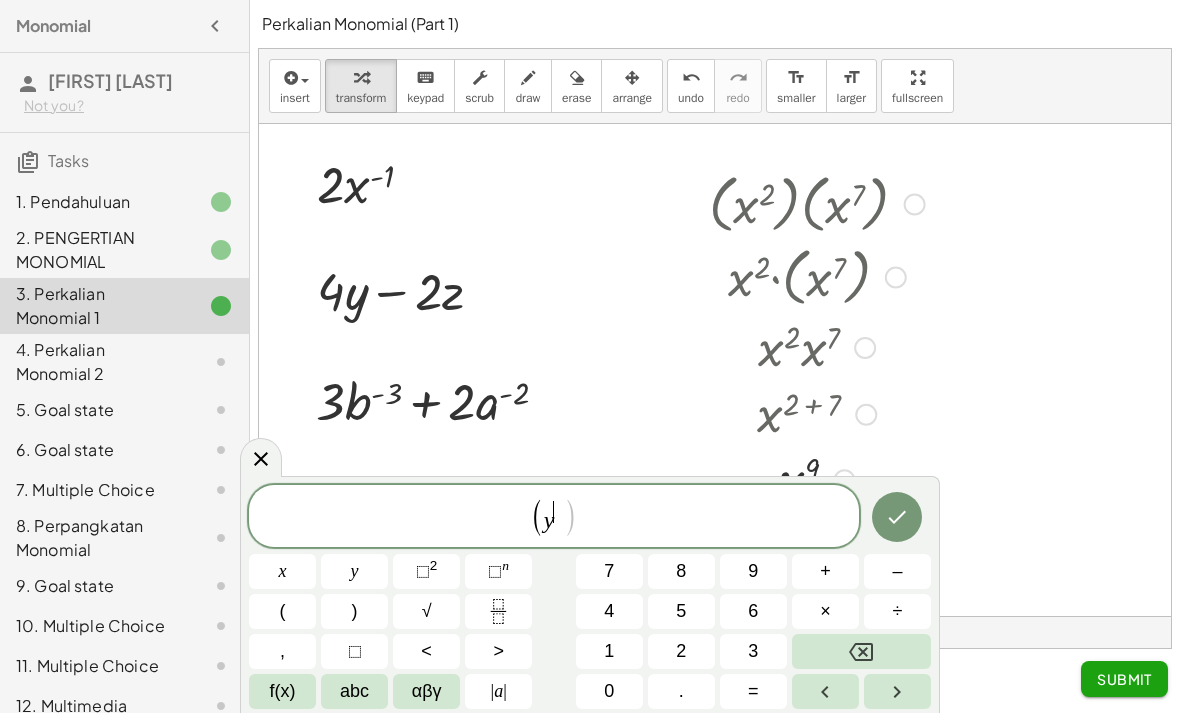 click on "2" at bounding box center (681, 651) 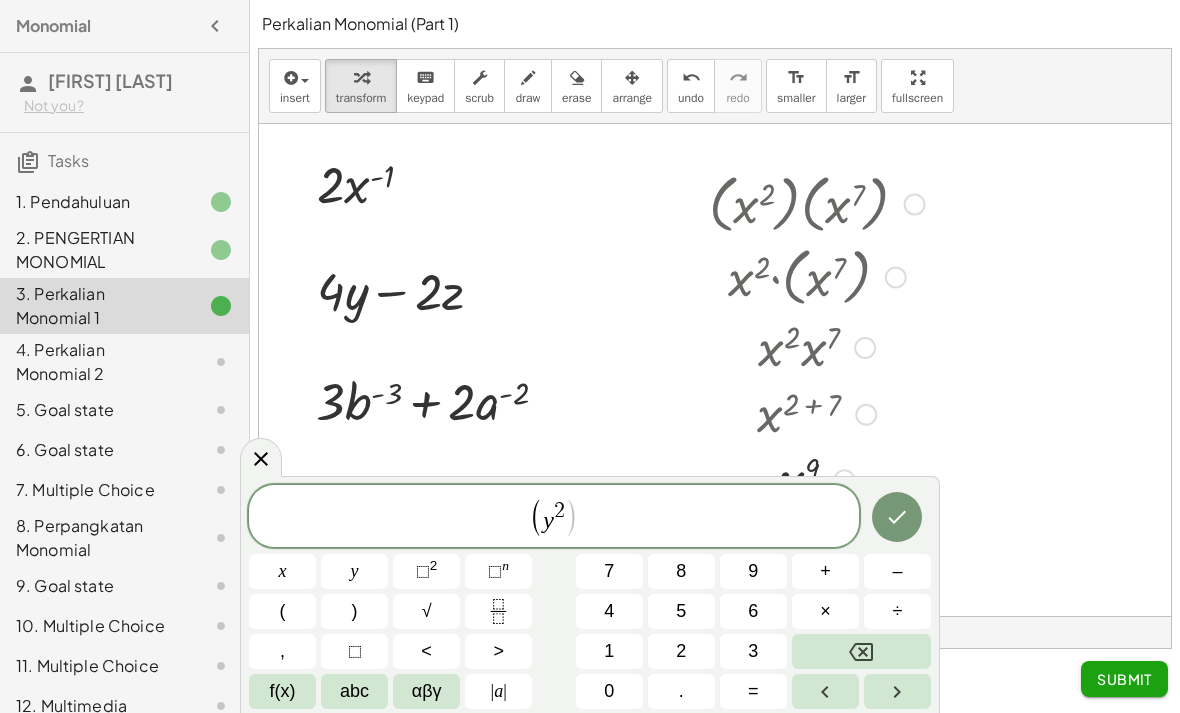 click on ")" at bounding box center (355, 611) 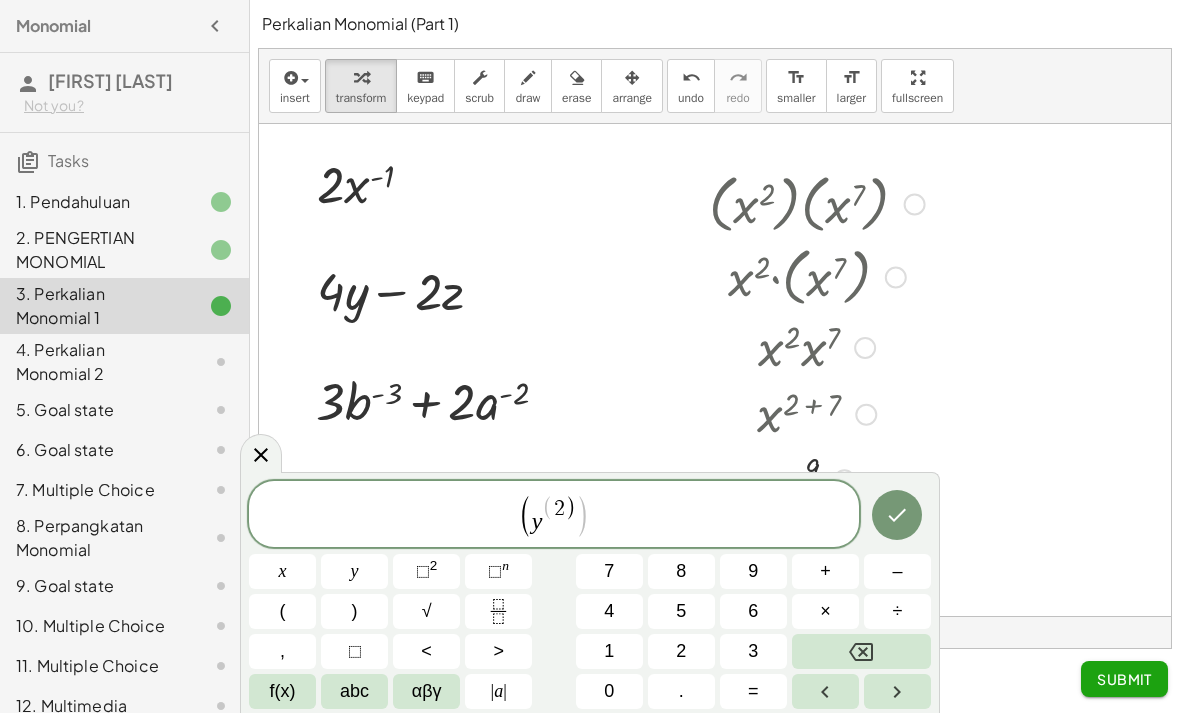 click on "×" at bounding box center (825, 611) 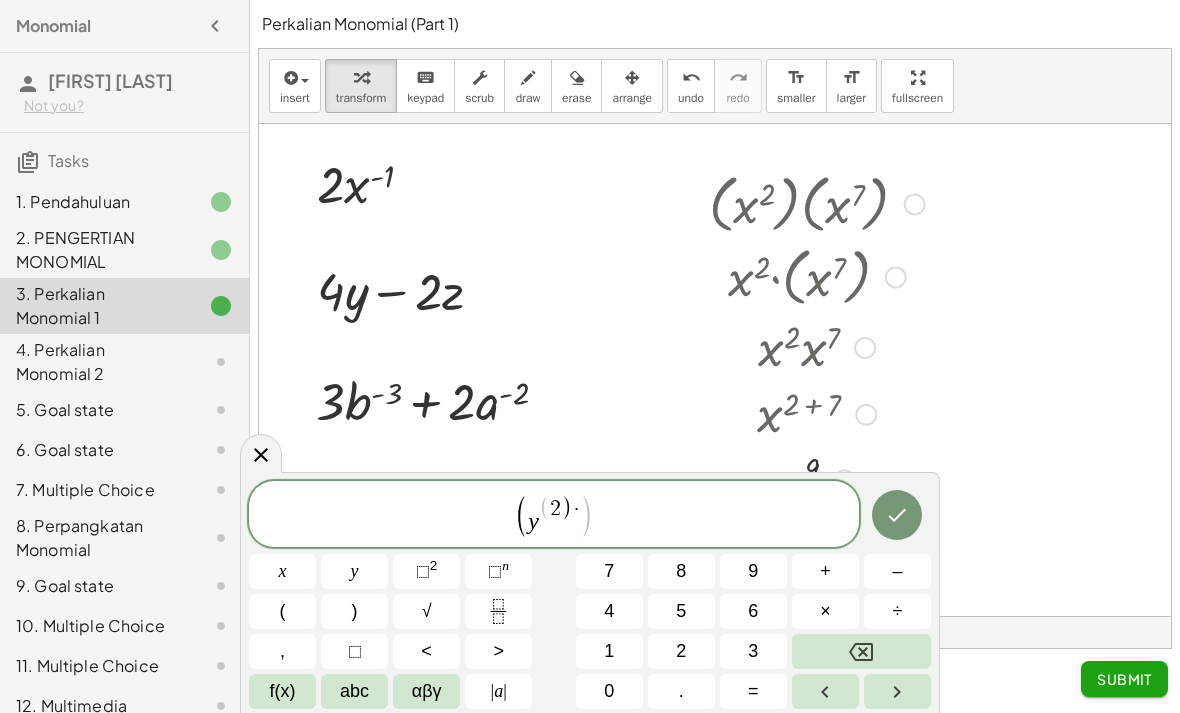 click at bounding box center [861, 651] 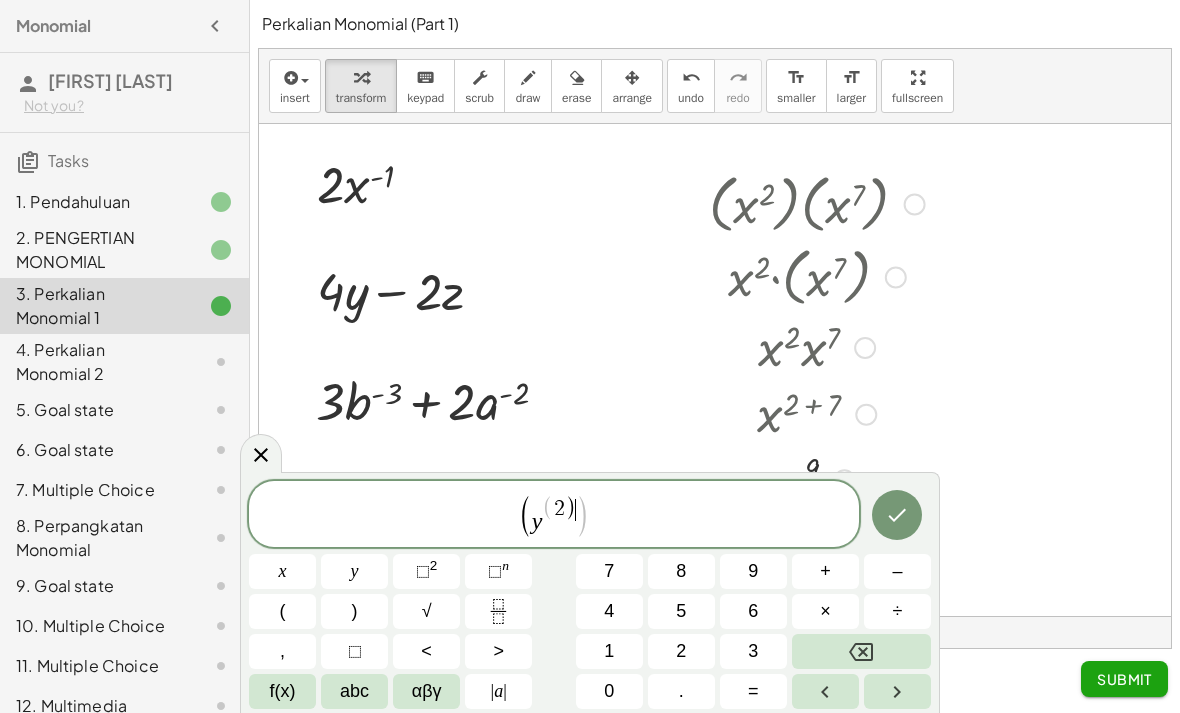 click at bounding box center [861, 651] 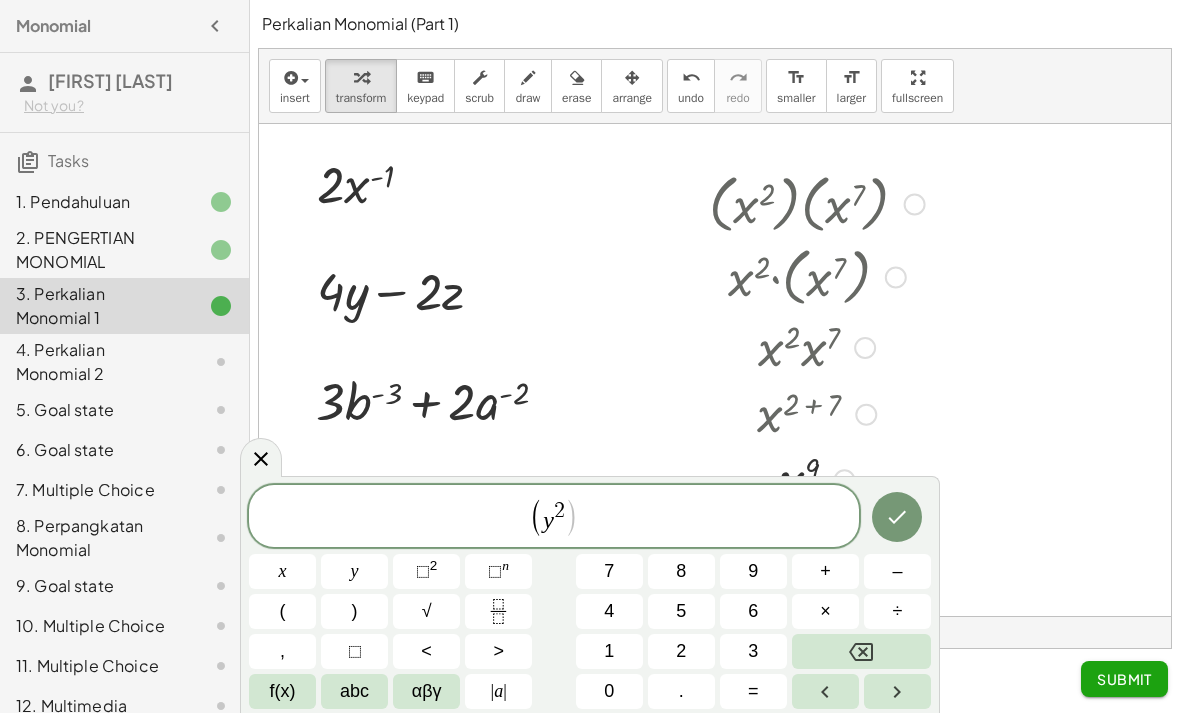 click on "( y 2 ​ )" at bounding box center (554, 517) 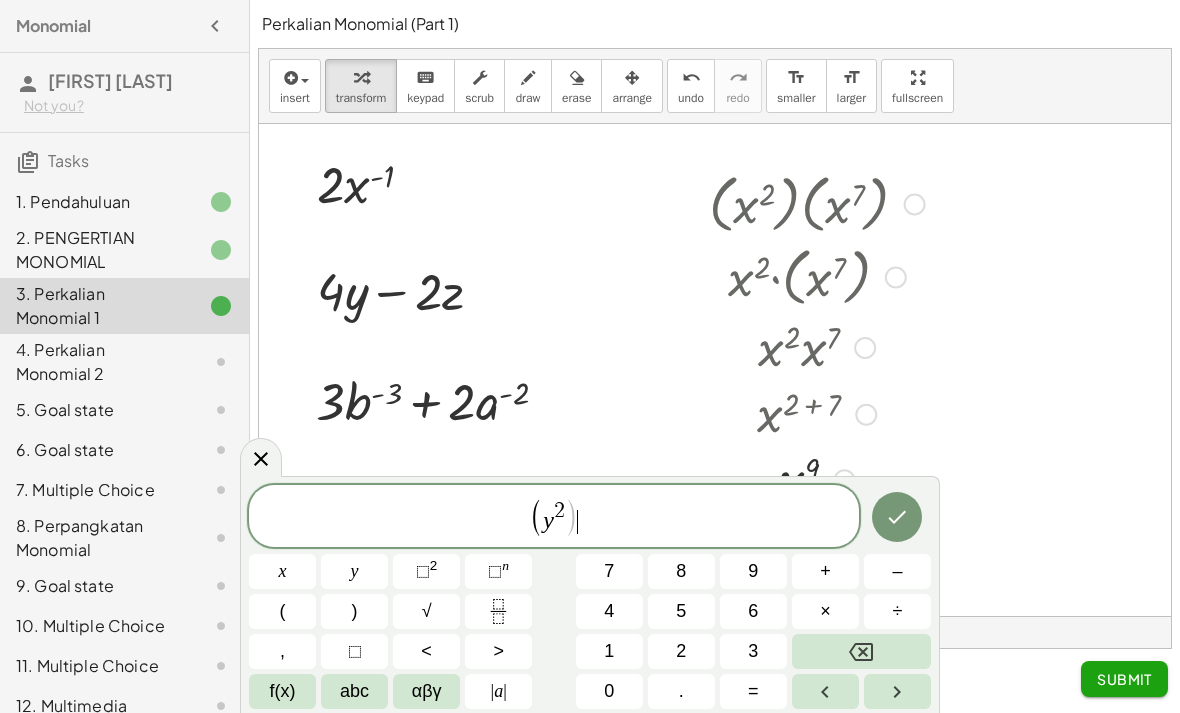 click on ")" at bounding box center [354, 611] 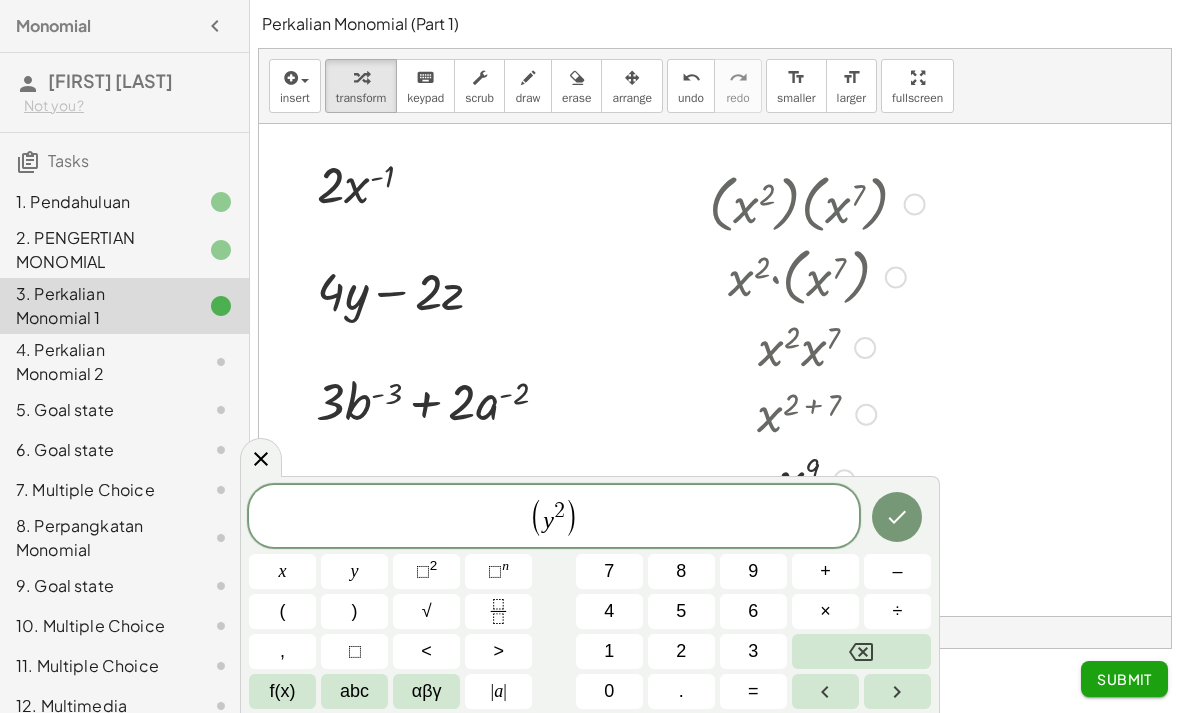 click on "×" at bounding box center (825, 611) 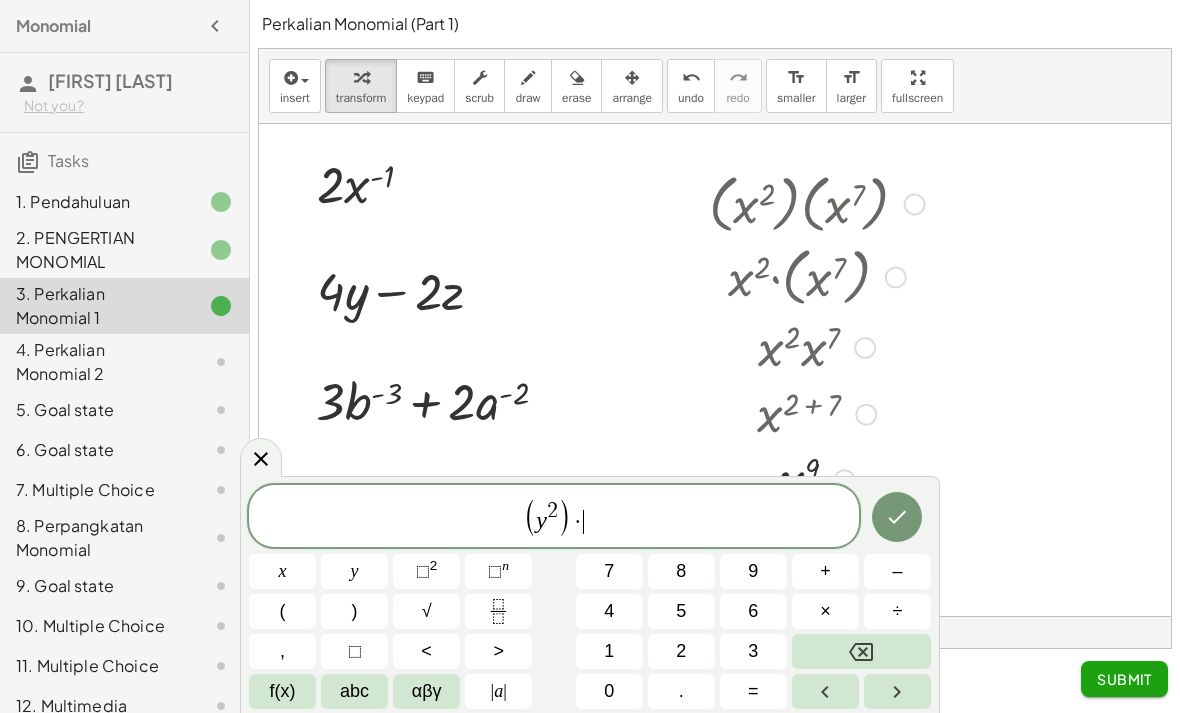 click on "(" at bounding box center (282, 611) 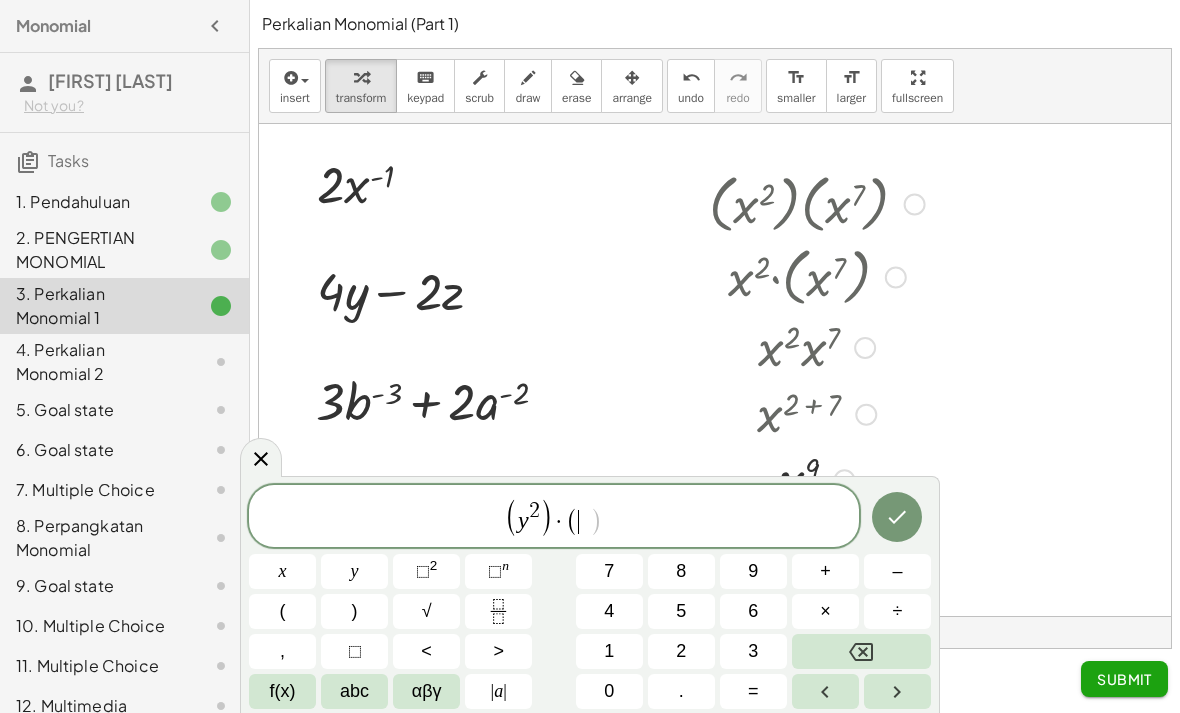 click on "y" at bounding box center (354, 571) 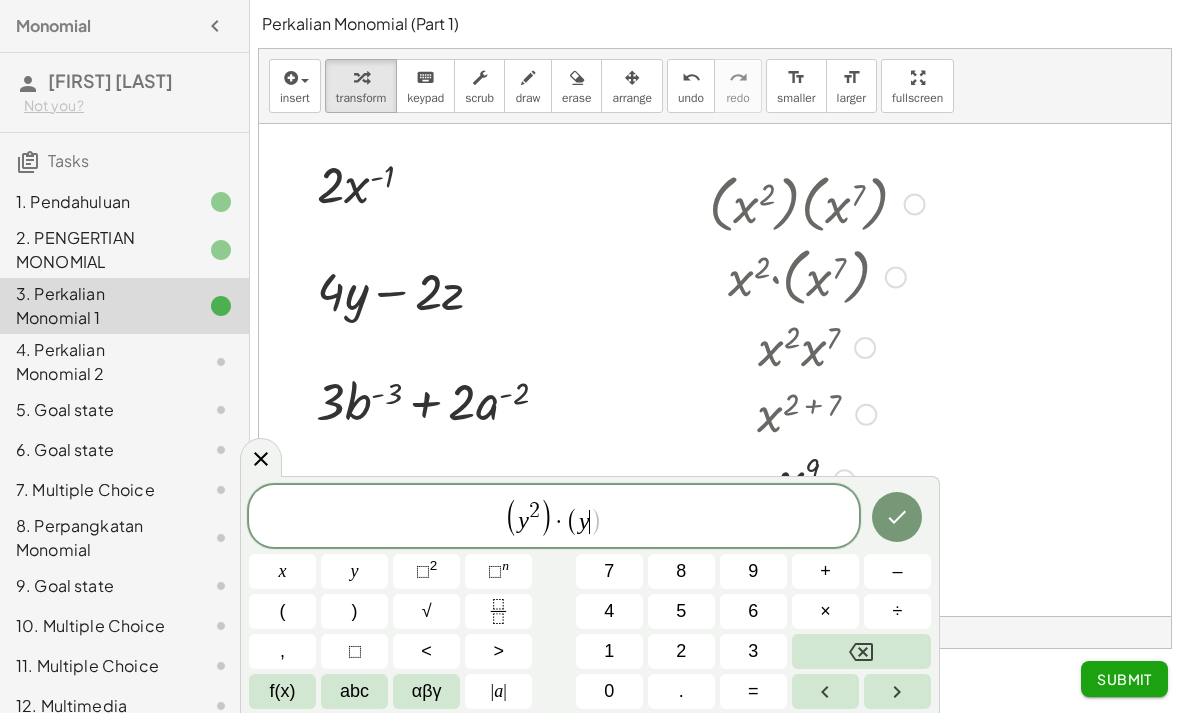 click on "n" at bounding box center [505, 565] 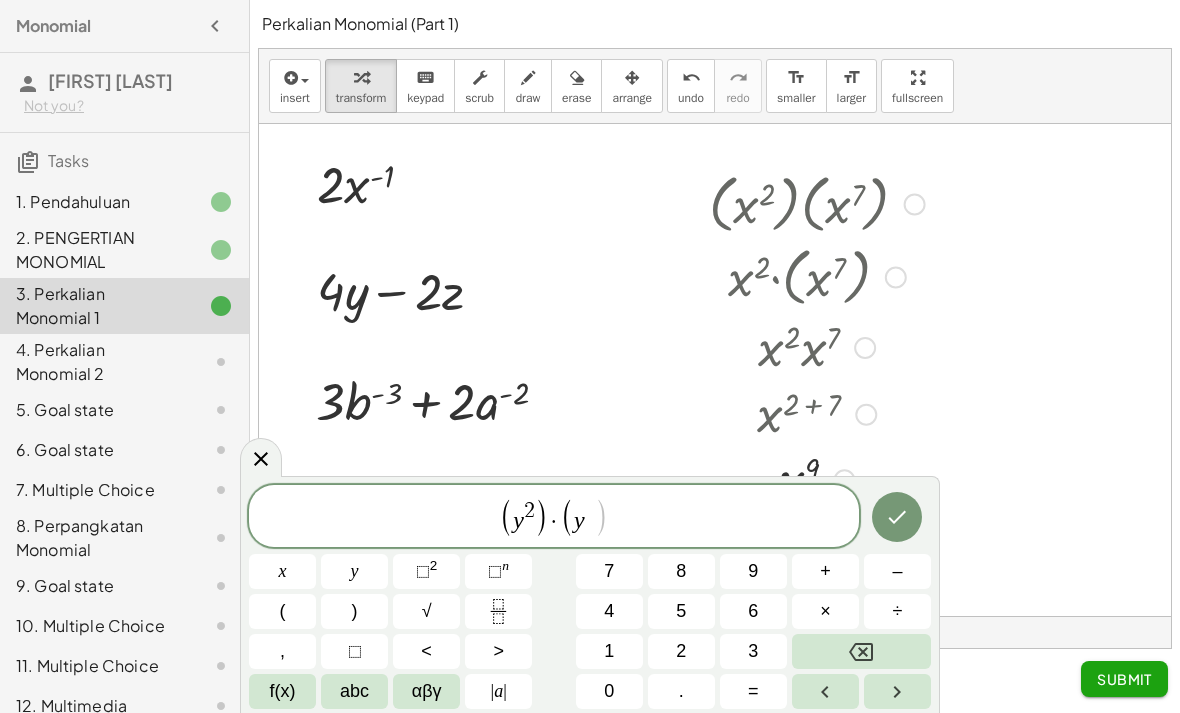 click on "5" at bounding box center (681, 611) 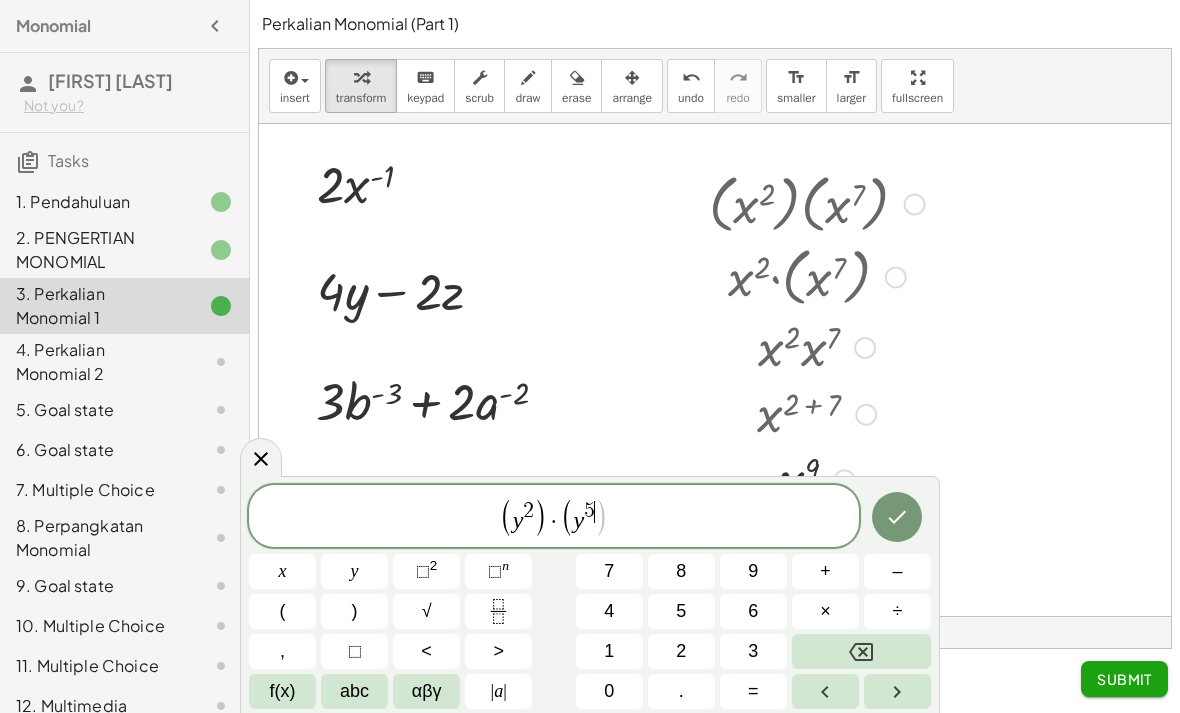 click on ")" at bounding box center [354, 611] 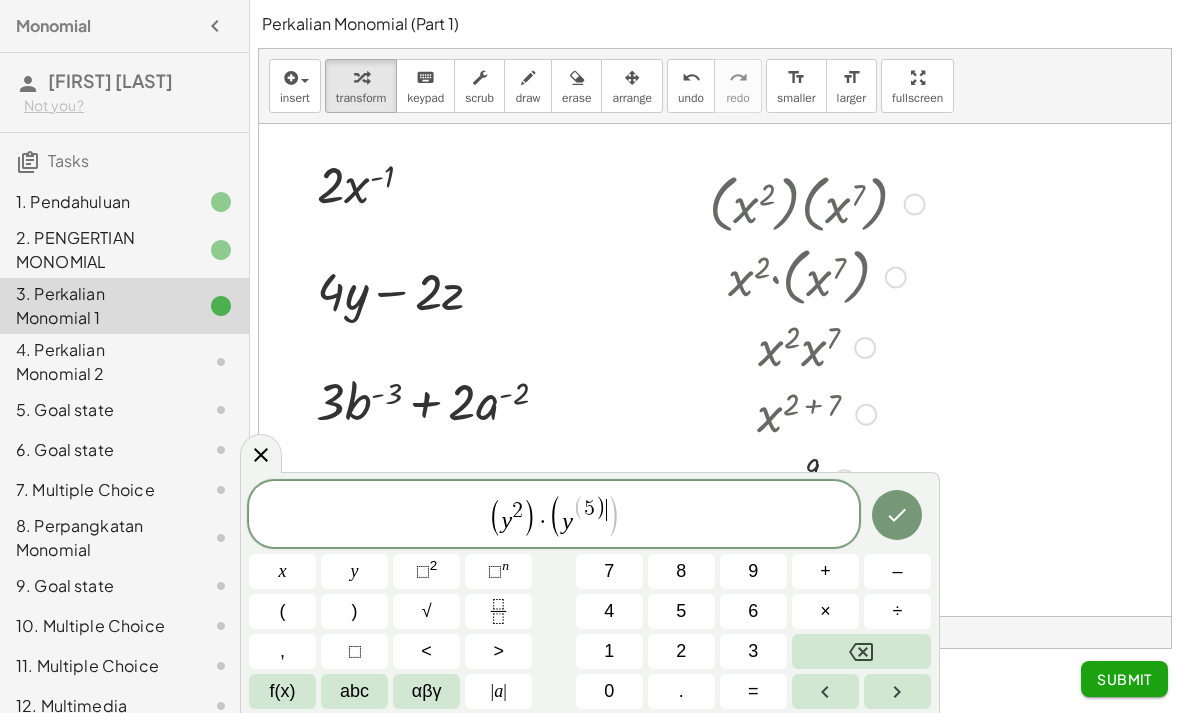click at bounding box center [861, 651] 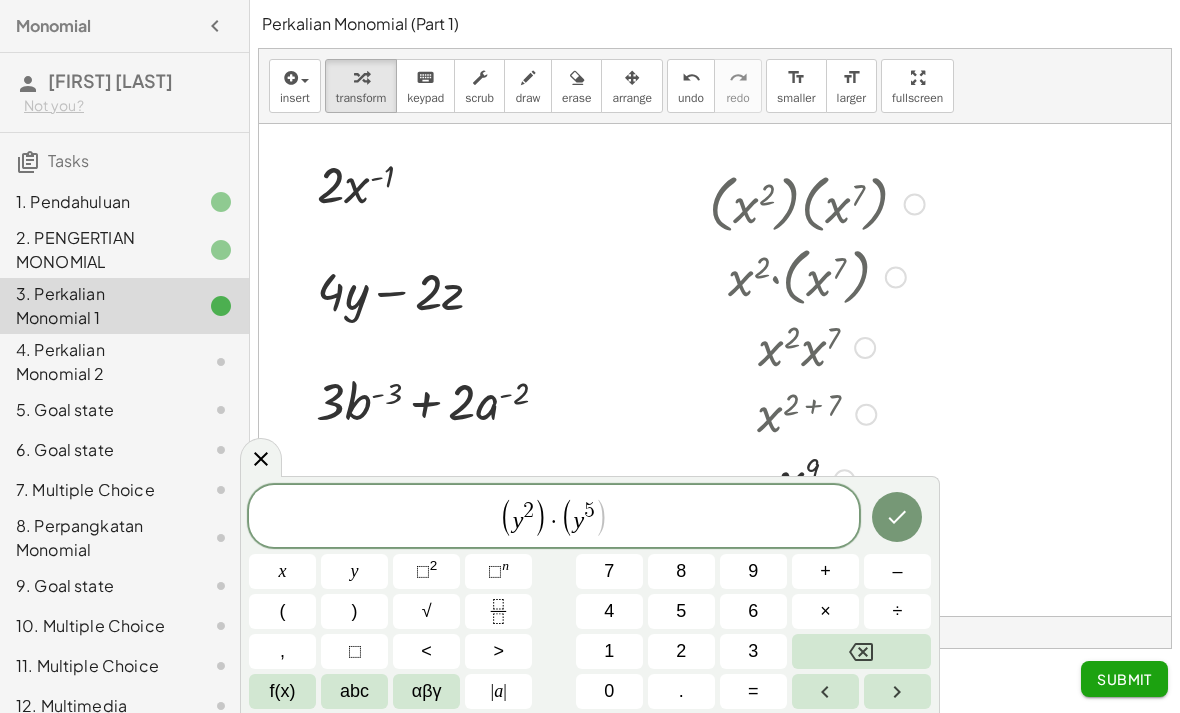 click on "( y 2 ) · ( y 5 ​ )" at bounding box center (554, 517) 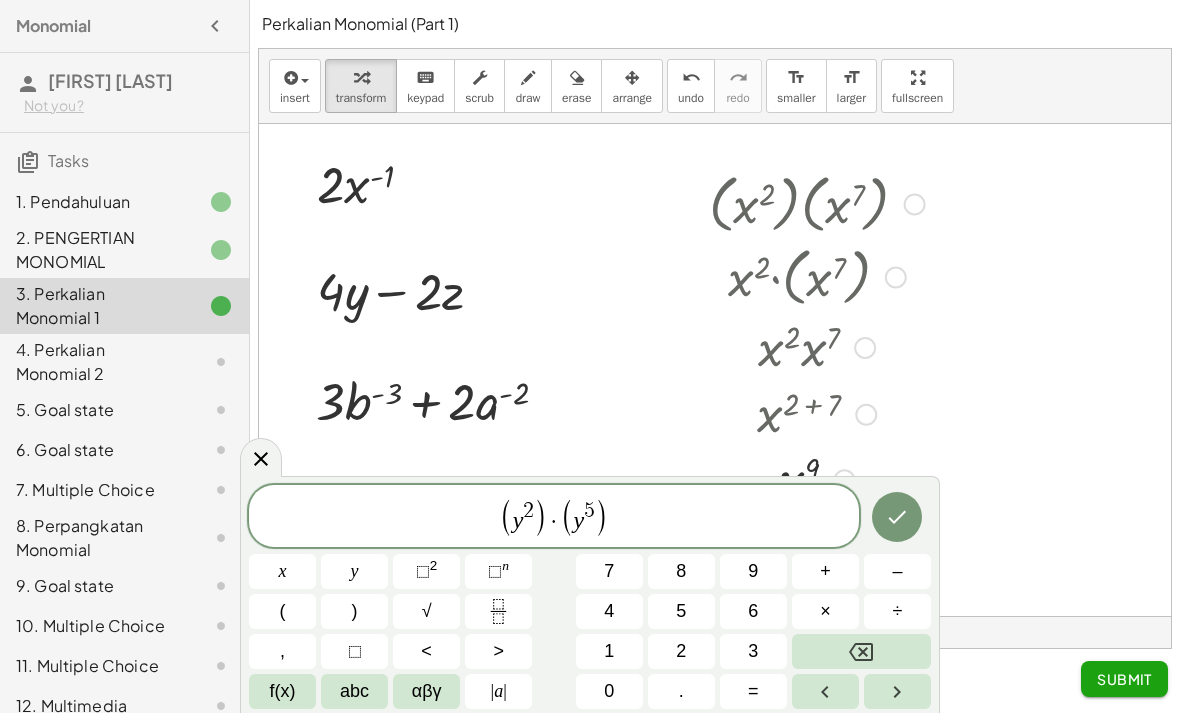 click 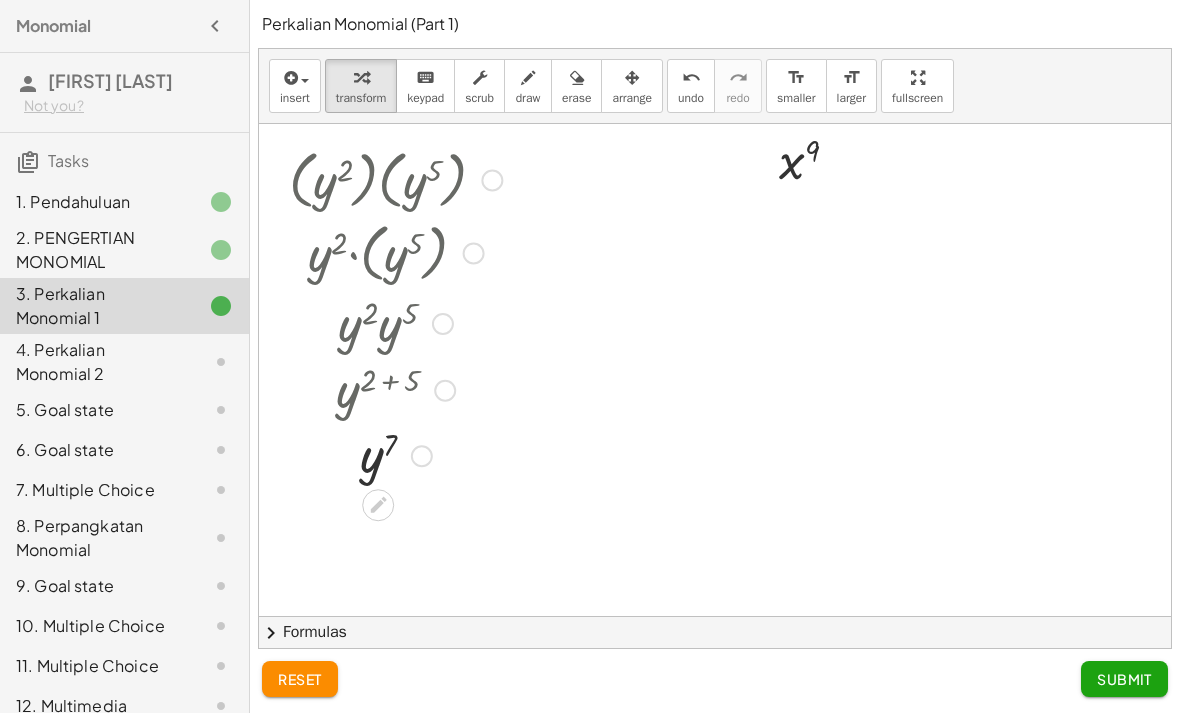 scroll, scrollTop: 1150, scrollLeft: 0, axis: vertical 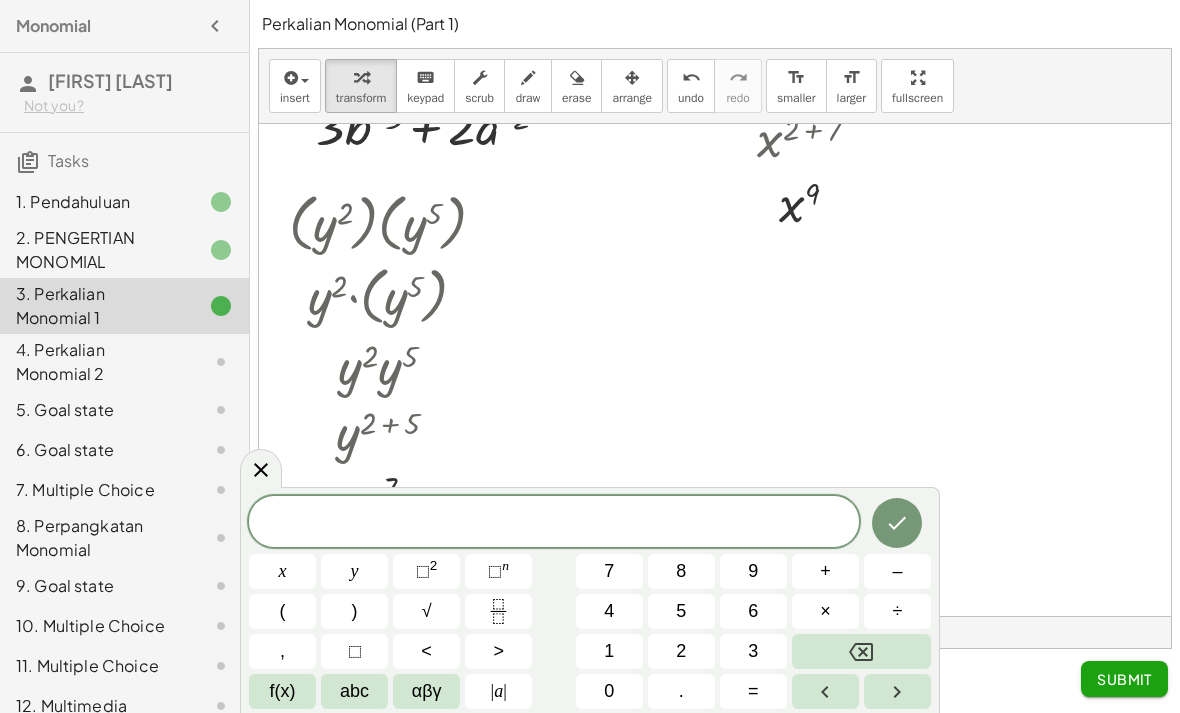 click 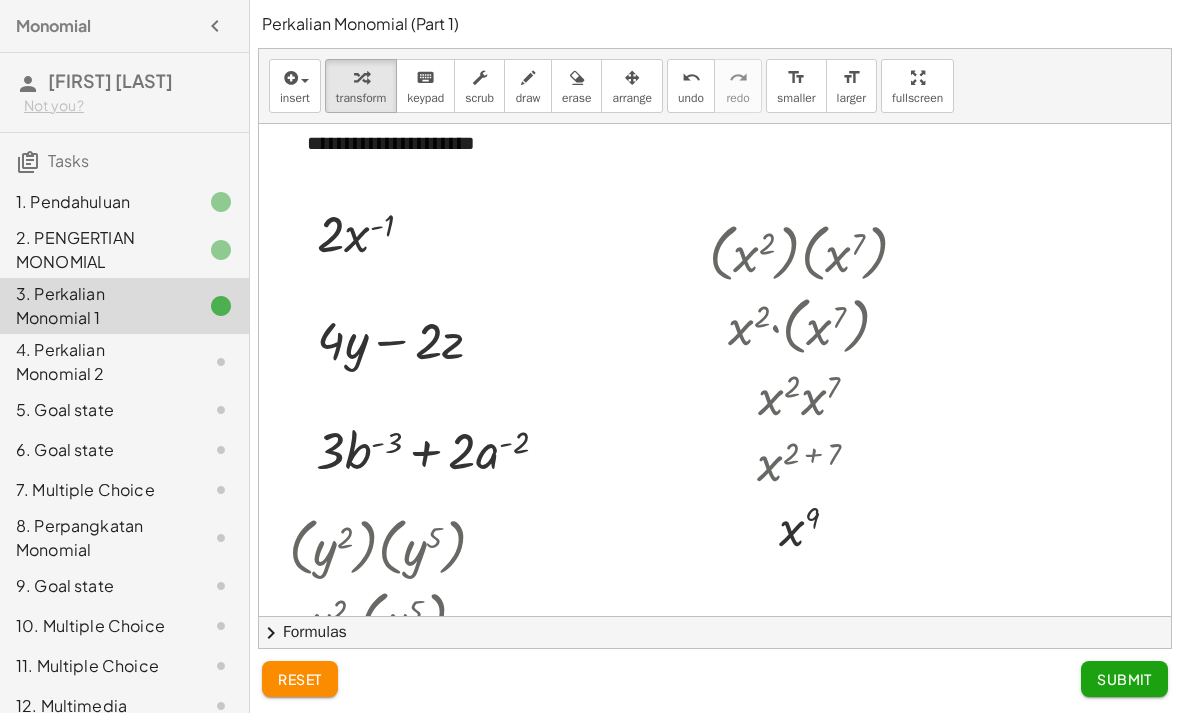 scroll, scrollTop: 820, scrollLeft: 0, axis: vertical 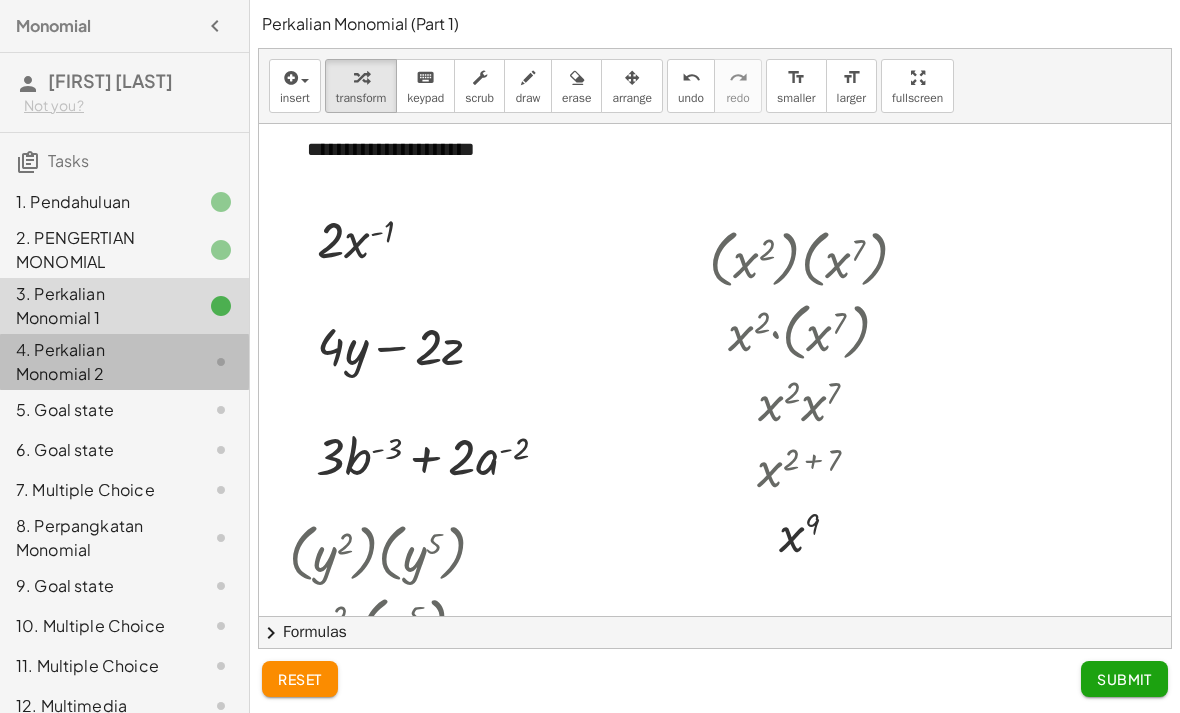 click on "4. Perkalian Monomial 2" 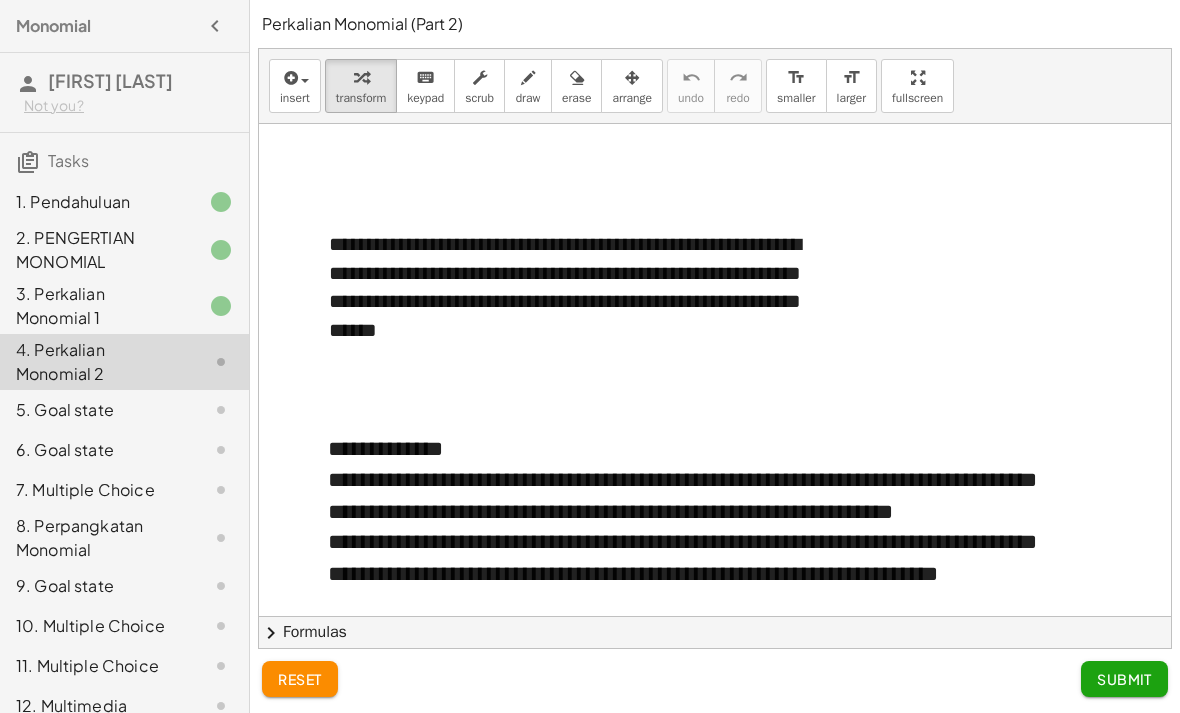 scroll, scrollTop: 525, scrollLeft: 0, axis: vertical 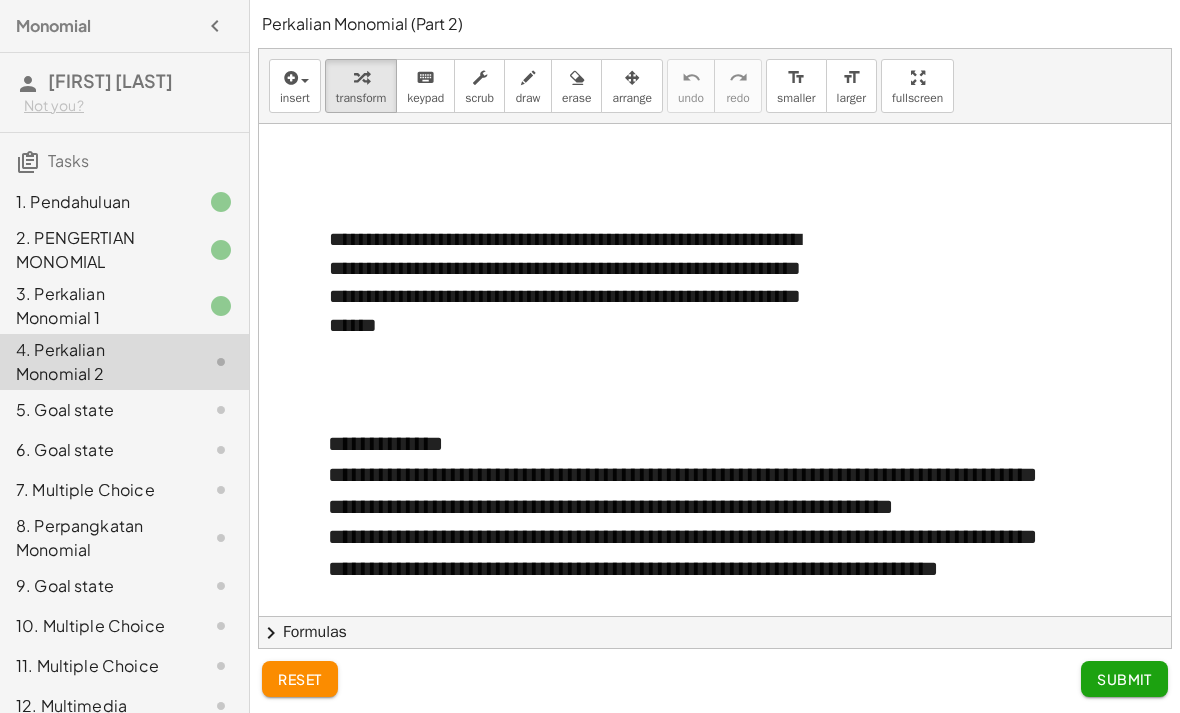 click at bounding box center (295, 77) 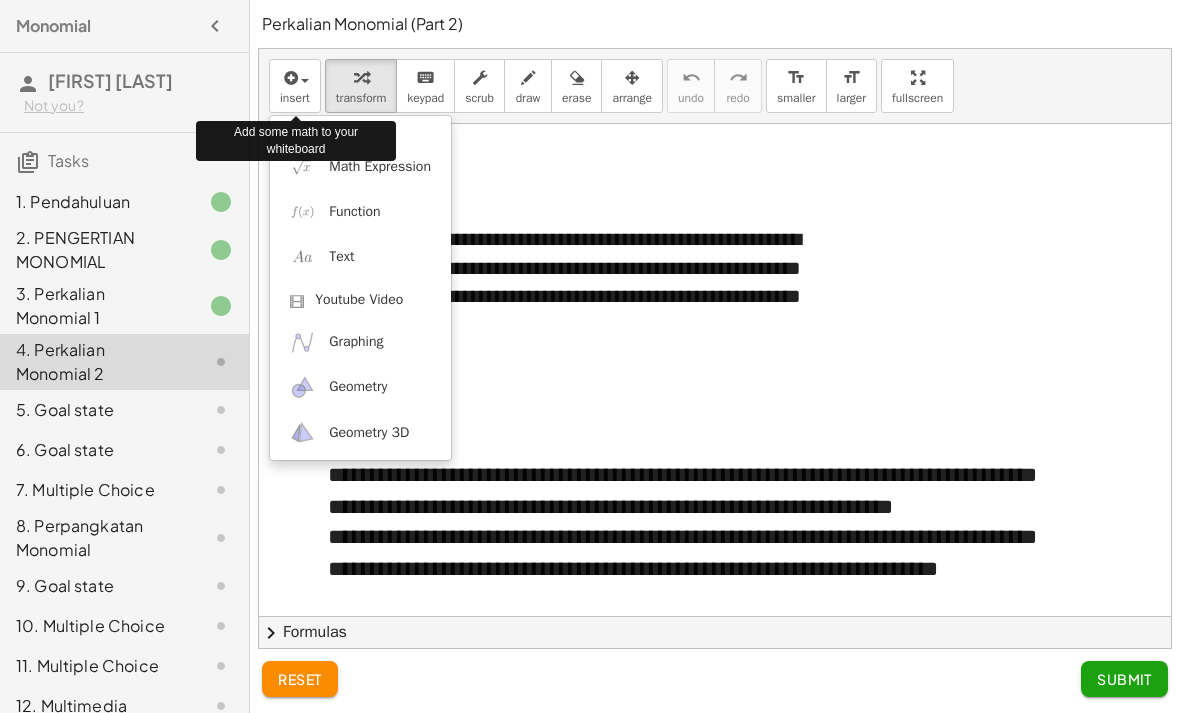 click on "Math Expression" at bounding box center (380, 167) 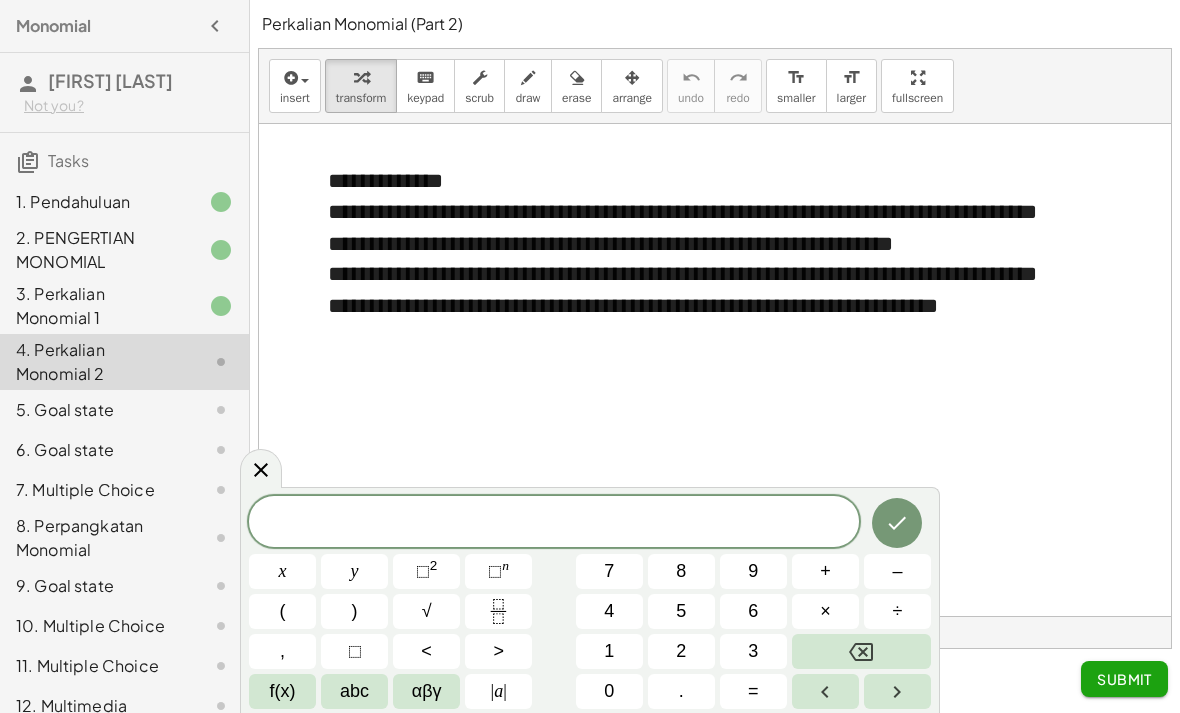 scroll, scrollTop: 882, scrollLeft: 0, axis: vertical 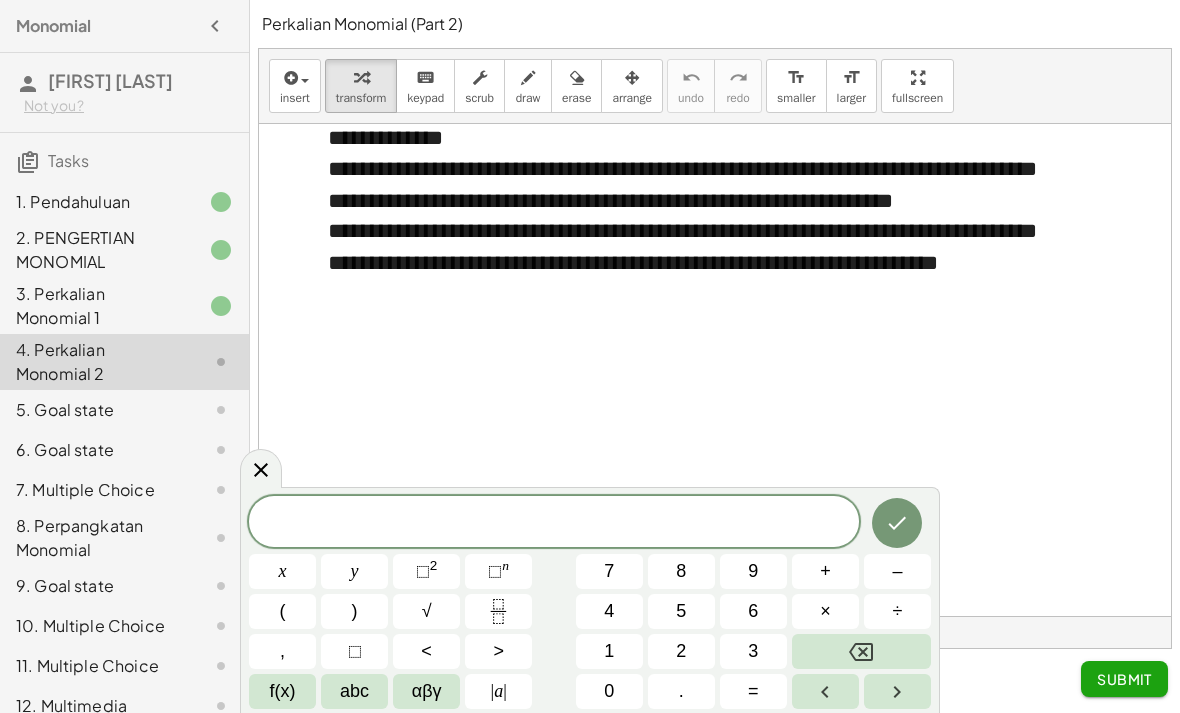 click on "2" at bounding box center (681, 651) 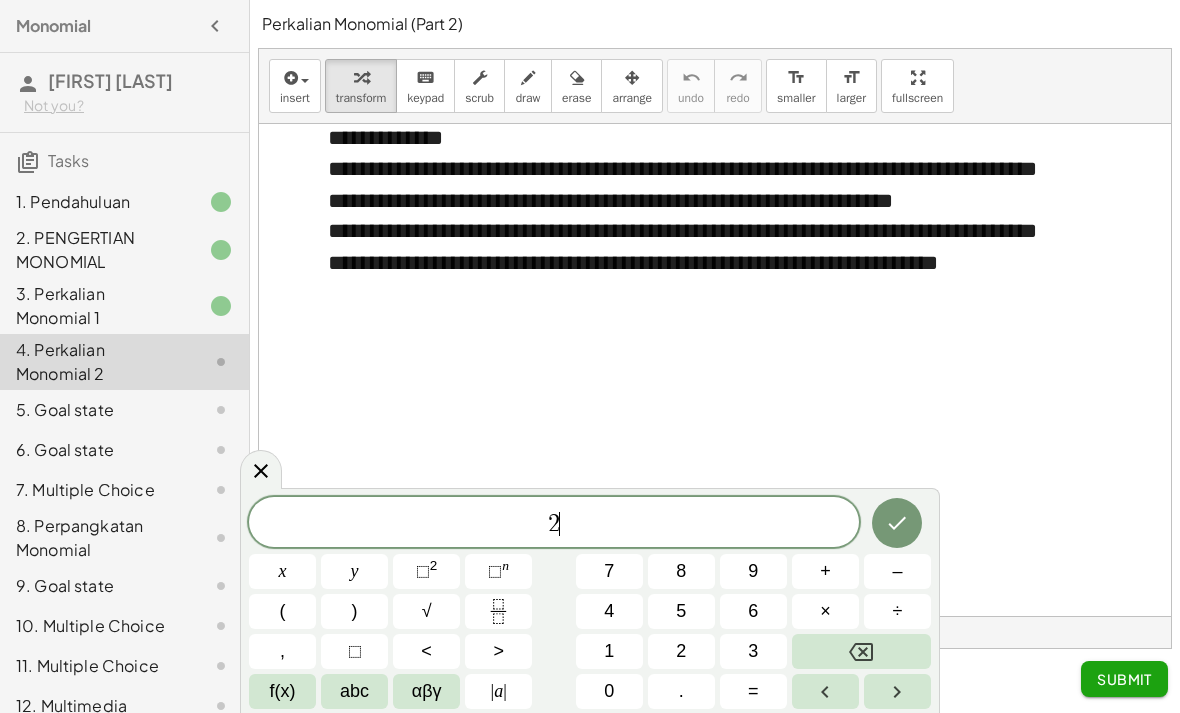 click on "x" at bounding box center (283, 571) 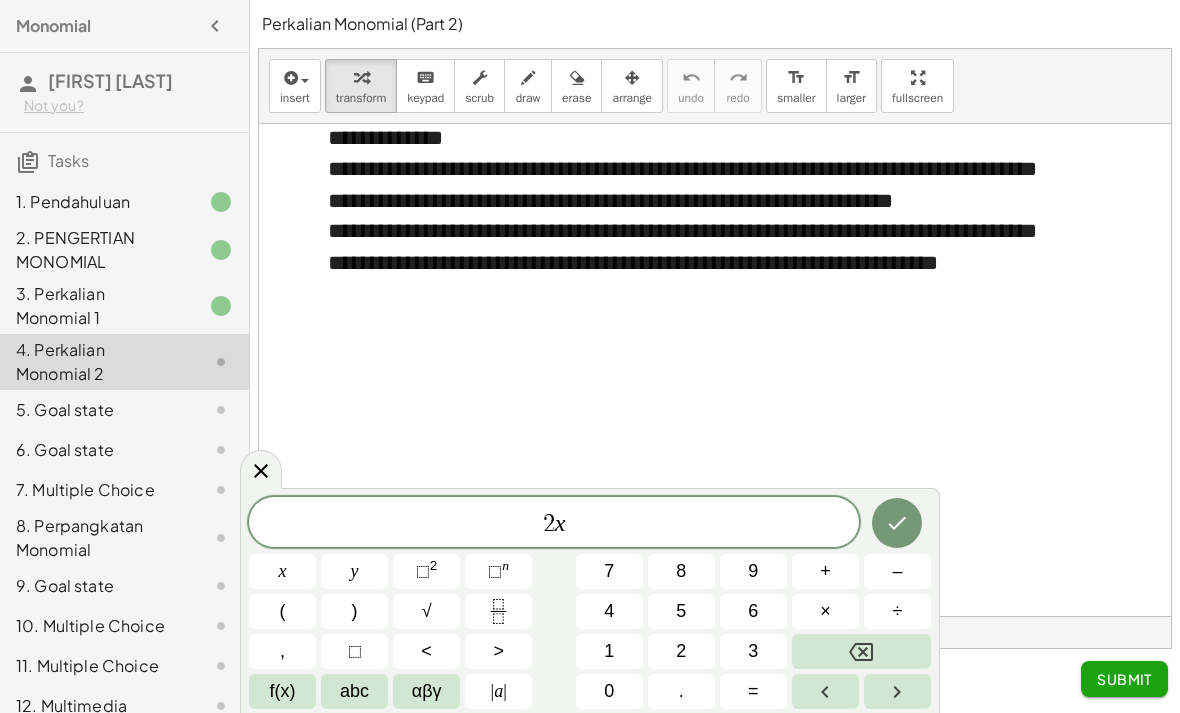 click on "n" at bounding box center [505, 565] 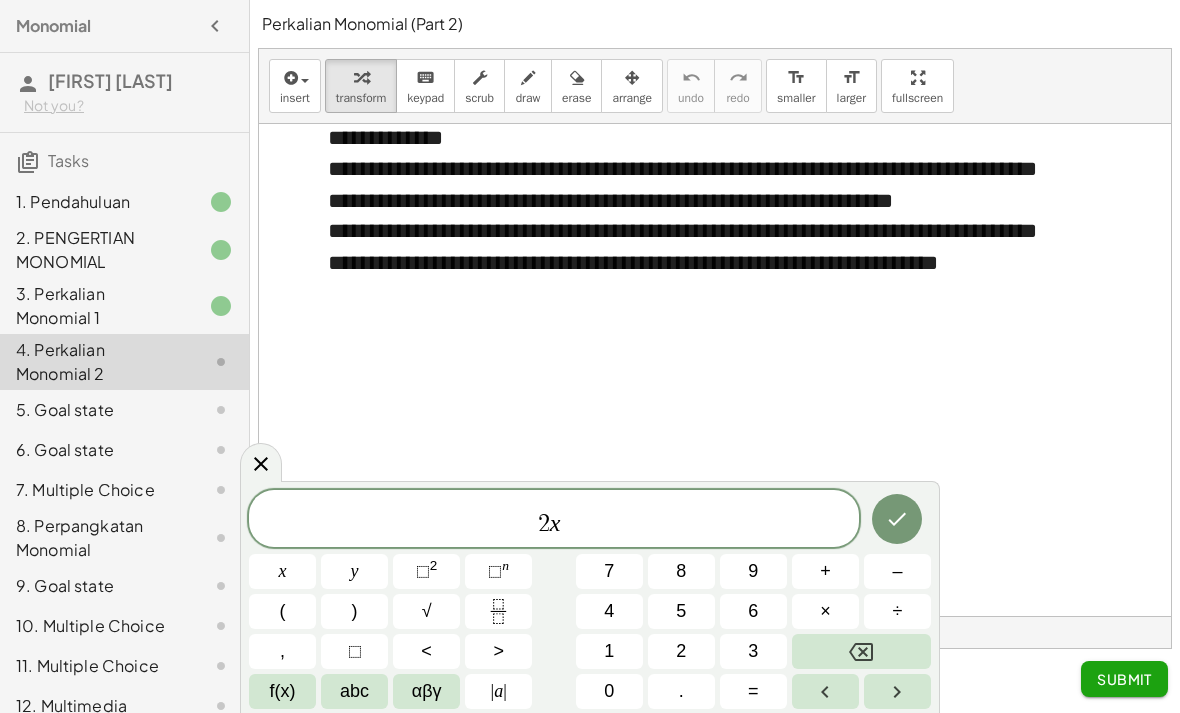 click on "3" at bounding box center [753, 651] 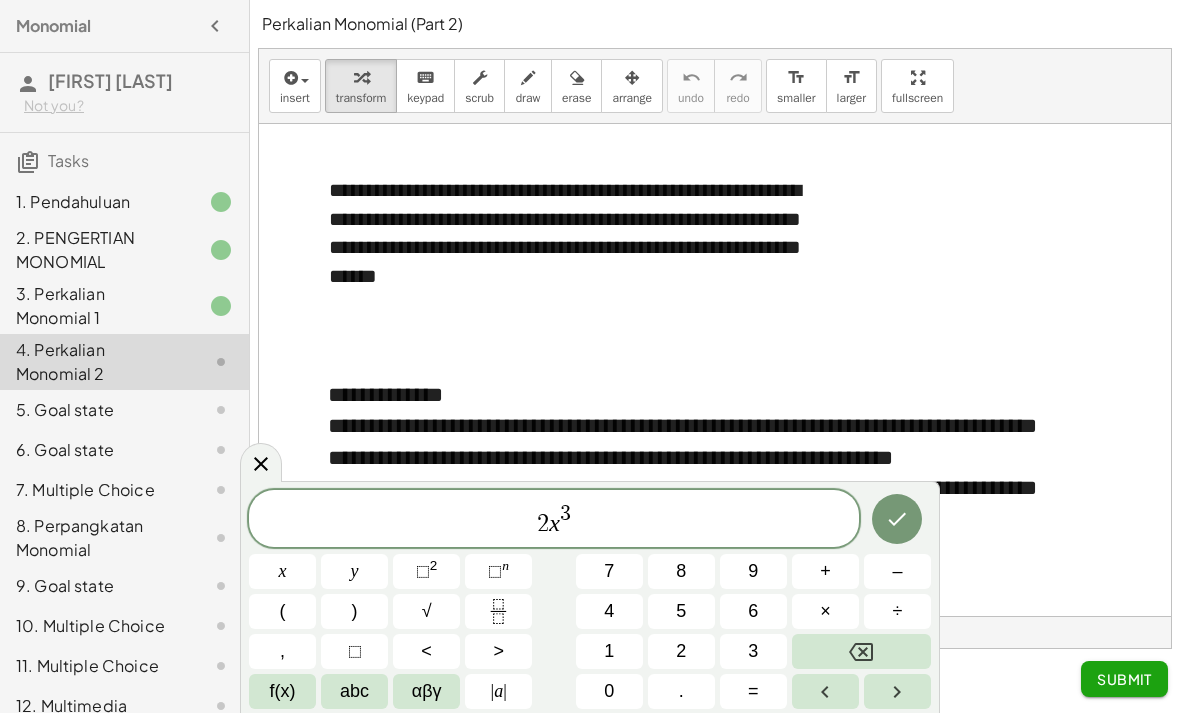 scroll, scrollTop: 572, scrollLeft: 0, axis: vertical 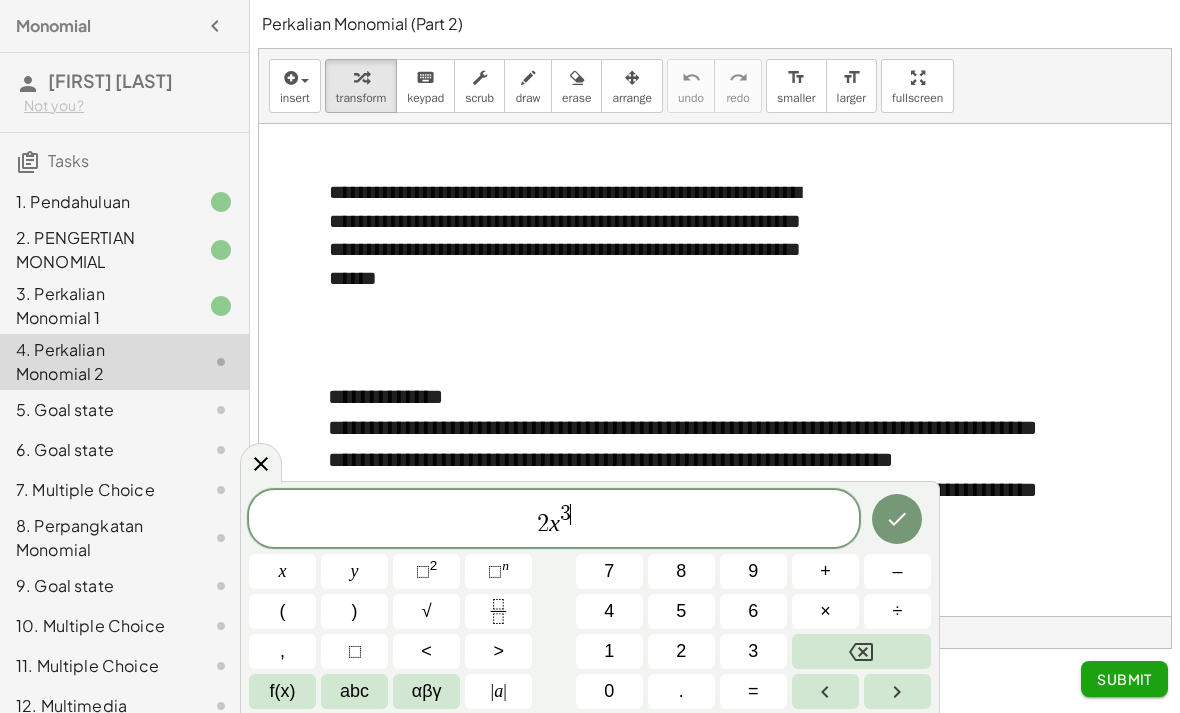 click on ")" at bounding box center (354, 611) 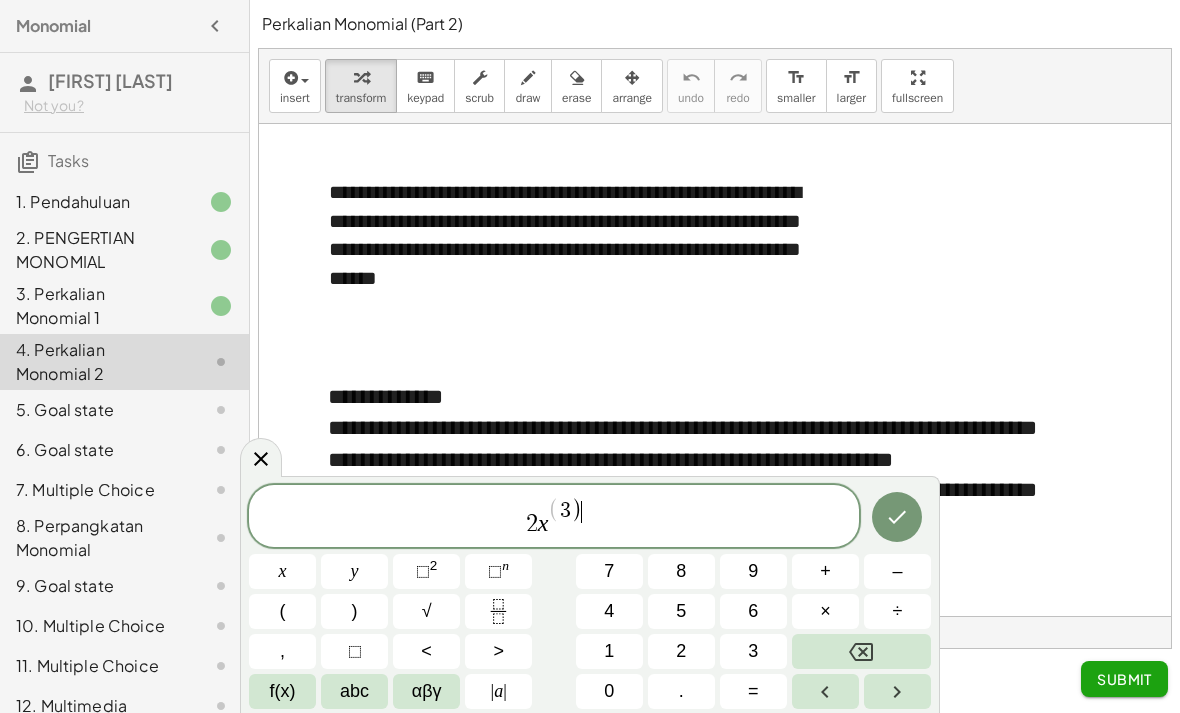 click 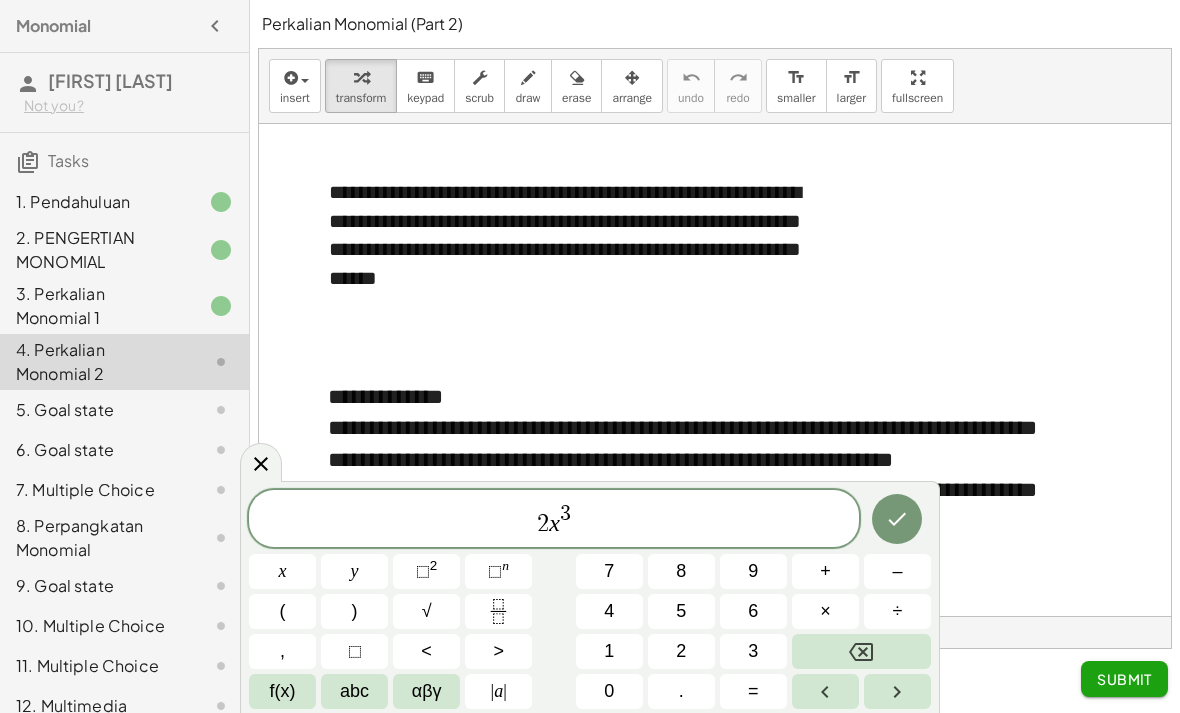 click on "2 x 3 ​" at bounding box center (554, 520) 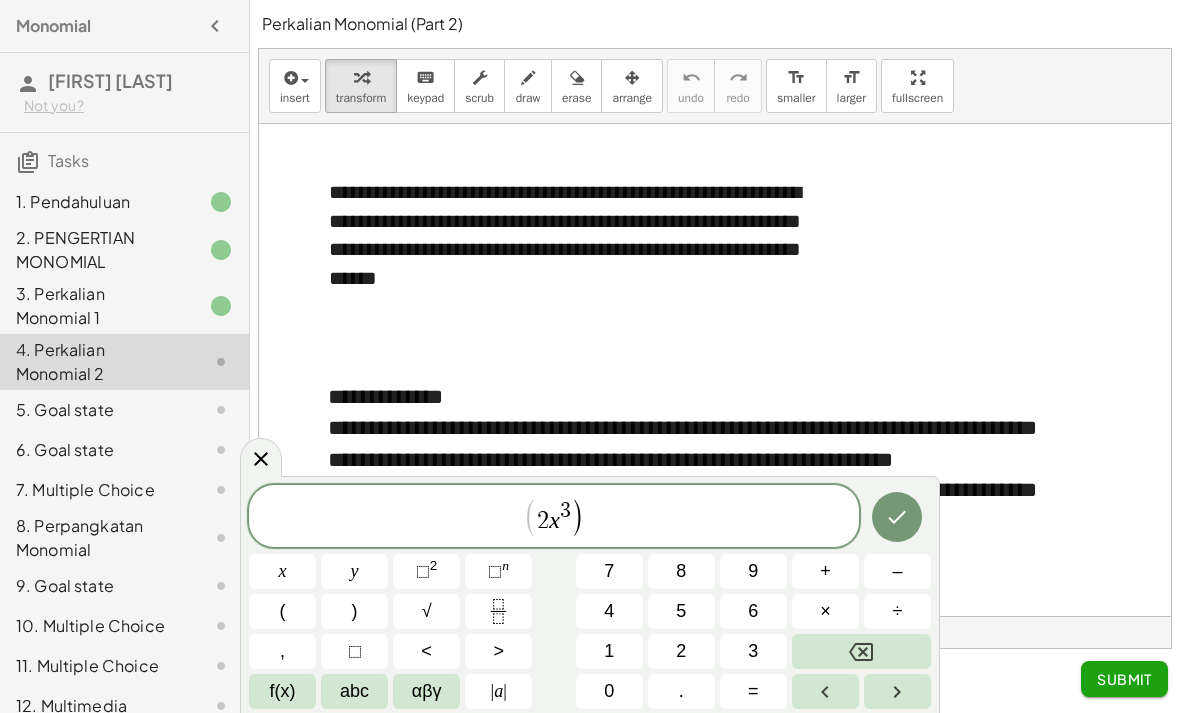click on "( 2 x 3 ) ​" 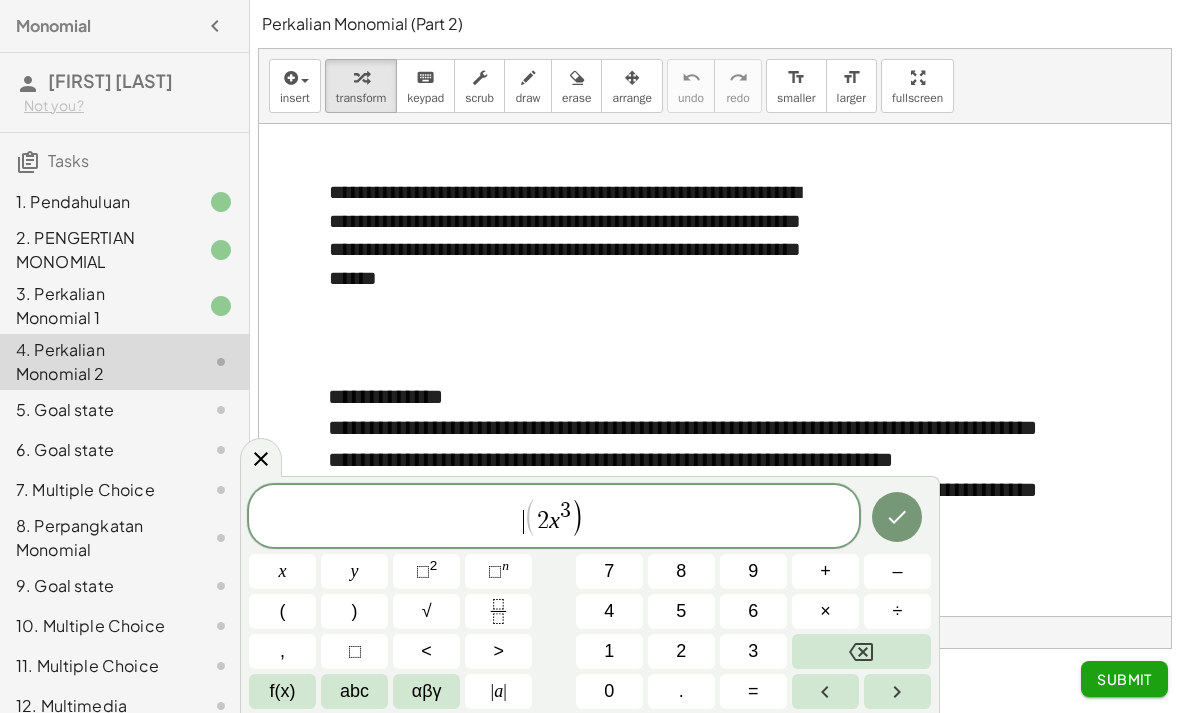 click on "(" at bounding box center [283, 611] 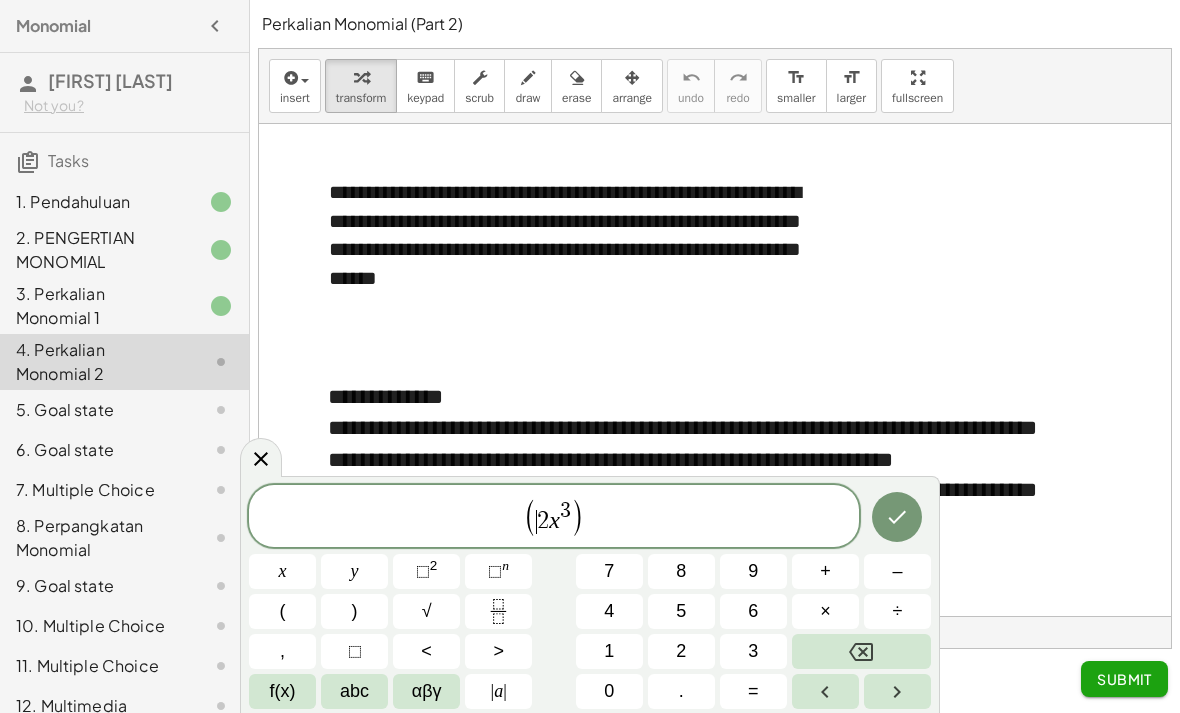 click on "( ​ 2 x 3 )" at bounding box center (554, 517) 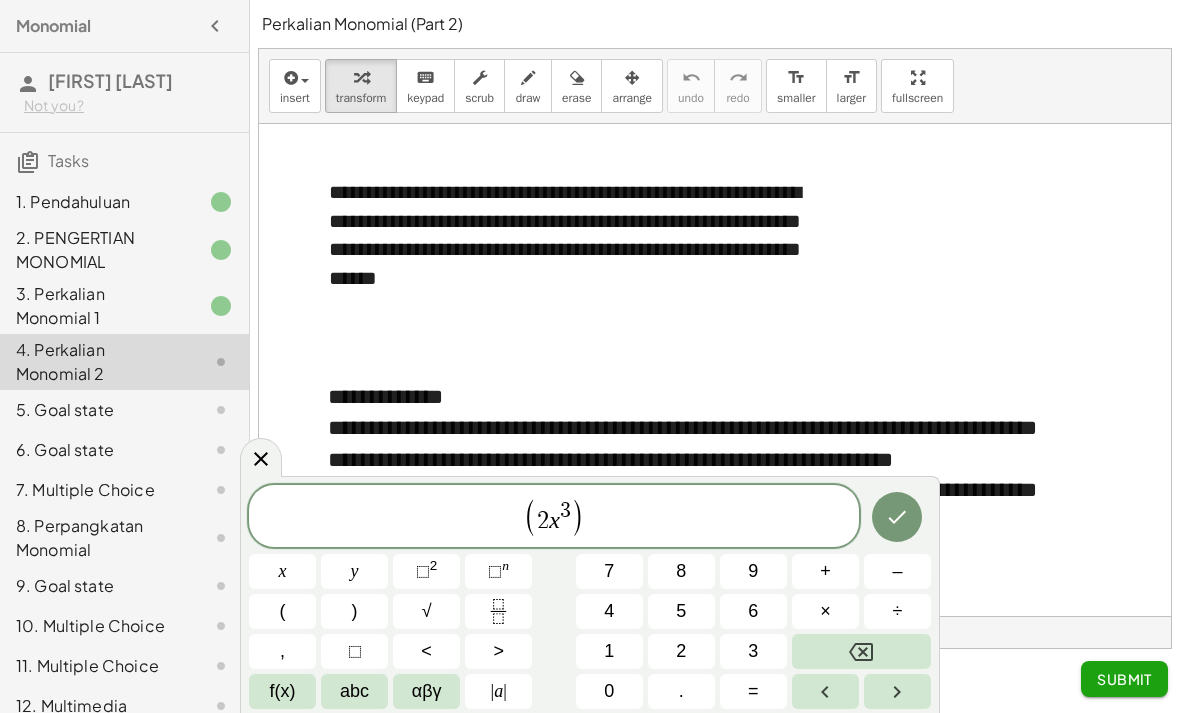 click on "×" at bounding box center [825, 611] 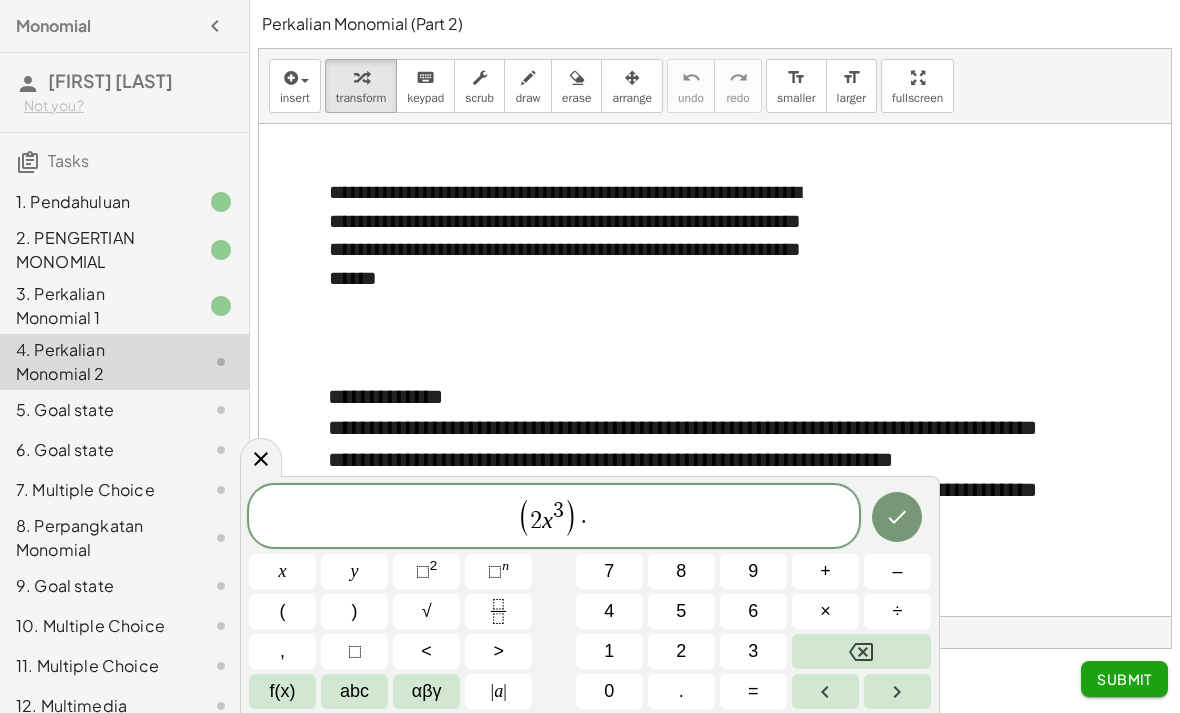 click on "–" at bounding box center [897, 571] 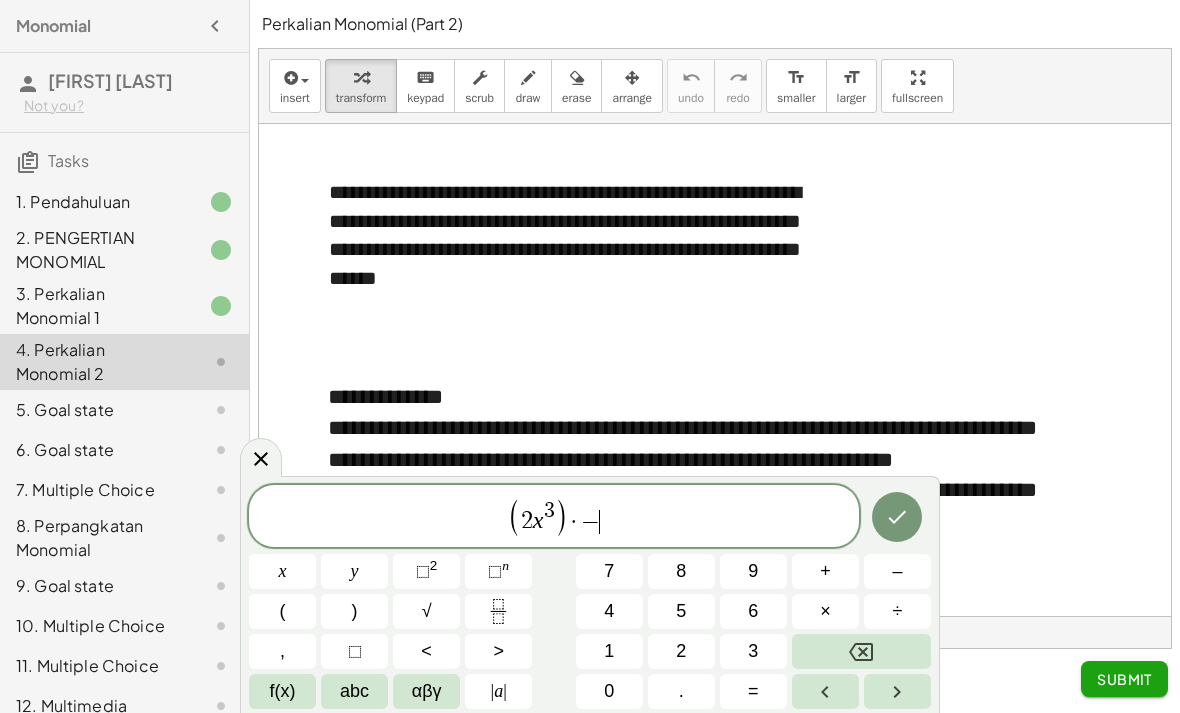 click on "4" at bounding box center [609, 611] 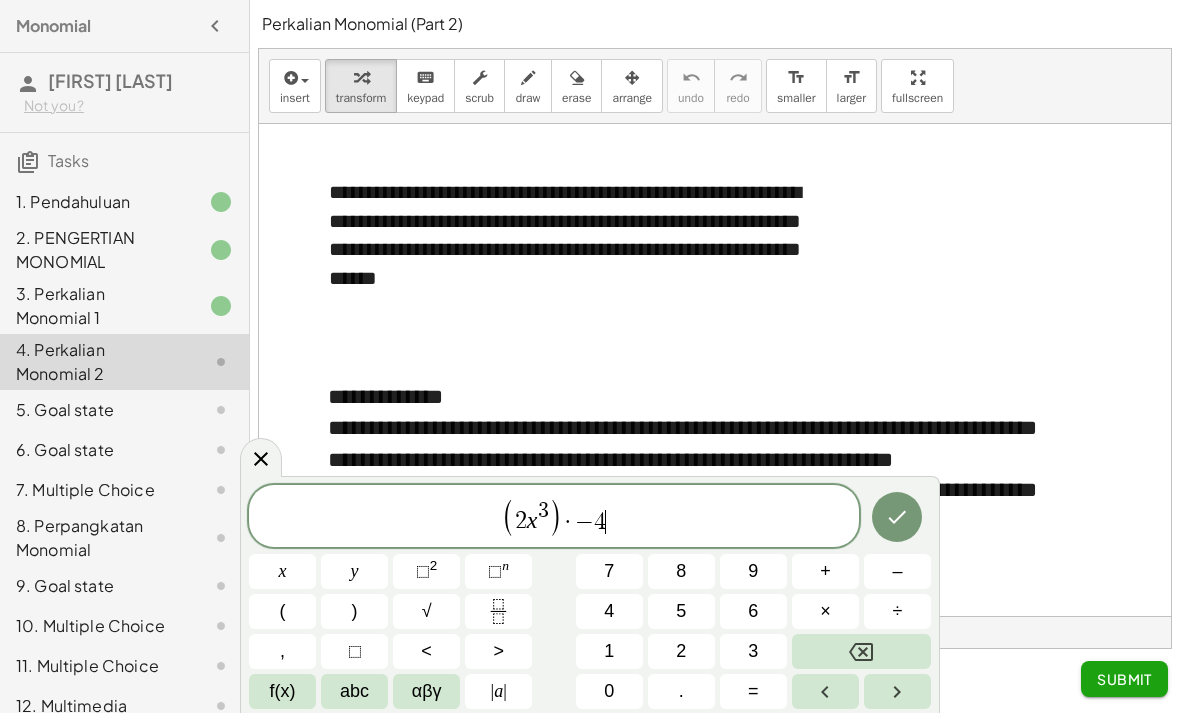click on "x" at bounding box center (282, 571) 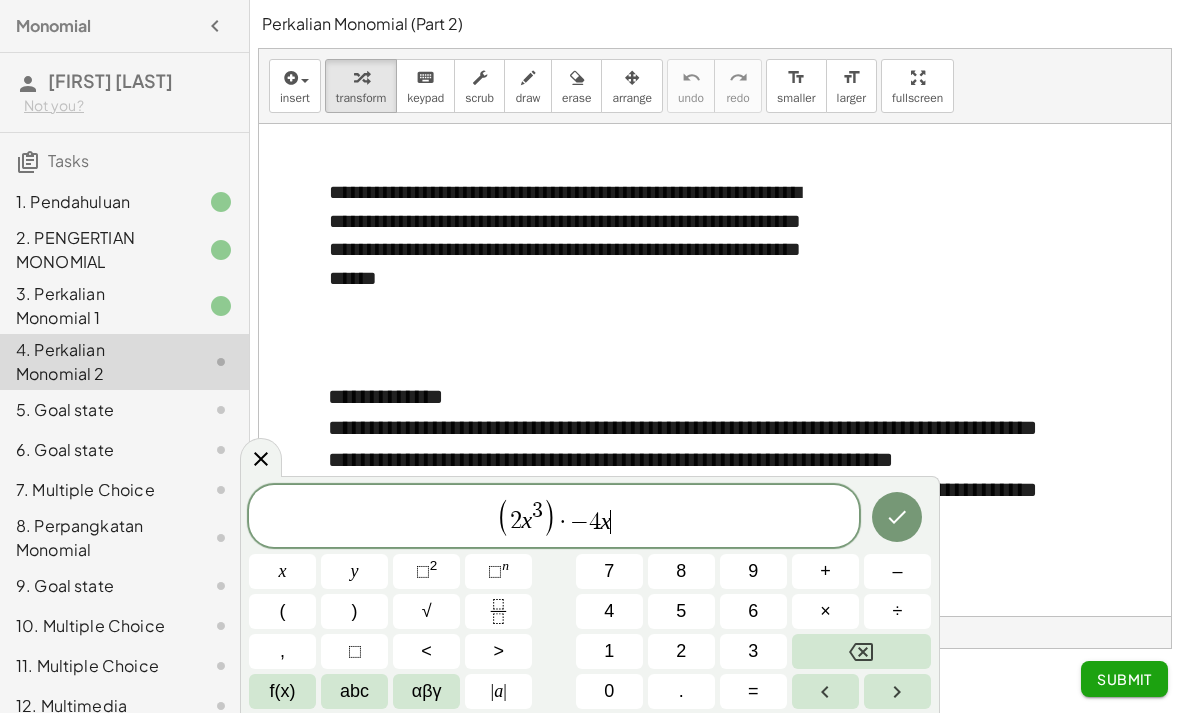 click on "·" at bounding box center [563, 522] 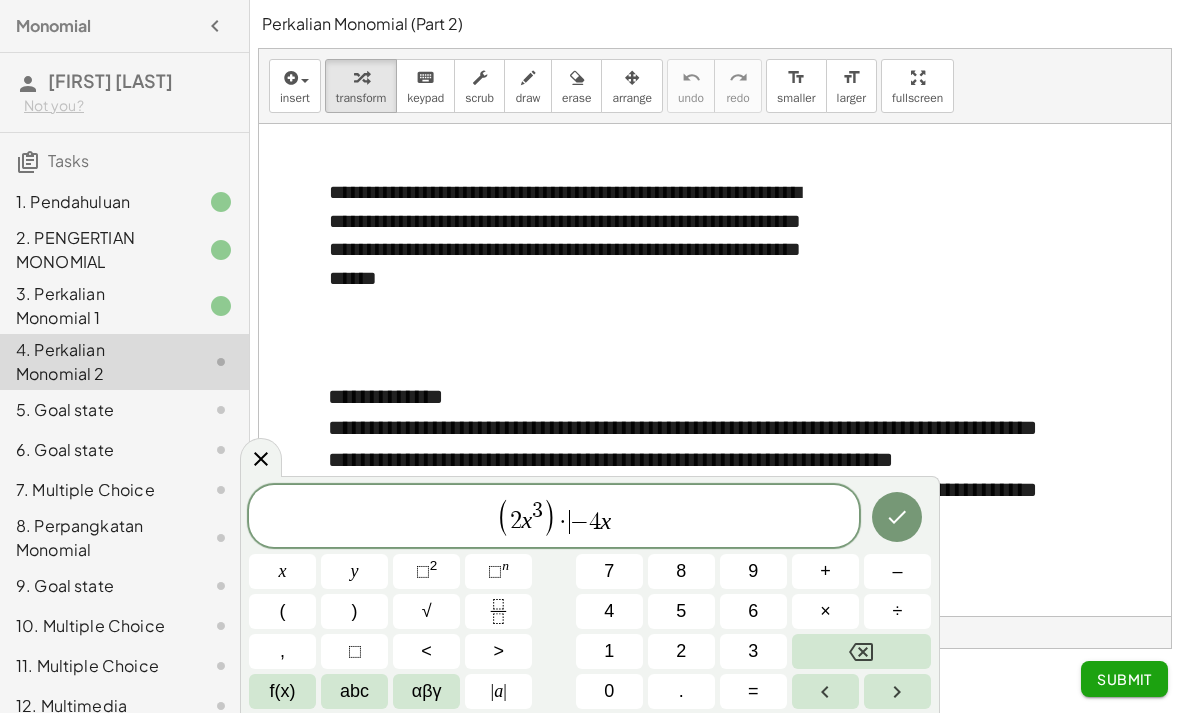 click on "(" at bounding box center (283, 611) 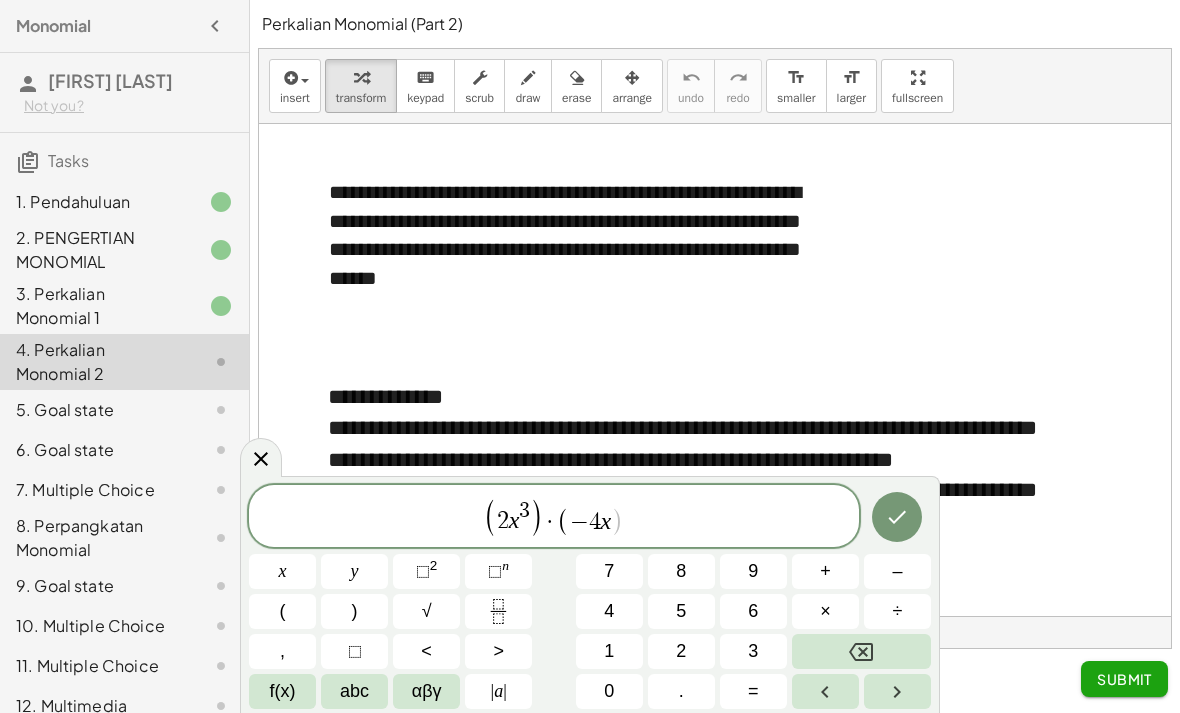click on ")" at bounding box center (617, 521) 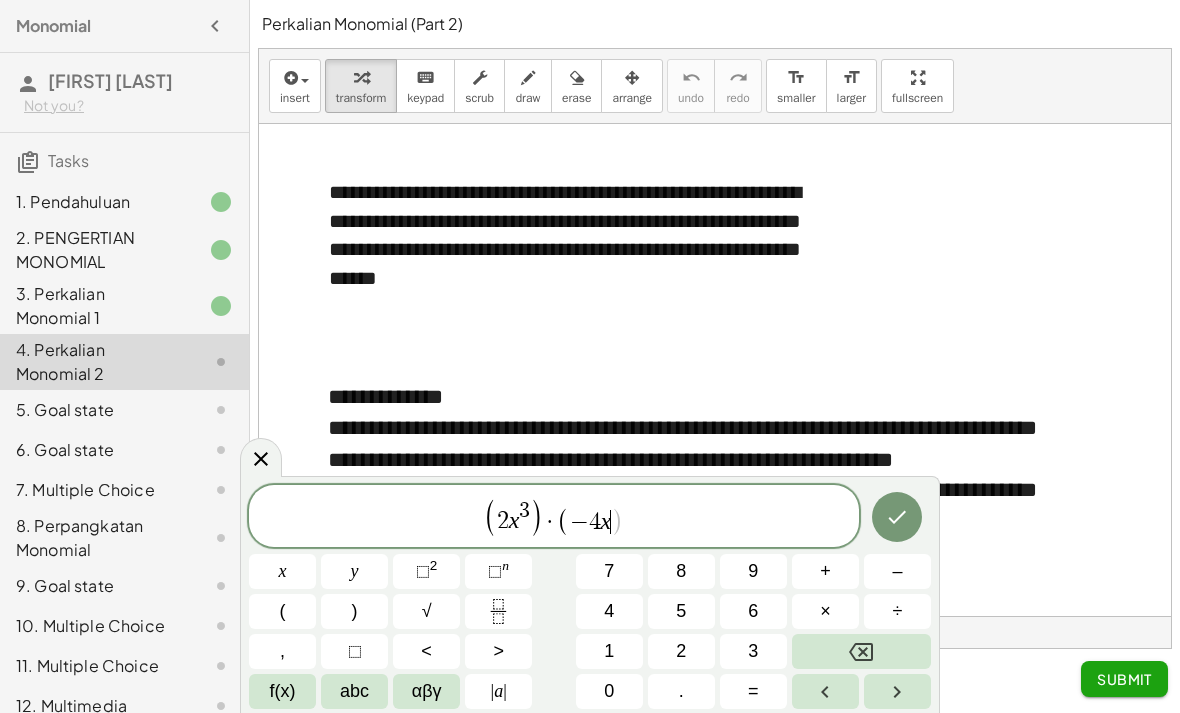 click on "⬚" at bounding box center [495, 571] 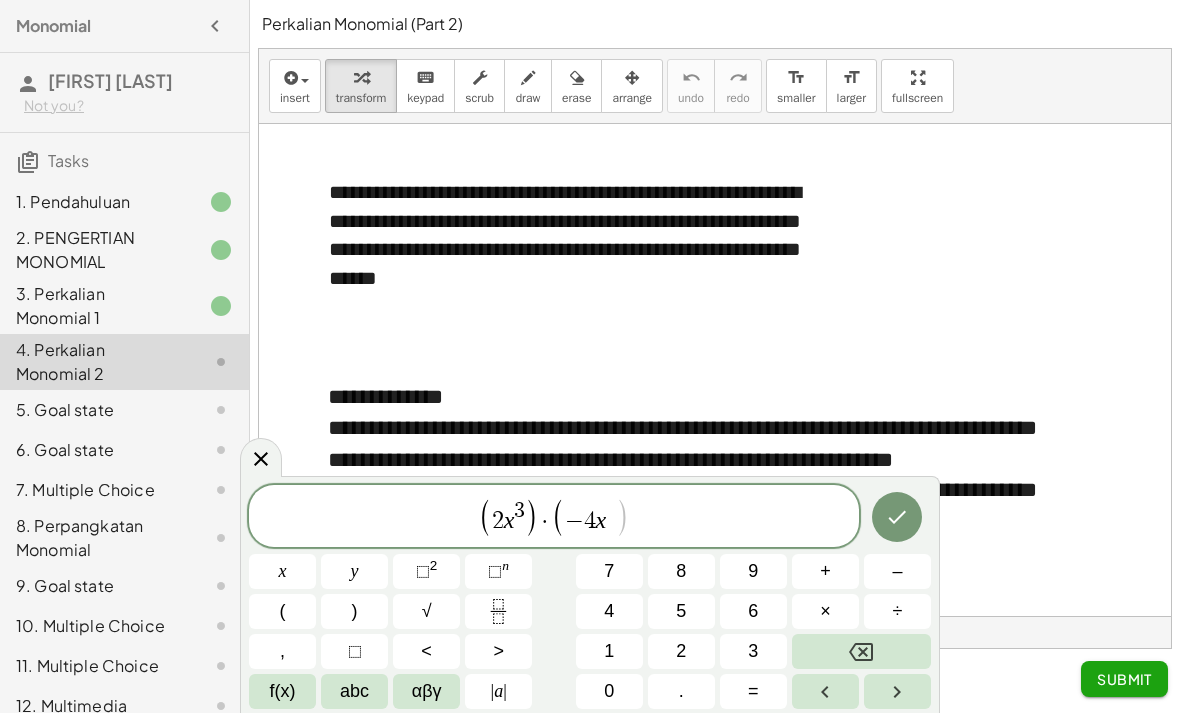 click on "5" at bounding box center (681, 611) 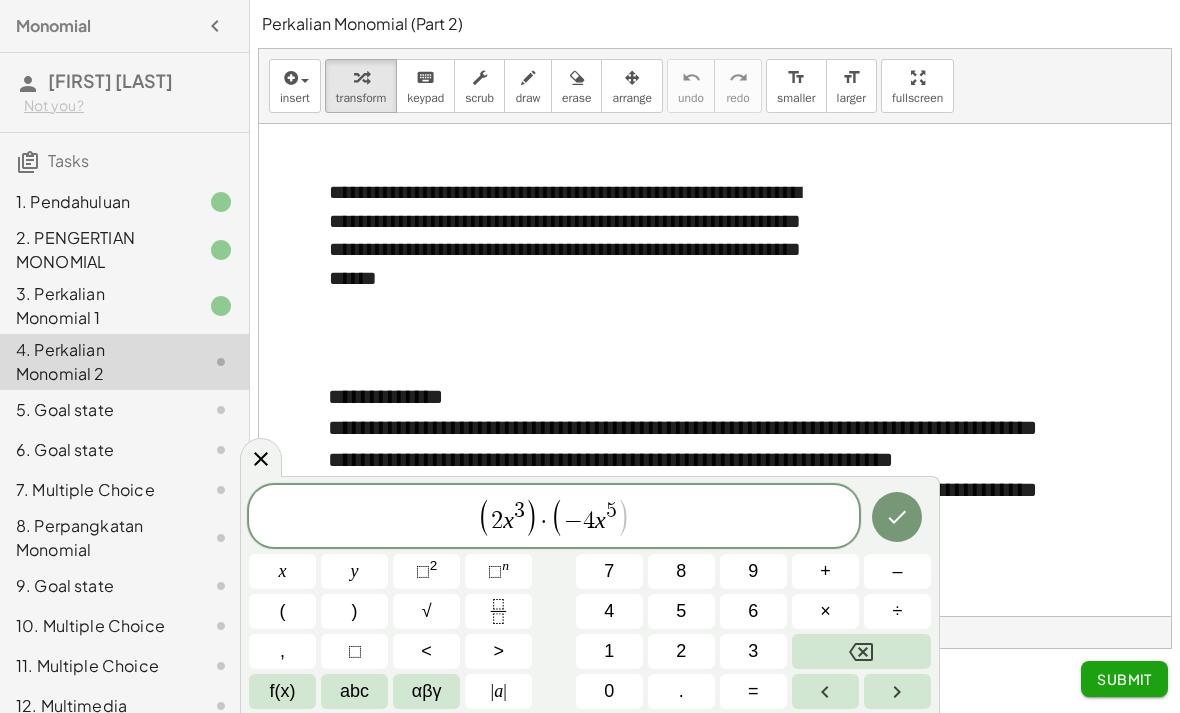 click on ")" at bounding box center [354, 611] 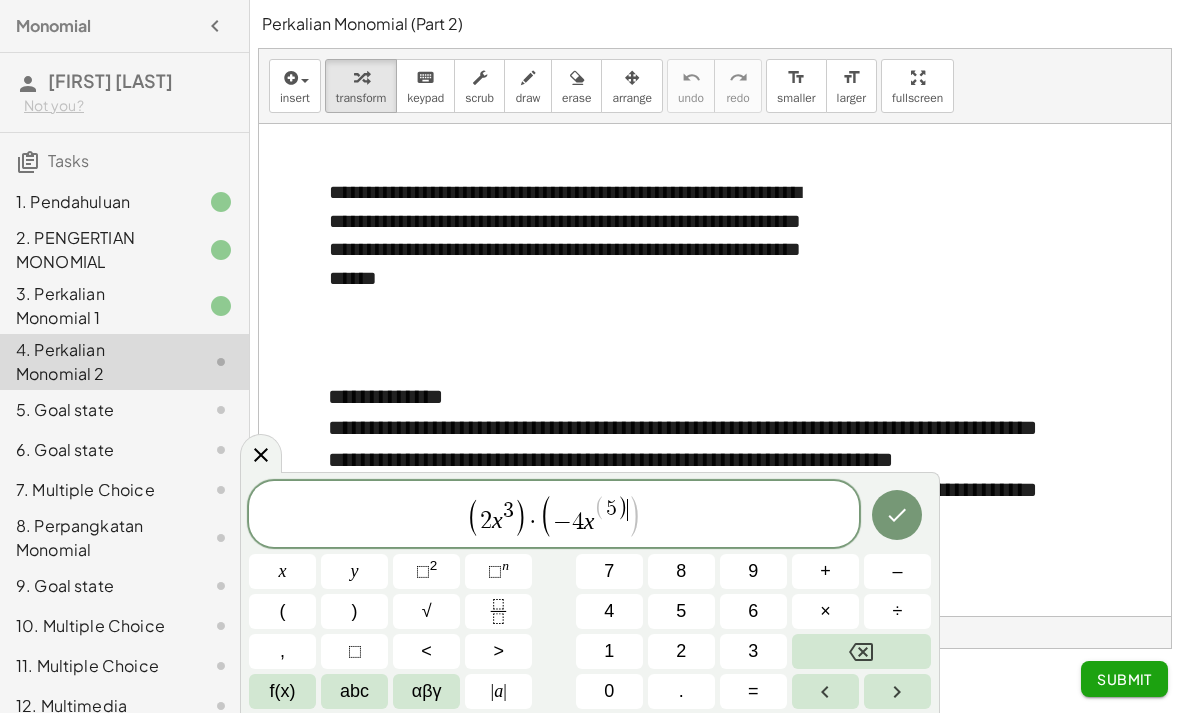 click 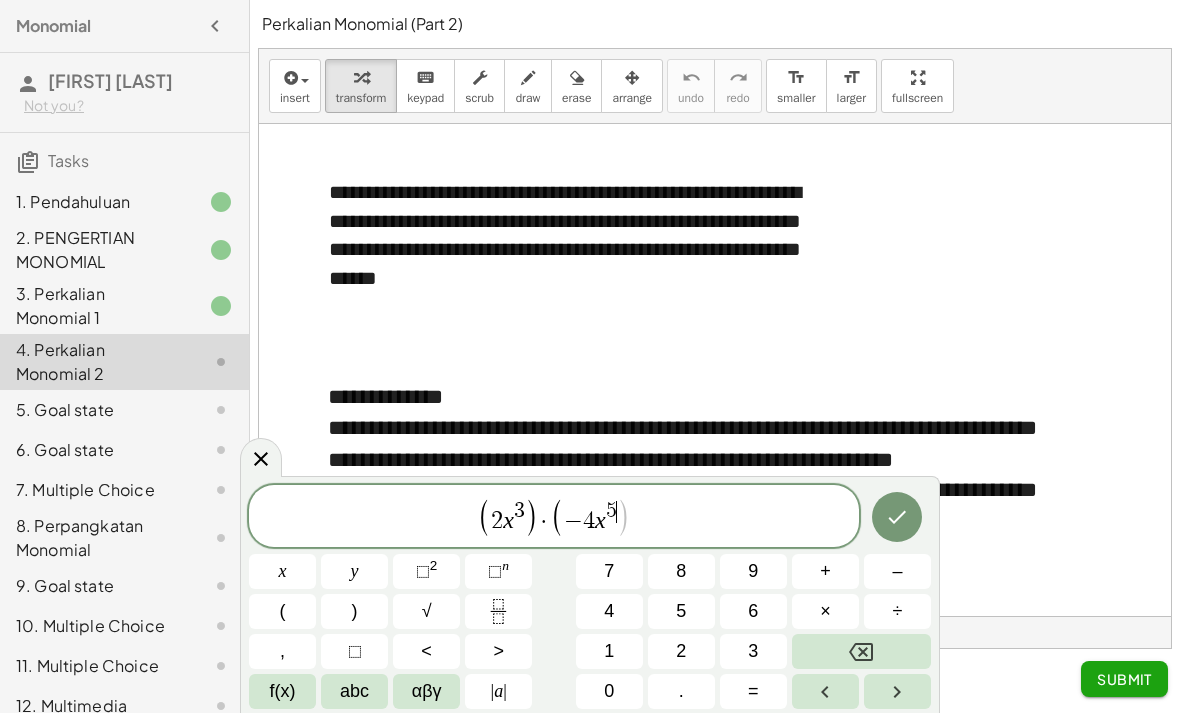 click on ")" at bounding box center [623, 518] 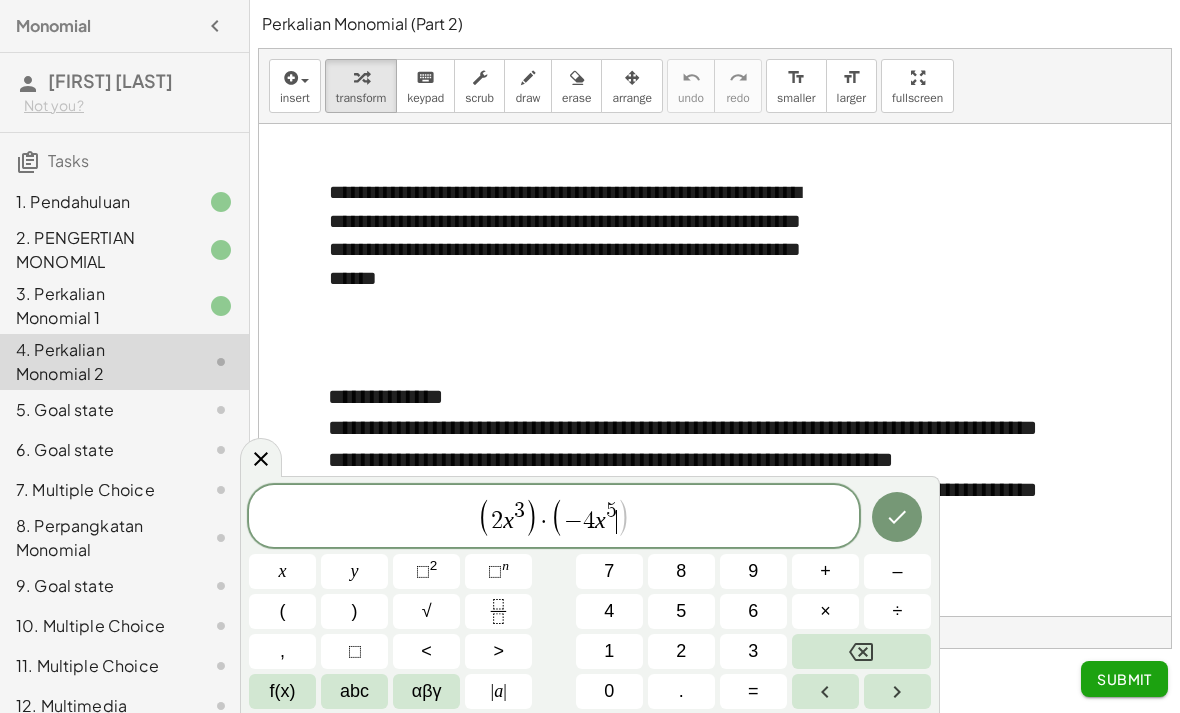 click on ")" at bounding box center (355, 611) 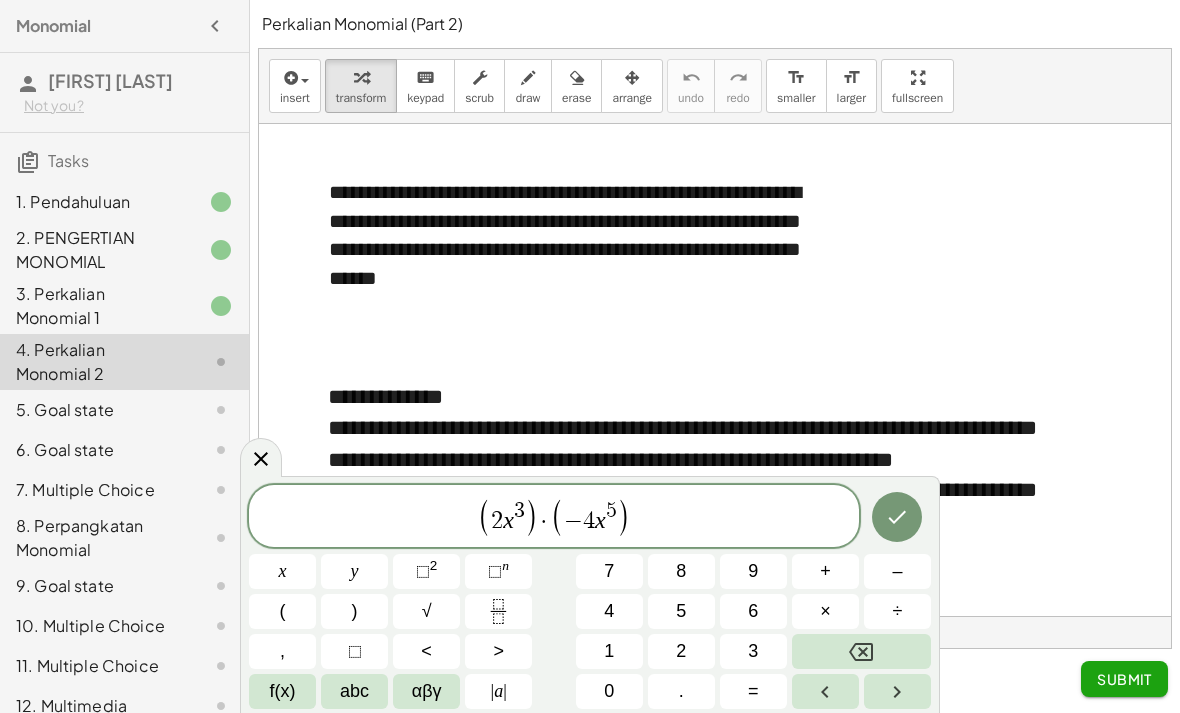 click 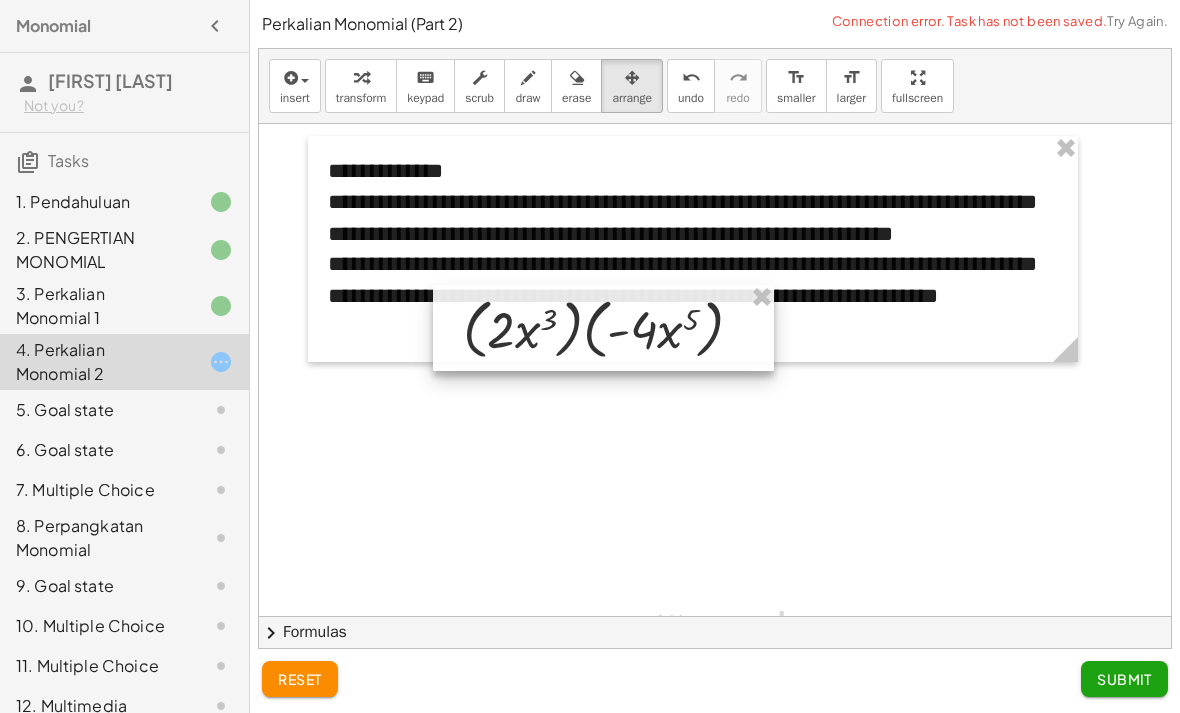 scroll, scrollTop: 882, scrollLeft: 0, axis: vertical 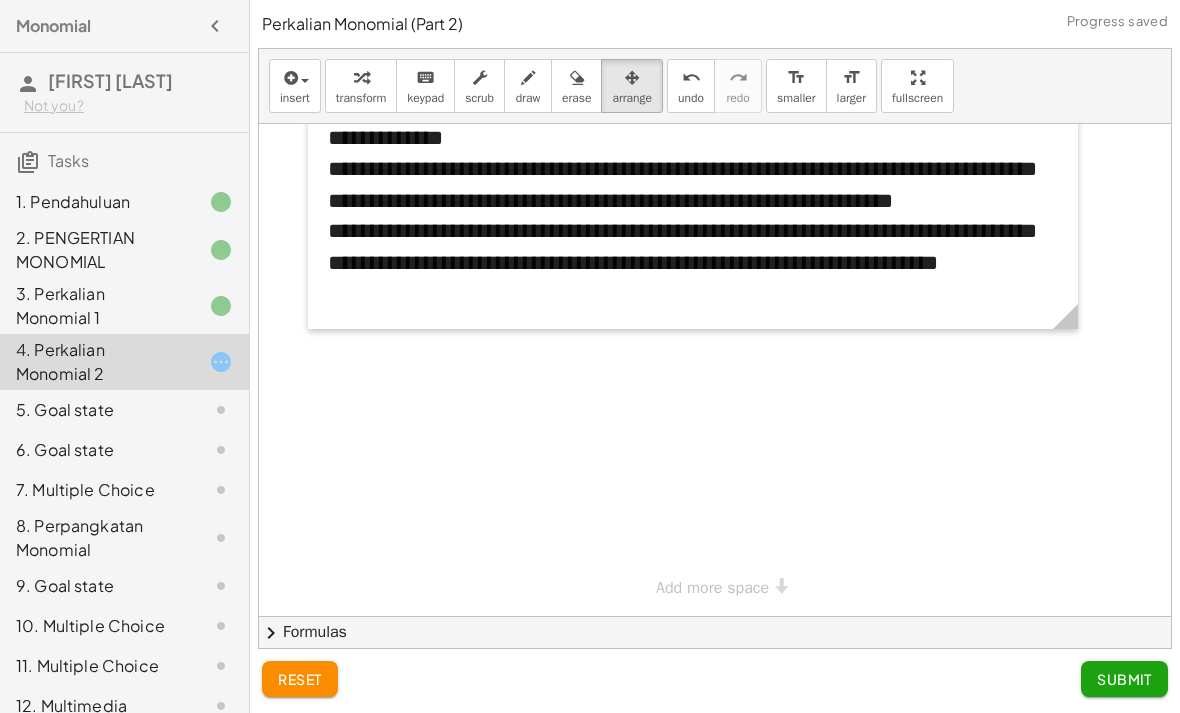 click at bounding box center (289, 78) 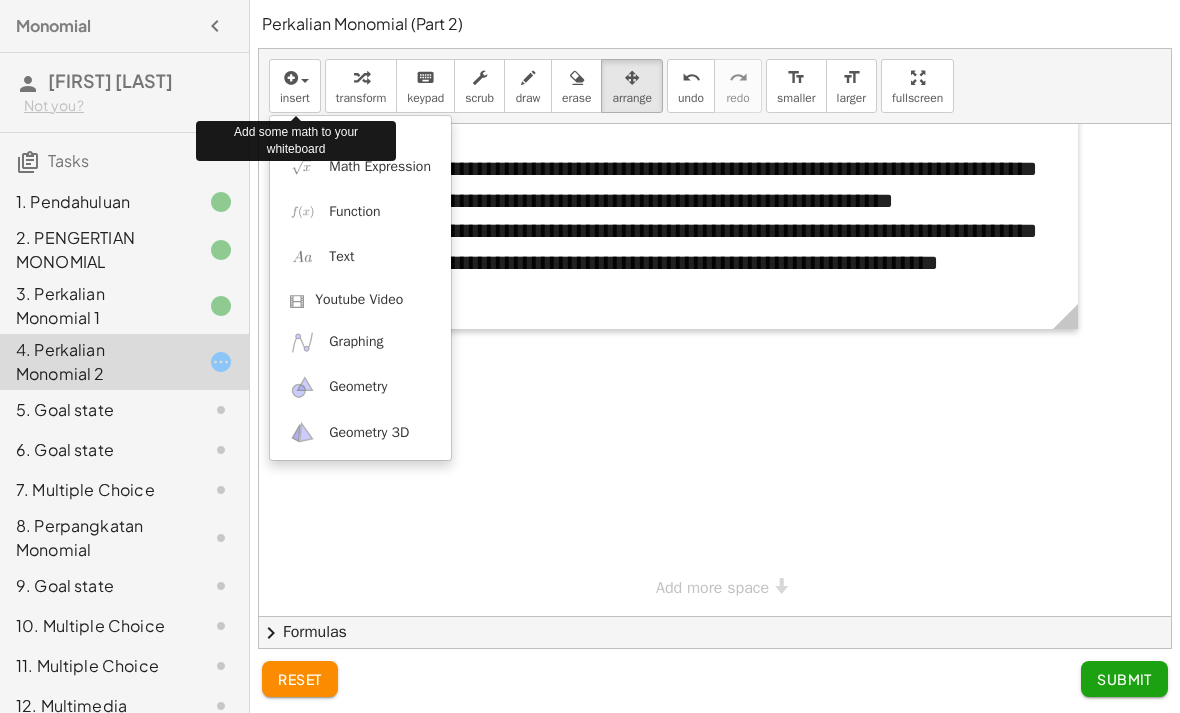 click on "Math Expression" at bounding box center [380, 167] 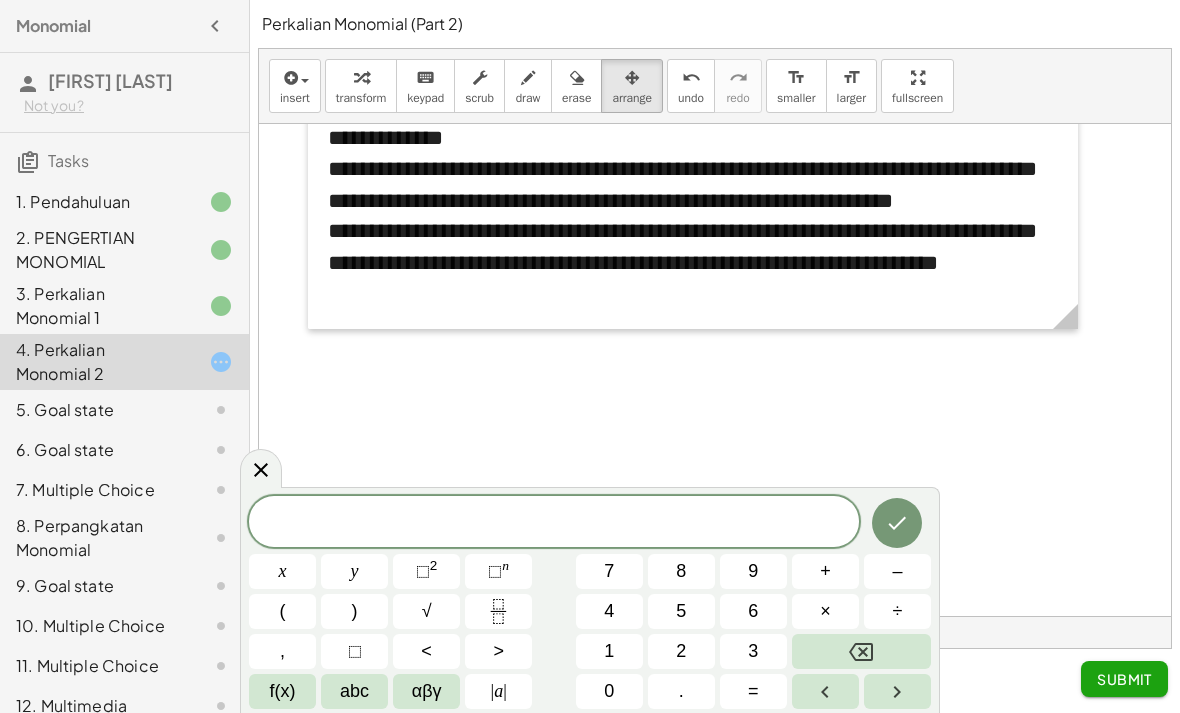 click on "(" at bounding box center (282, 611) 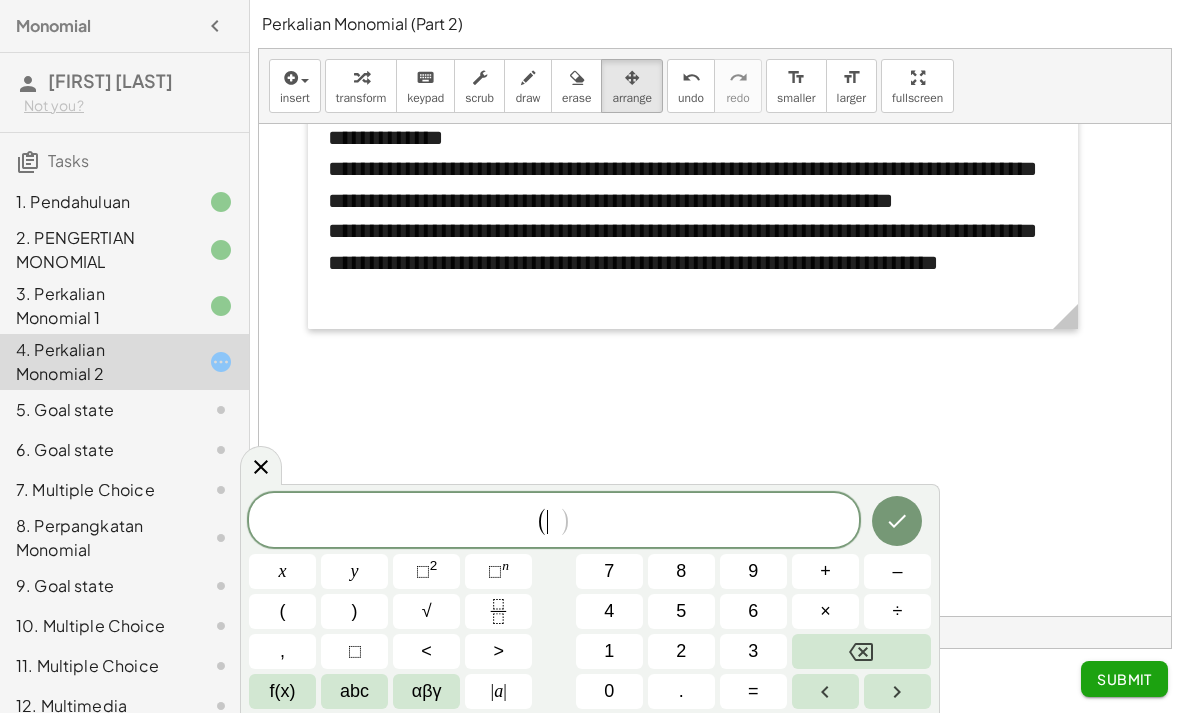 click on "2" at bounding box center [681, 651] 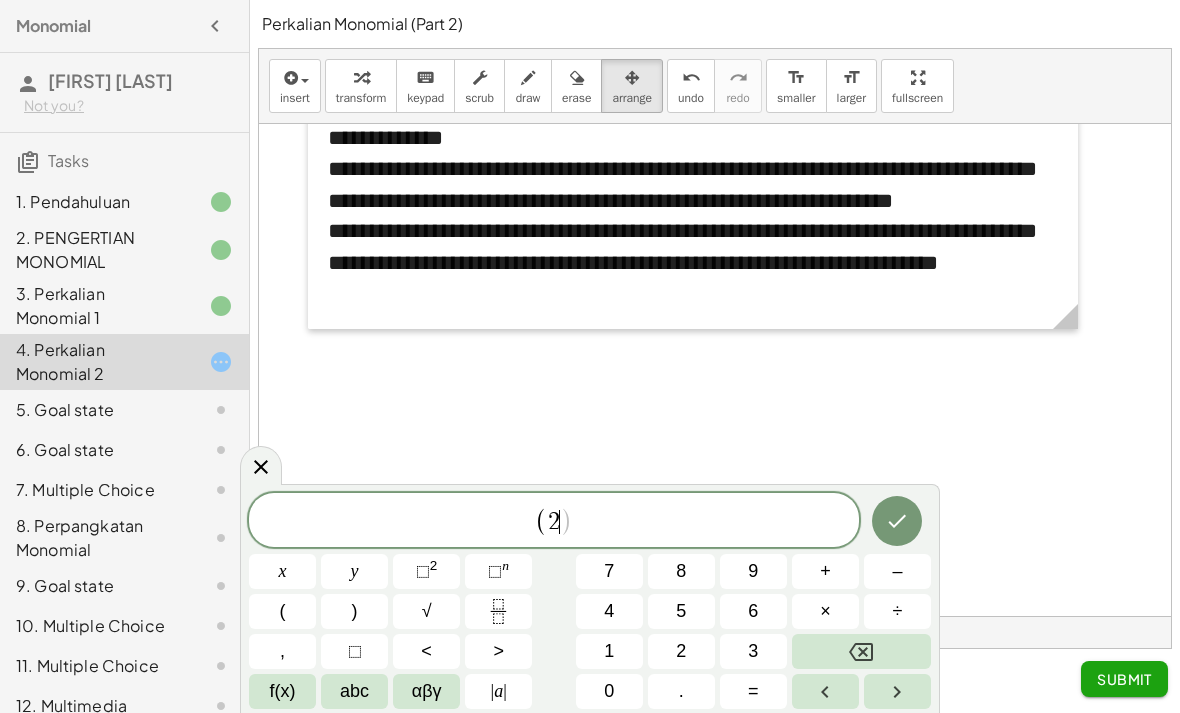 click on "abc" at bounding box center [354, 691] 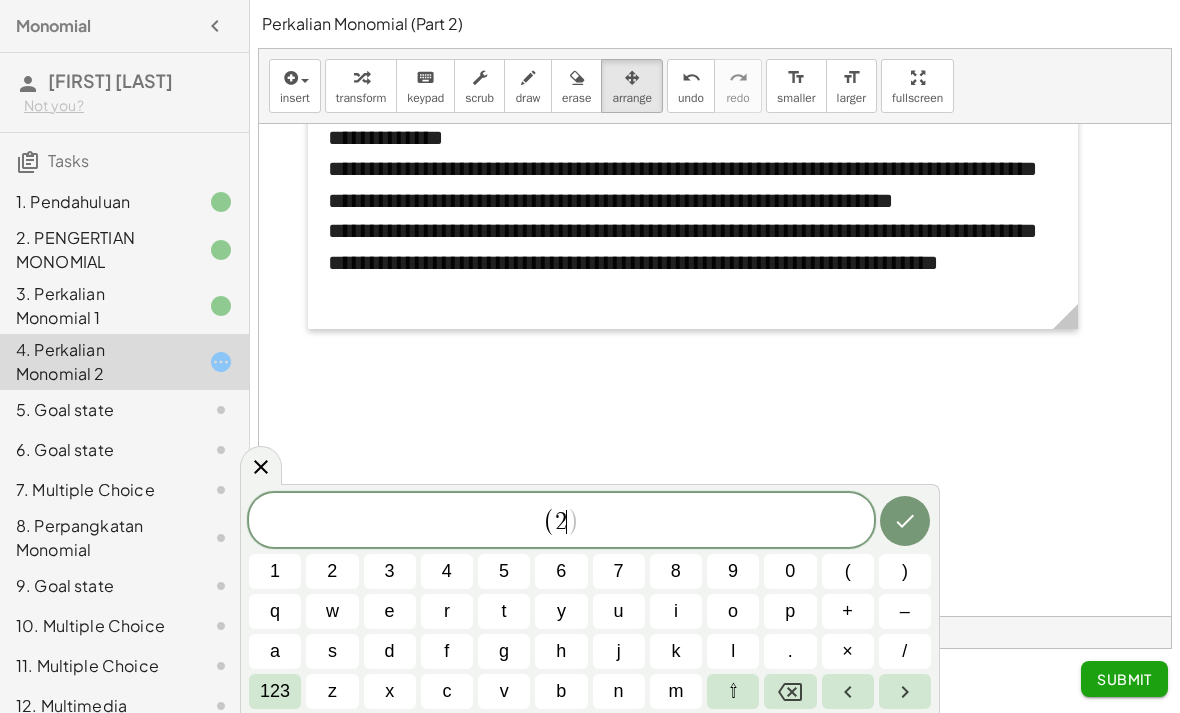 click on "a" at bounding box center [275, 651] 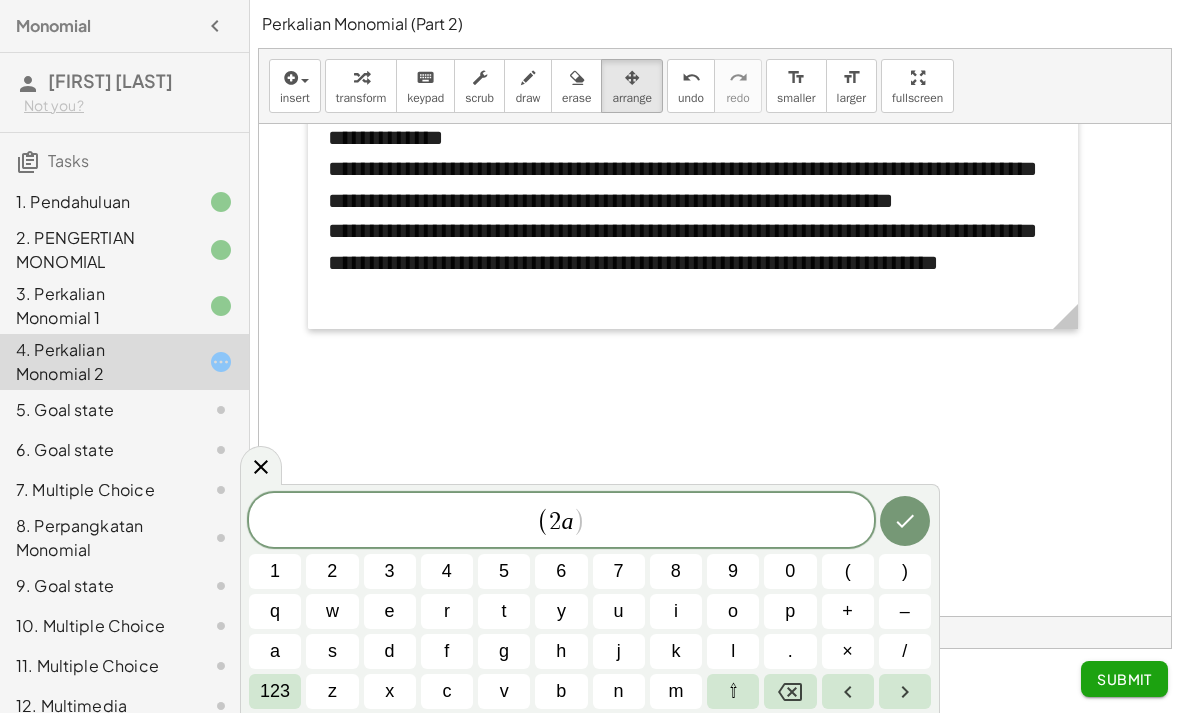 click on "b" at bounding box center (561, 691) 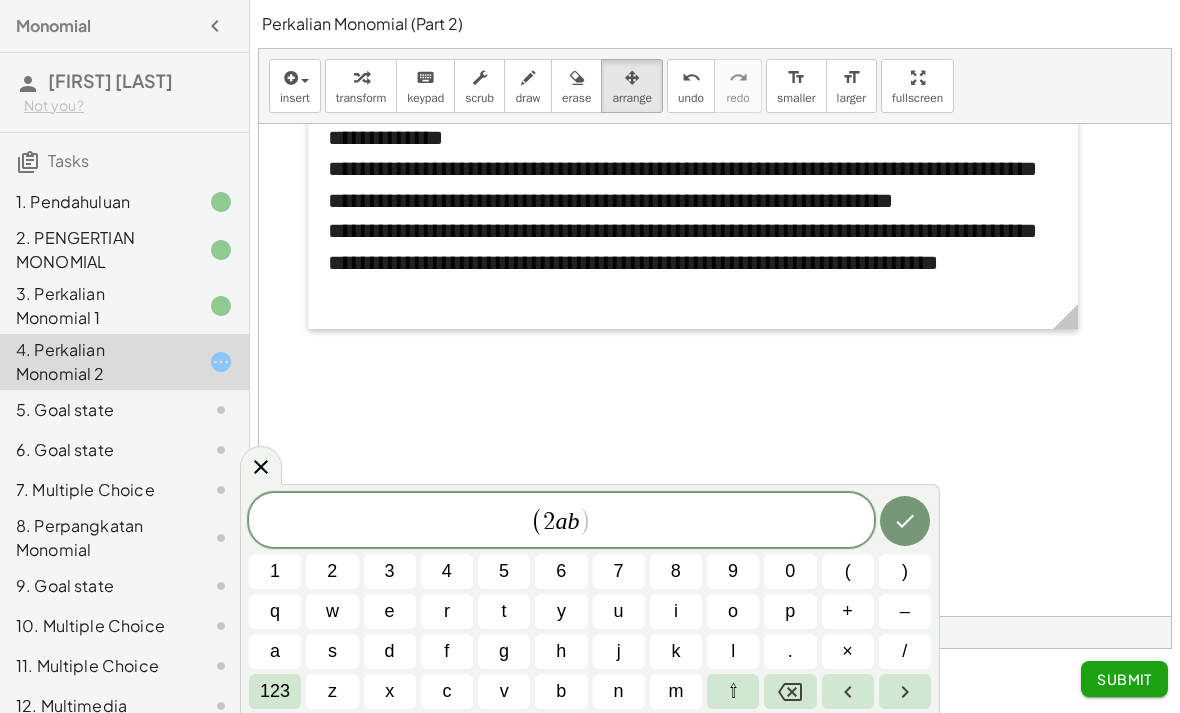 click on "123" at bounding box center [275, 691] 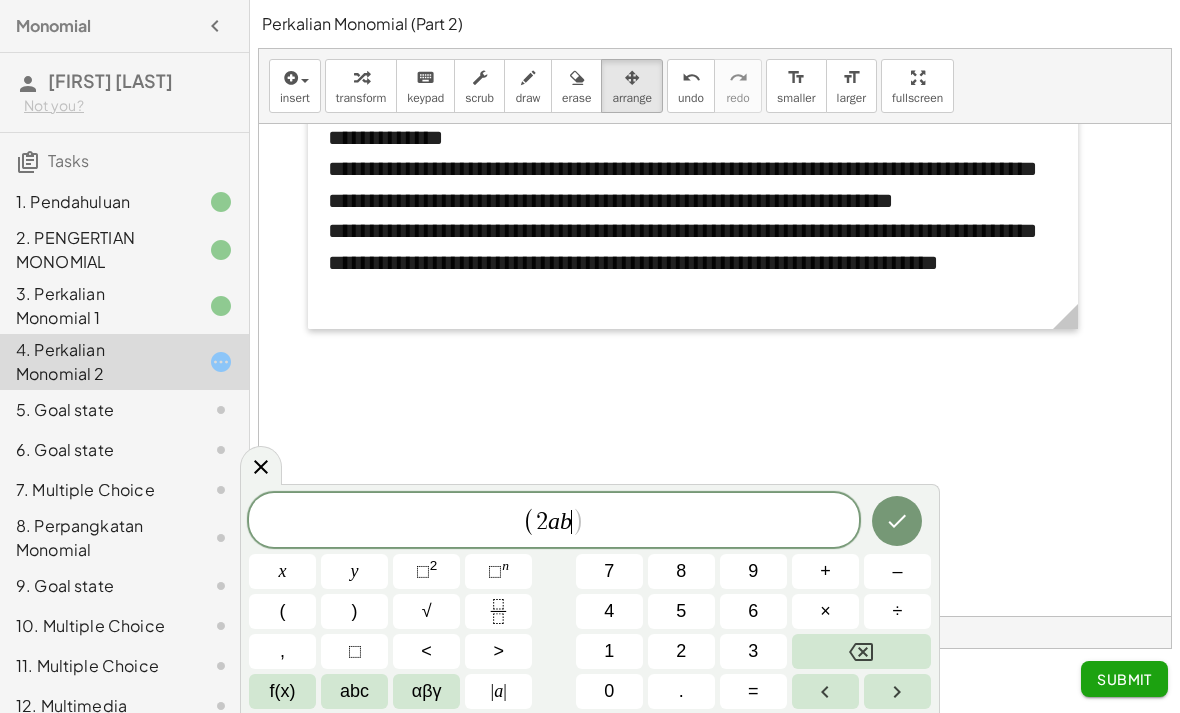 click on "⬚" at bounding box center [495, 571] 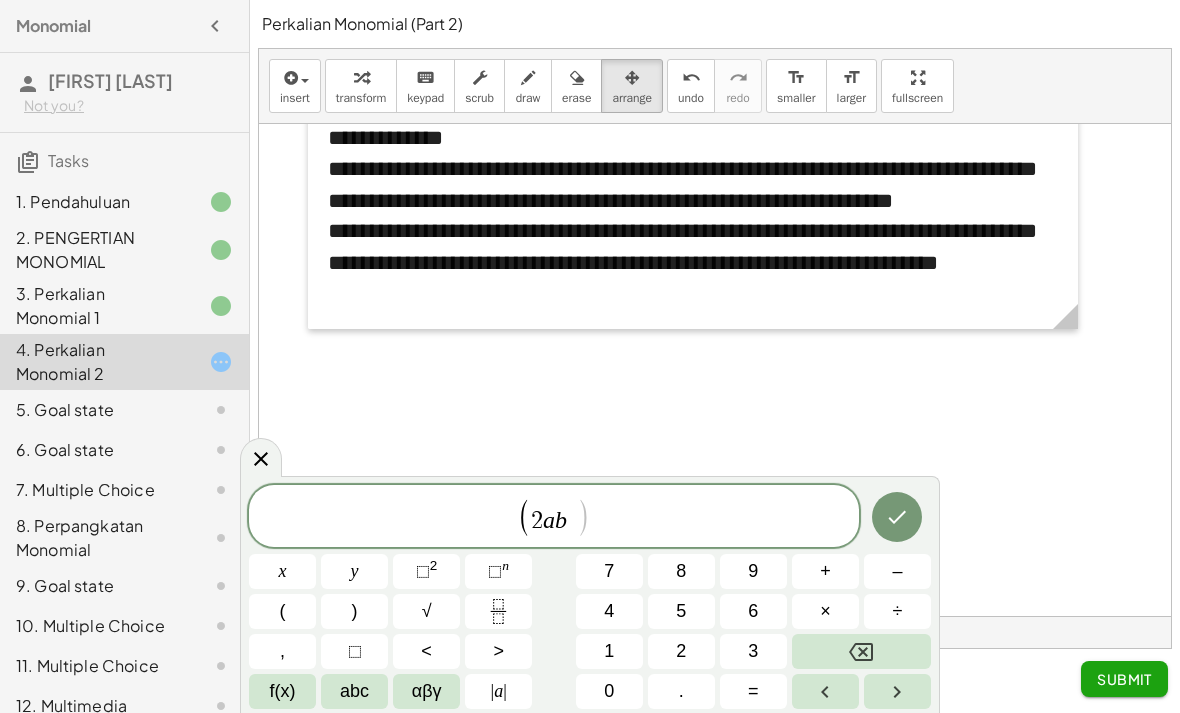 click on "3" at bounding box center (753, 651) 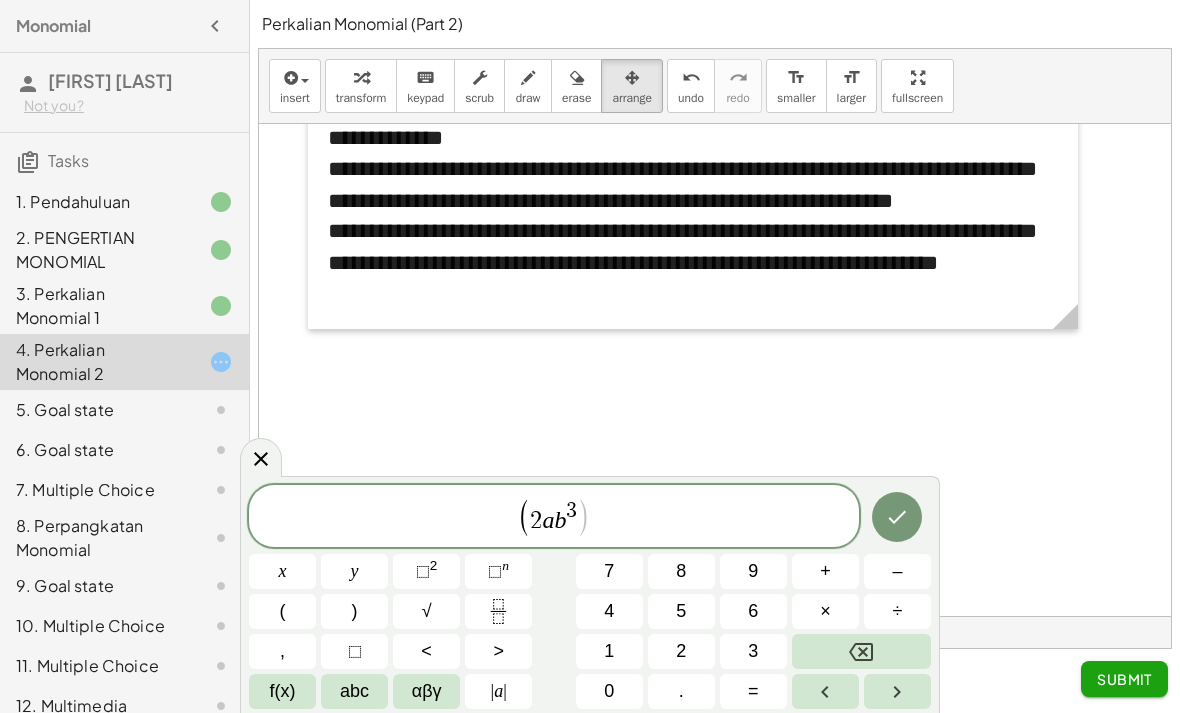 click on ")" at bounding box center [354, 611] 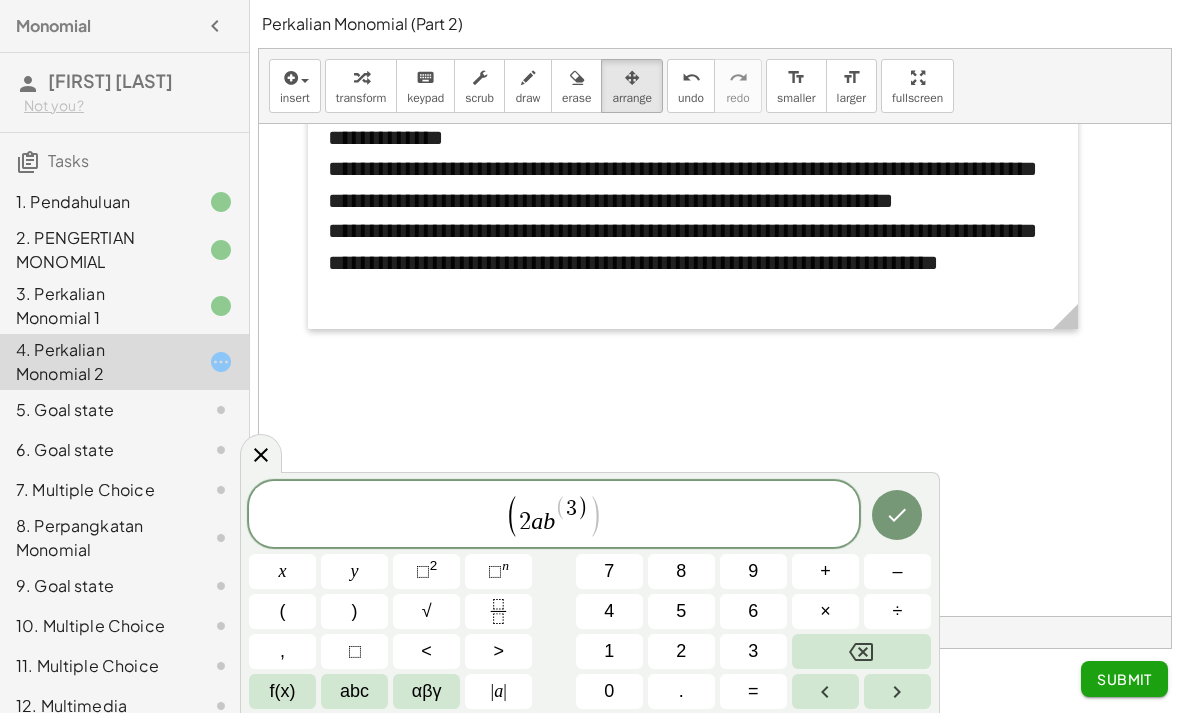 click at bounding box center [861, 651] 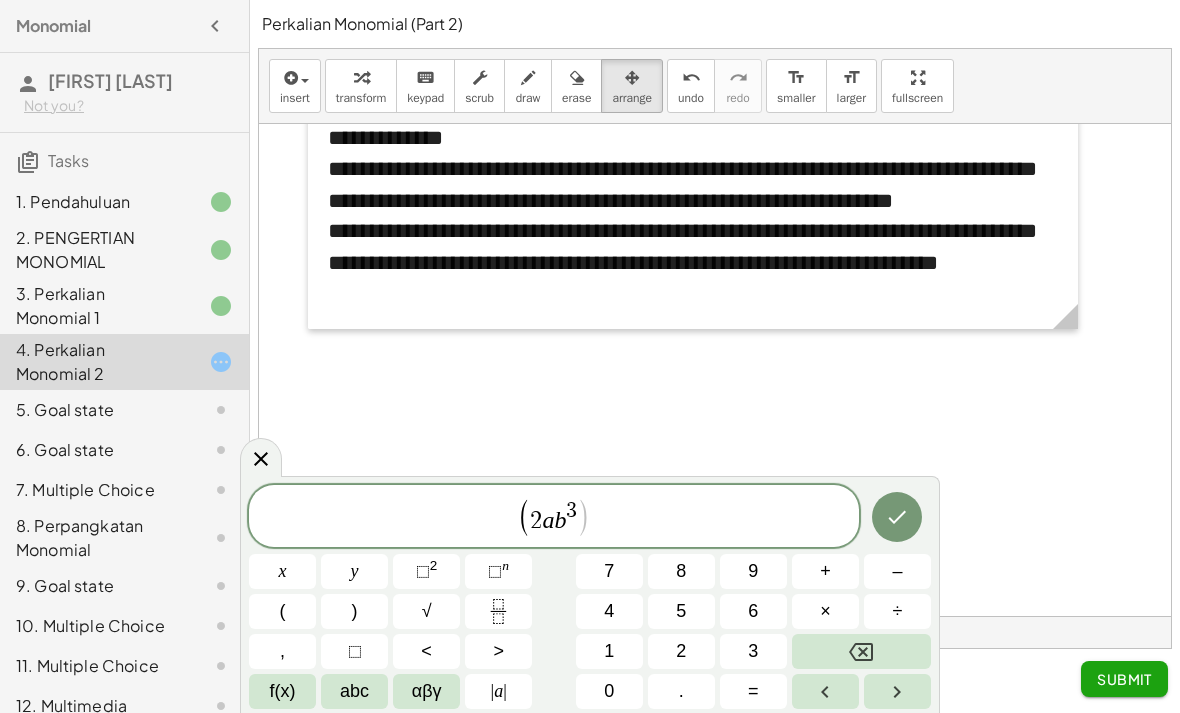 click on "( 2 a b 3 ​ )" at bounding box center (554, 517) 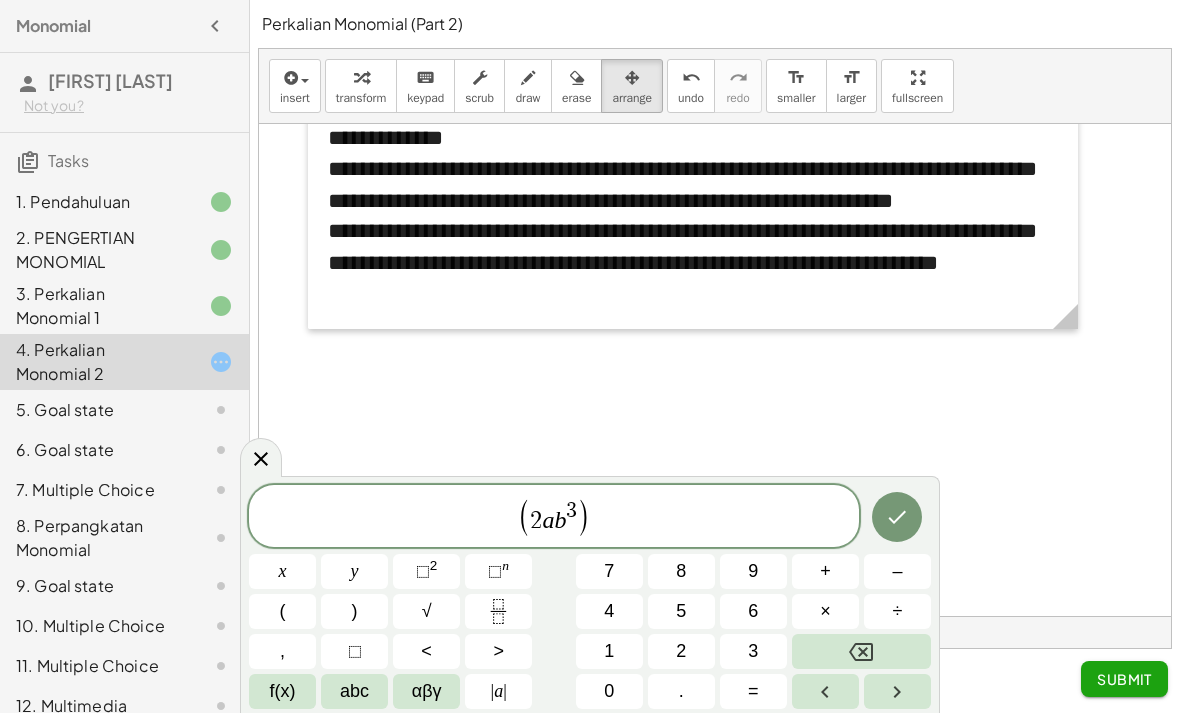 click on "×" at bounding box center [825, 611] 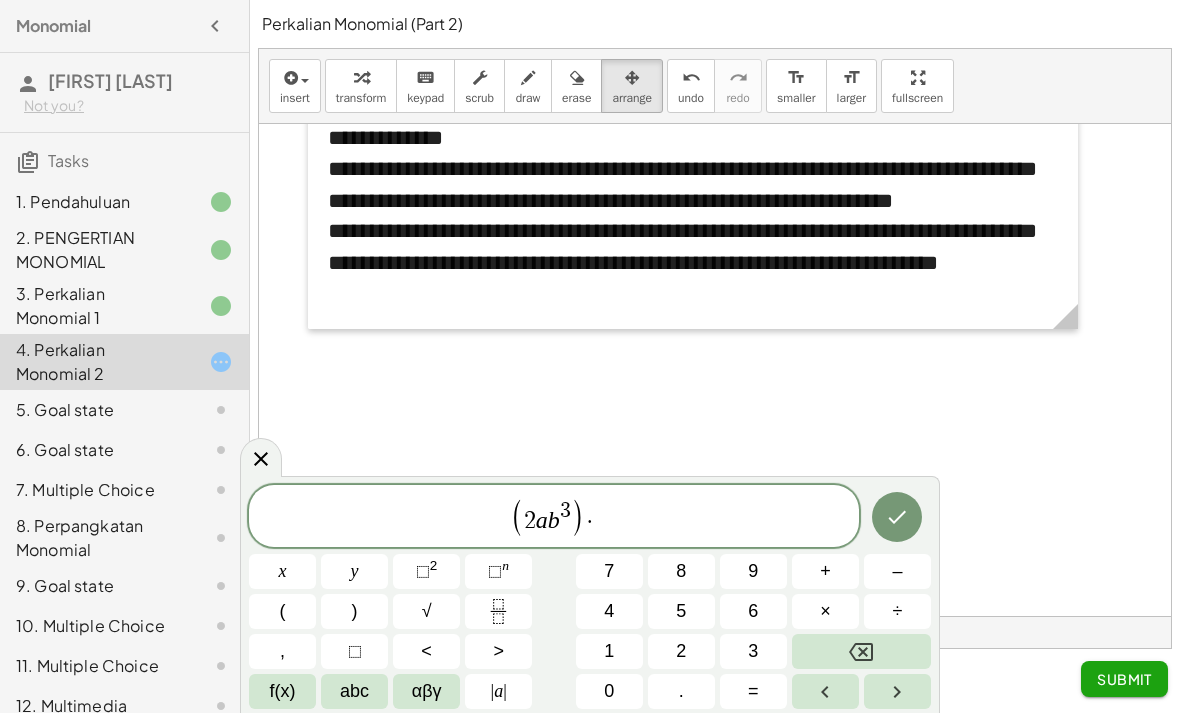 click on "3" at bounding box center [753, 651] 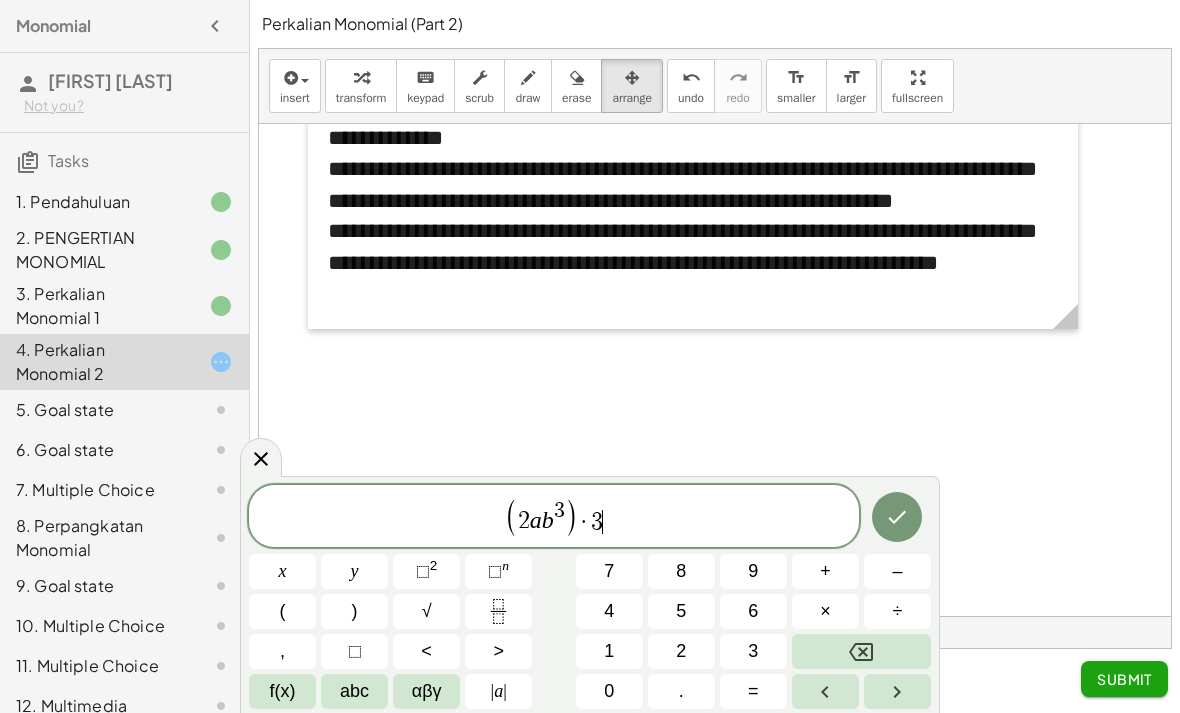click on "×" at bounding box center [825, 611] 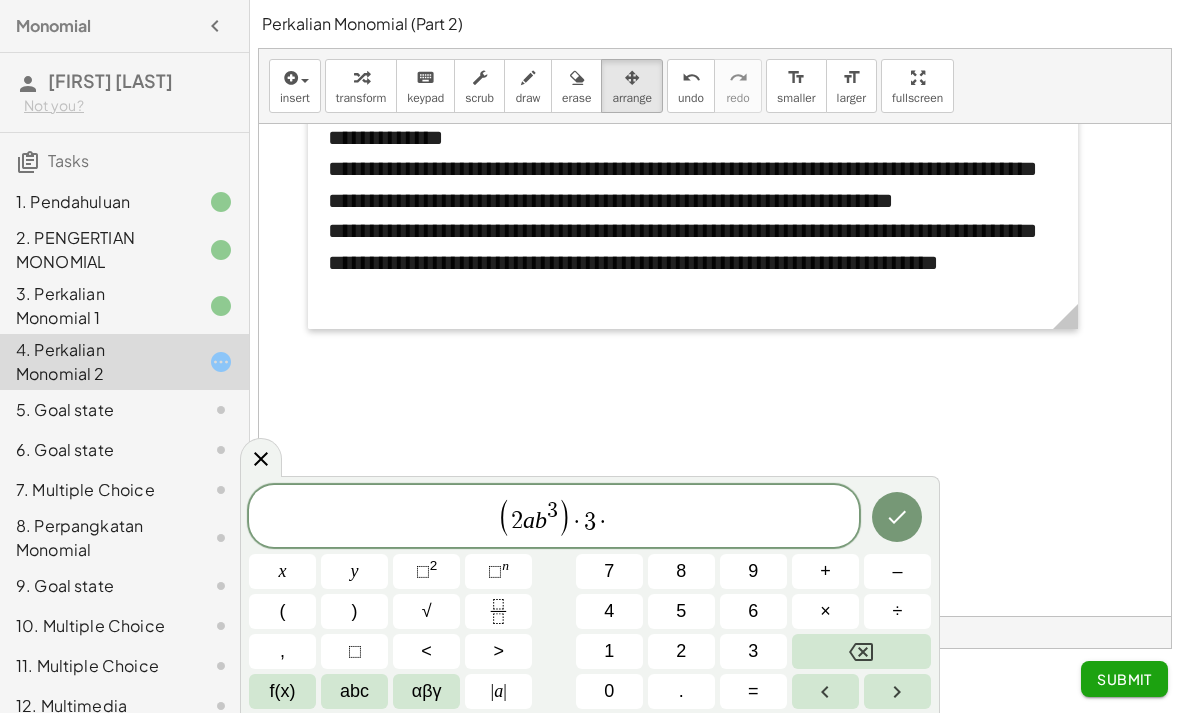 click 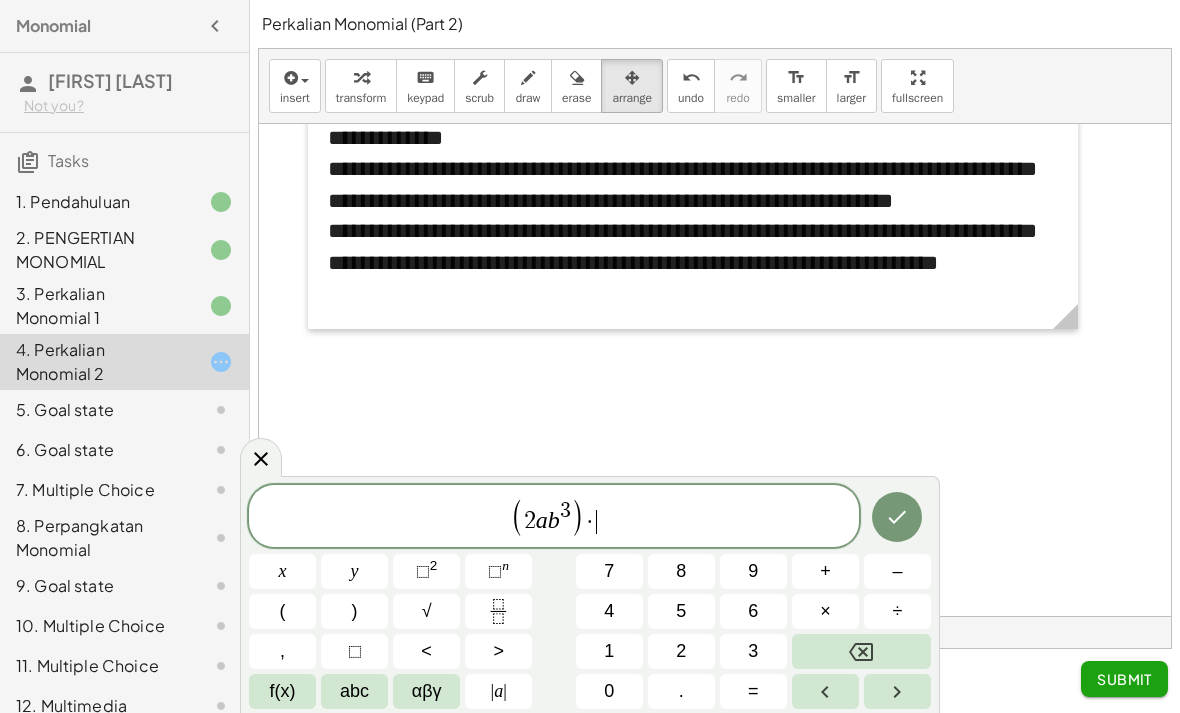 click on "(" at bounding box center [283, 611] 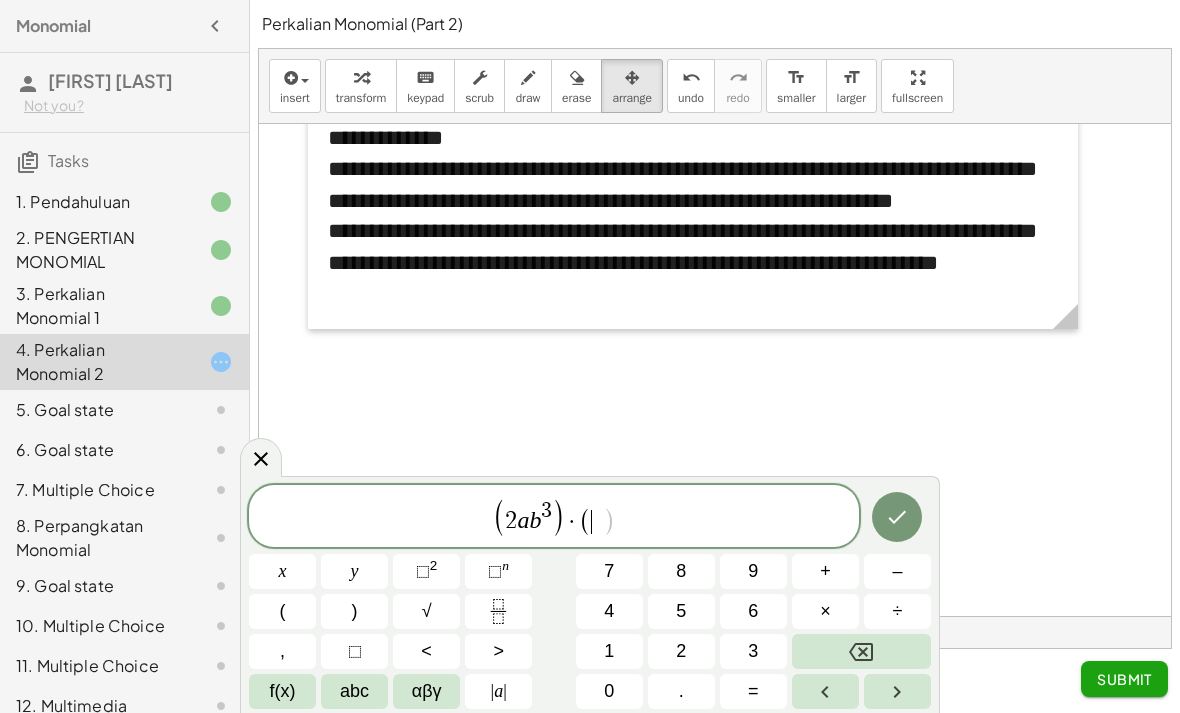 click on "3" at bounding box center [753, 651] 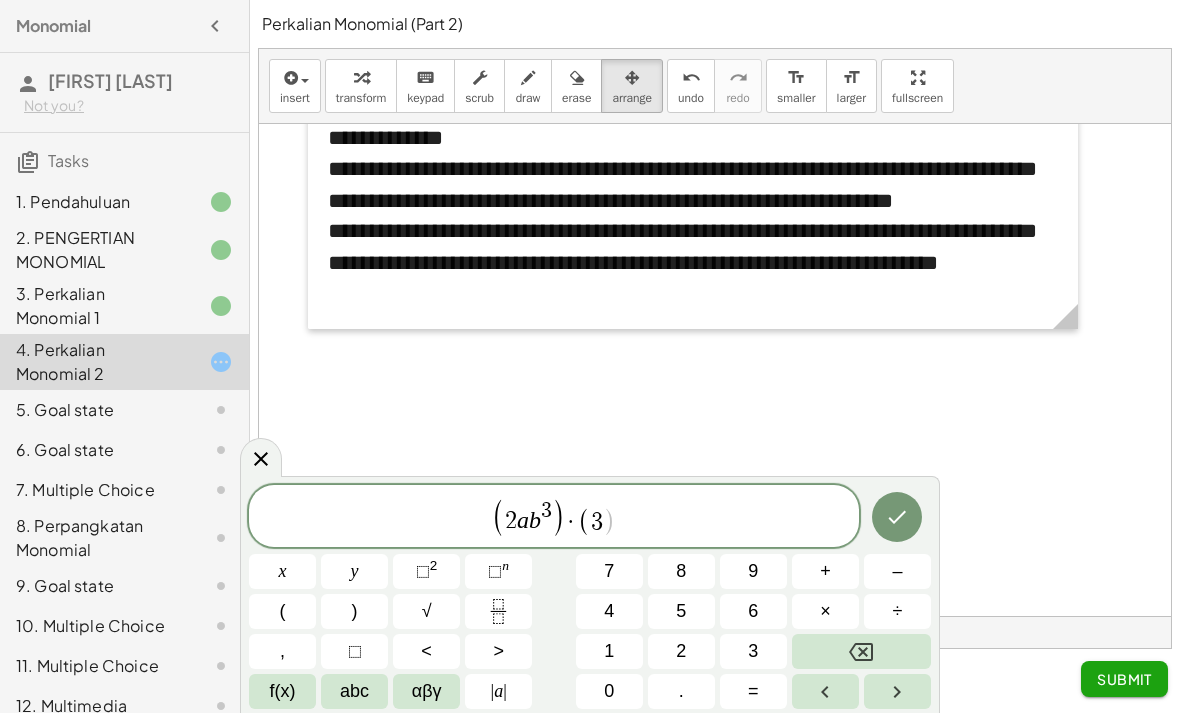 click on "f(x)" at bounding box center (283, 691) 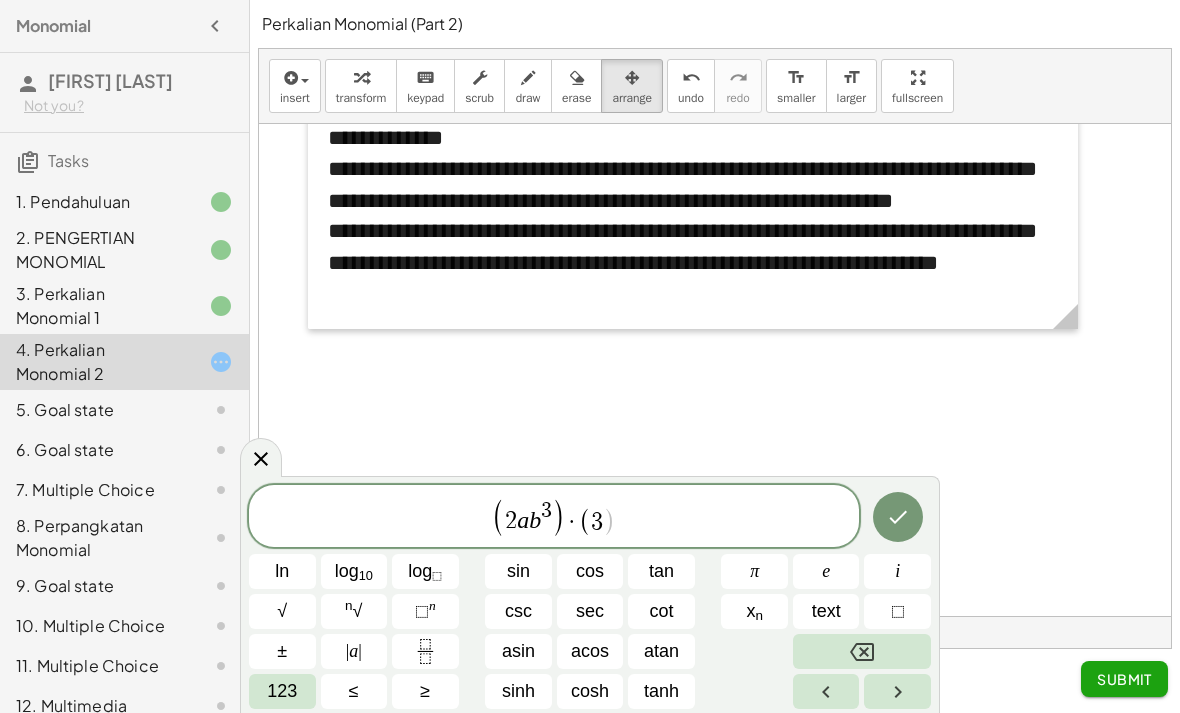 click on "123" at bounding box center [282, 691] 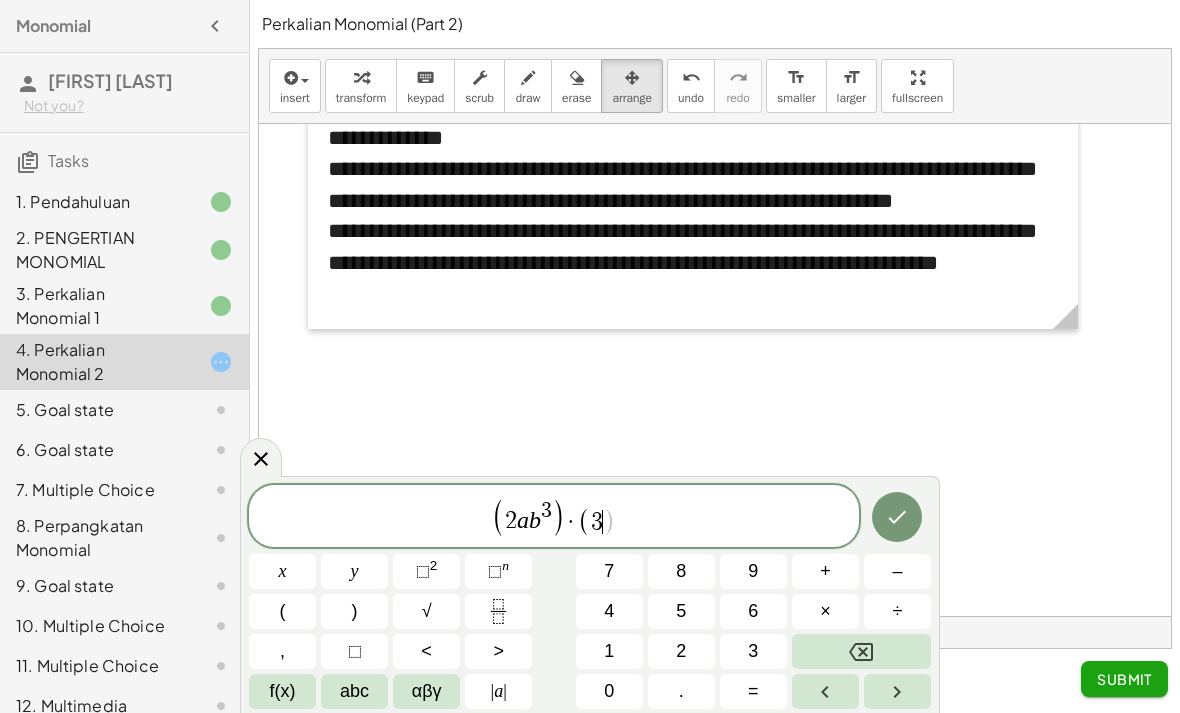 click on "abc" at bounding box center (354, 691) 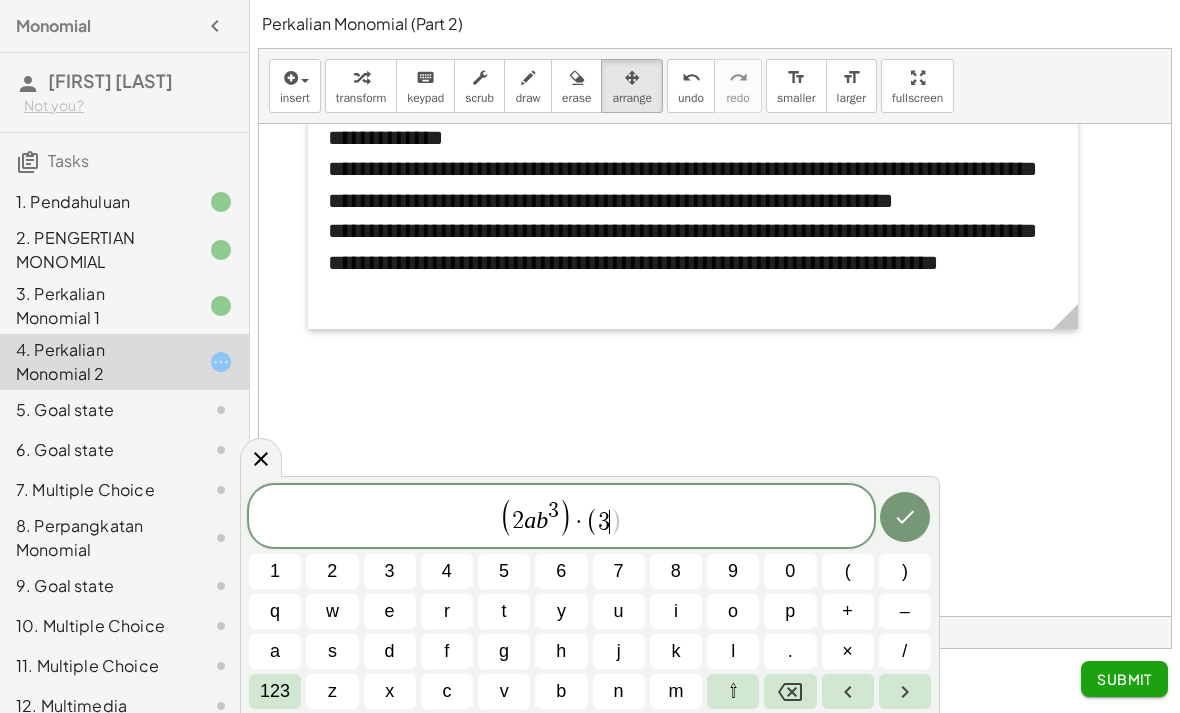 click on "a" at bounding box center [275, 651] 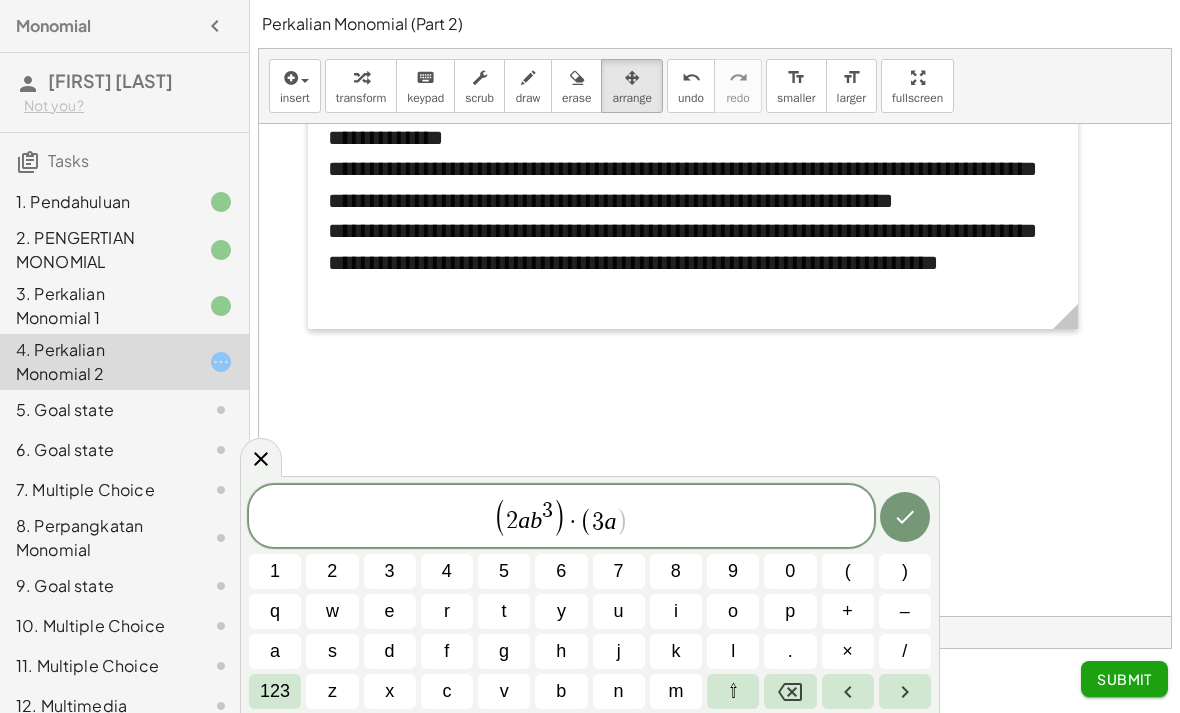 click on "b" at bounding box center [561, 691] 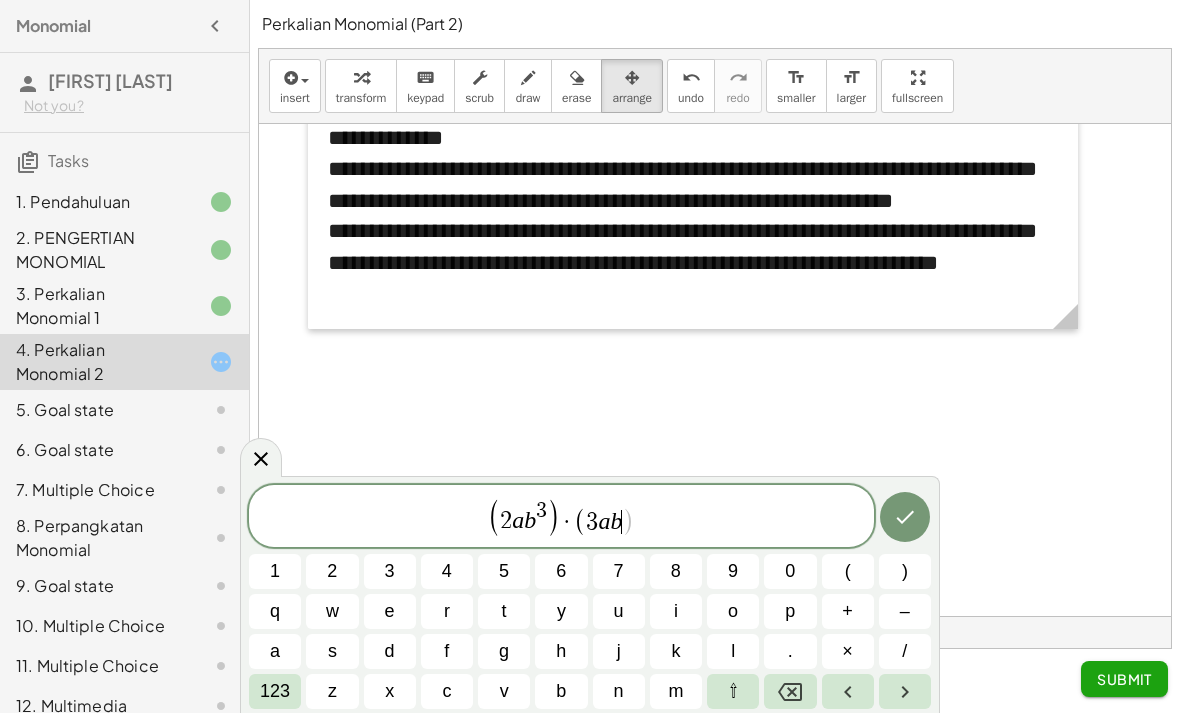 click on "123" at bounding box center (275, 691) 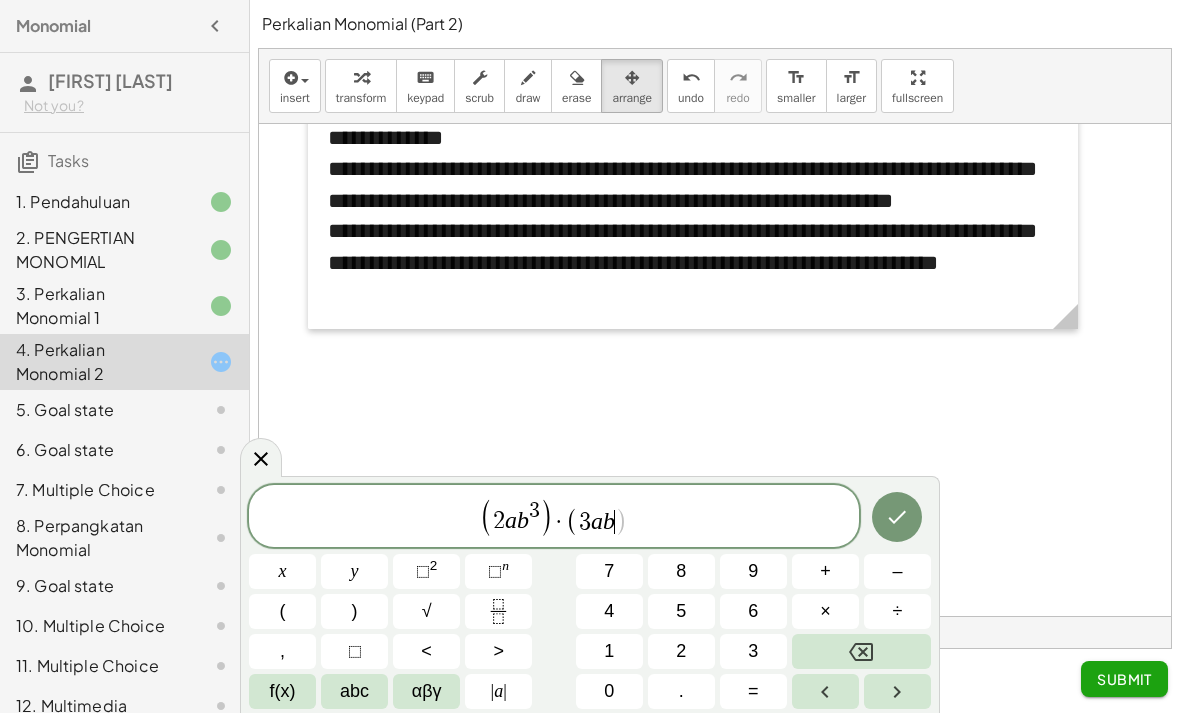 click on "⬚" at bounding box center [495, 571] 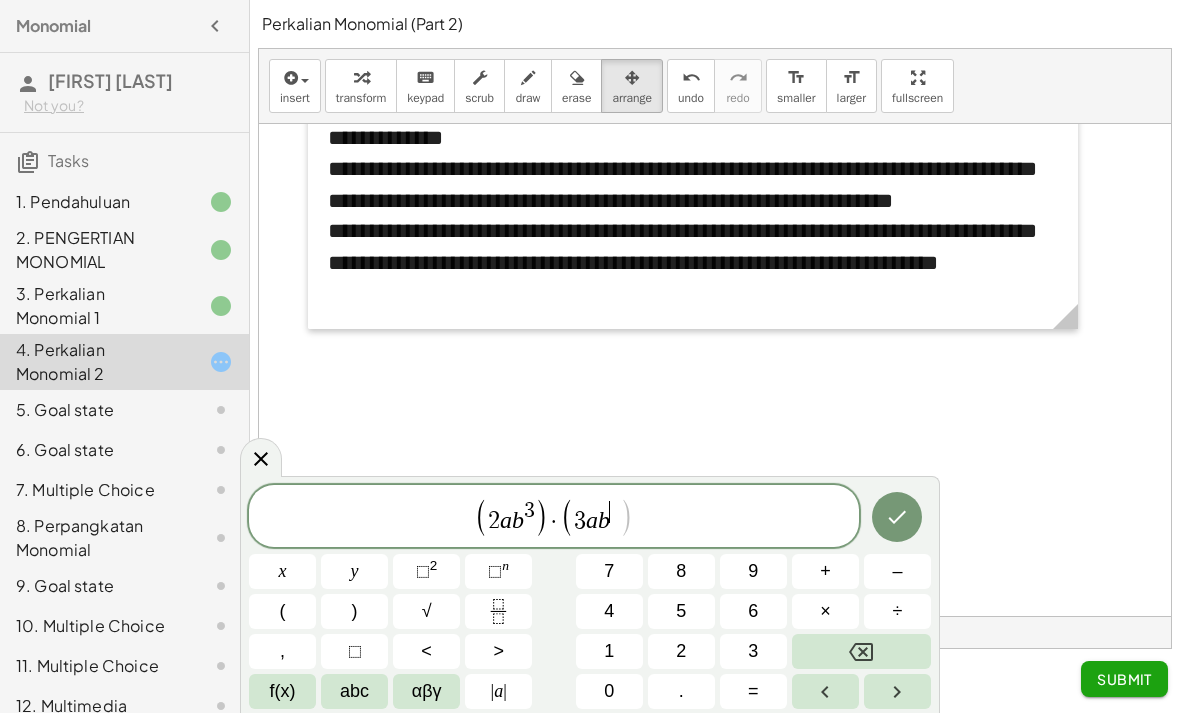 click on "4" at bounding box center [609, 611] 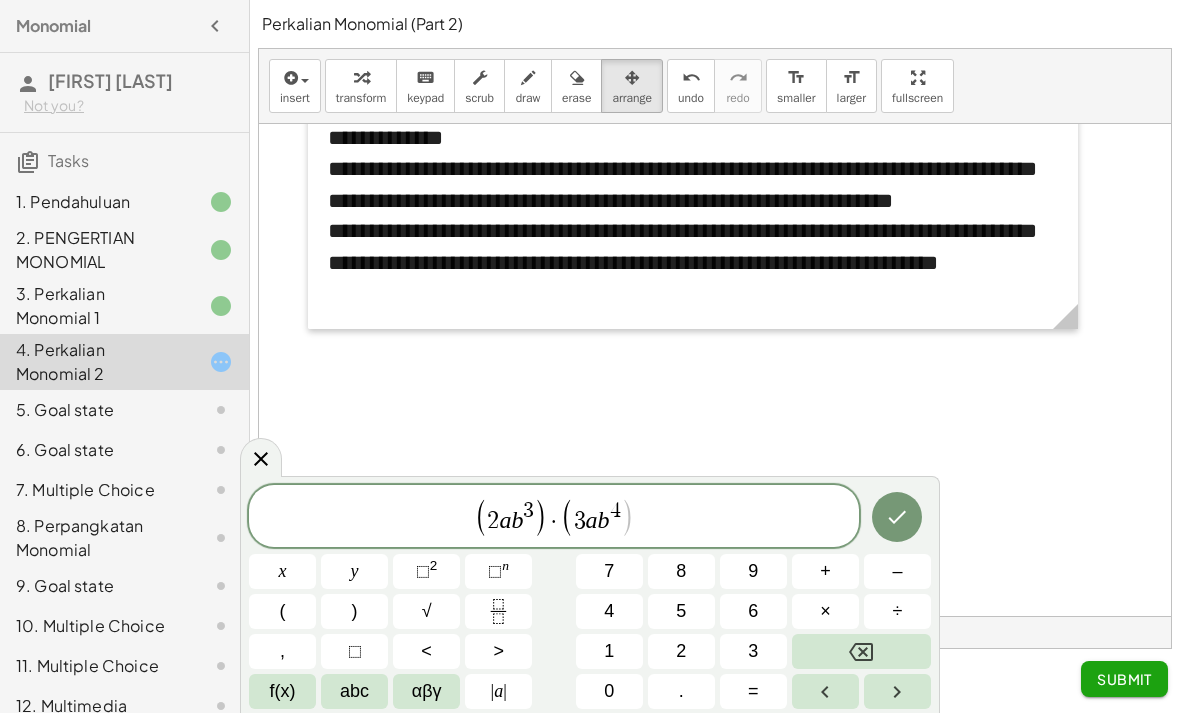 click on ")" at bounding box center [627, 518] 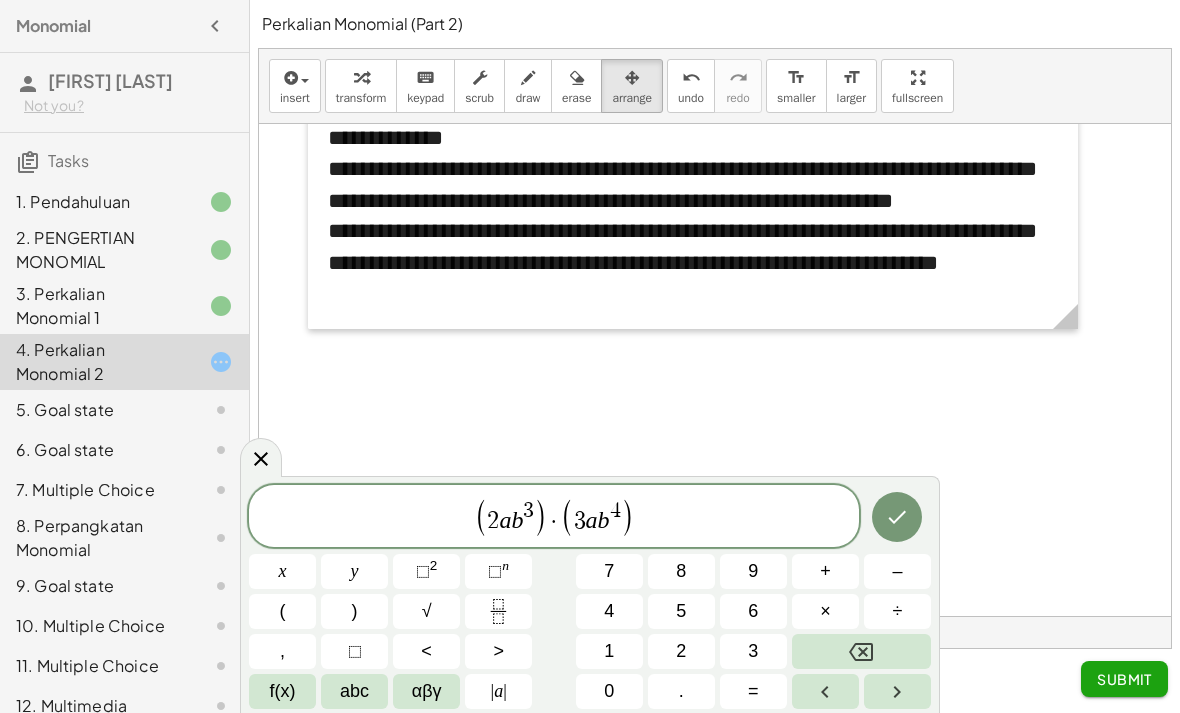 click at bounding box center [897, 517] 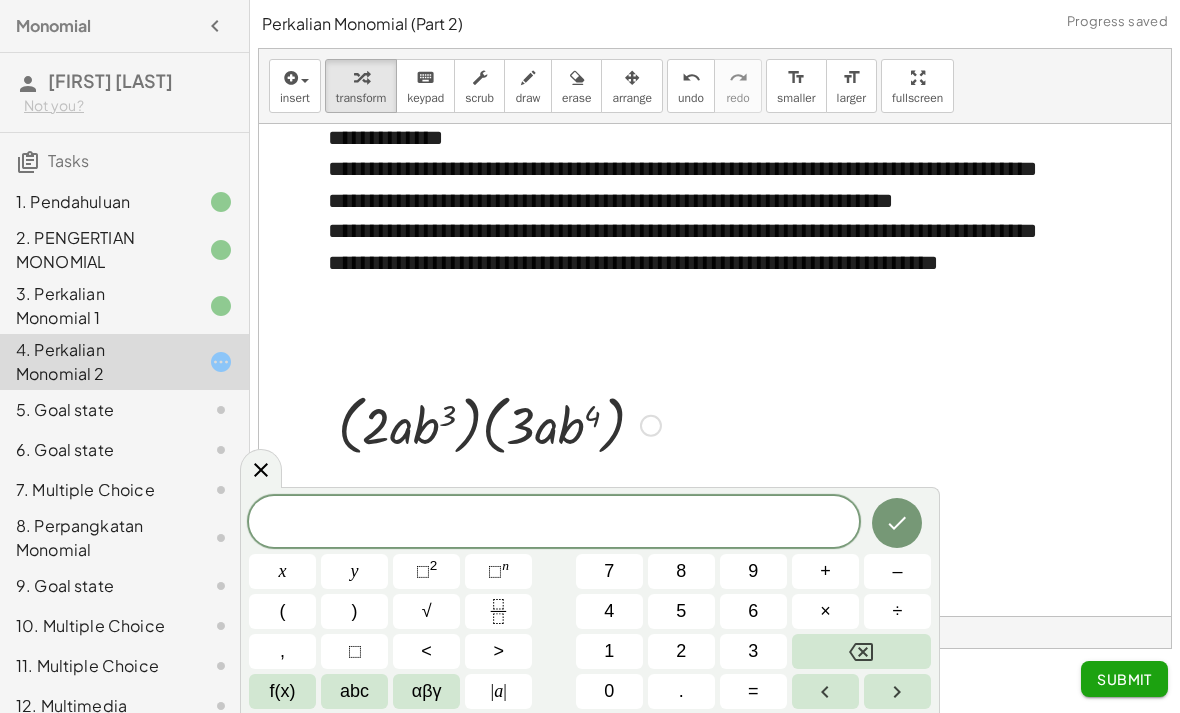 click 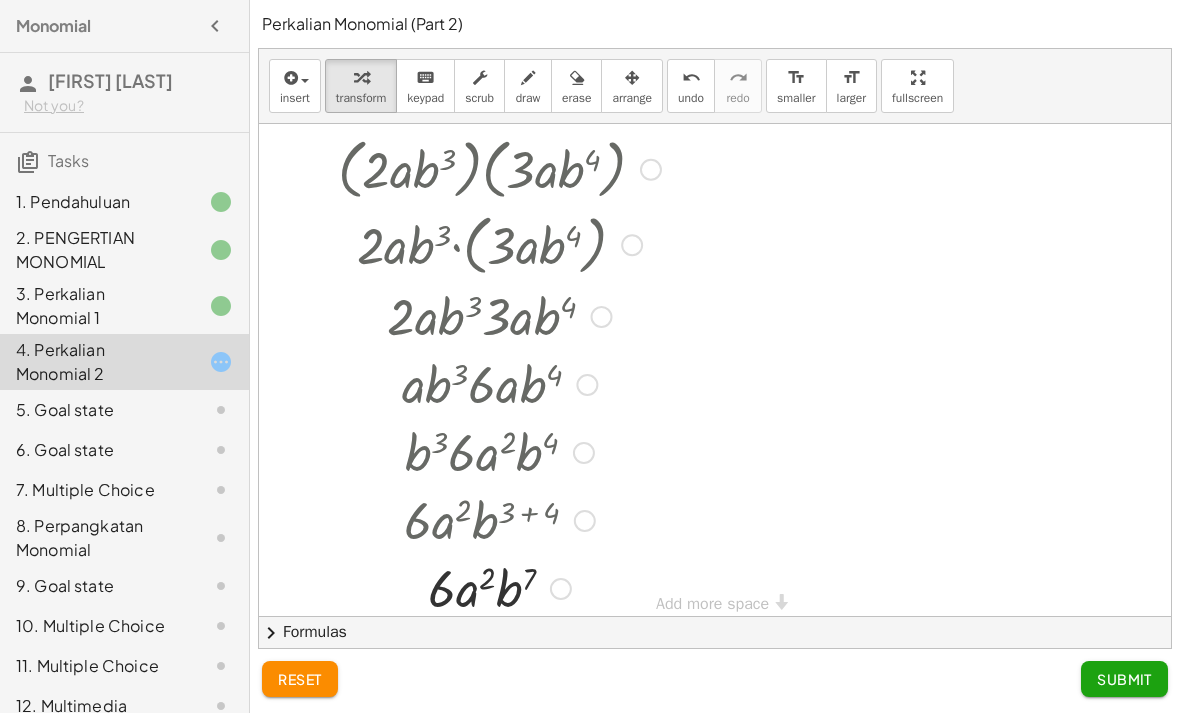scroll, scrollTop: 1156, scrollLeft: 0, axis: vertical 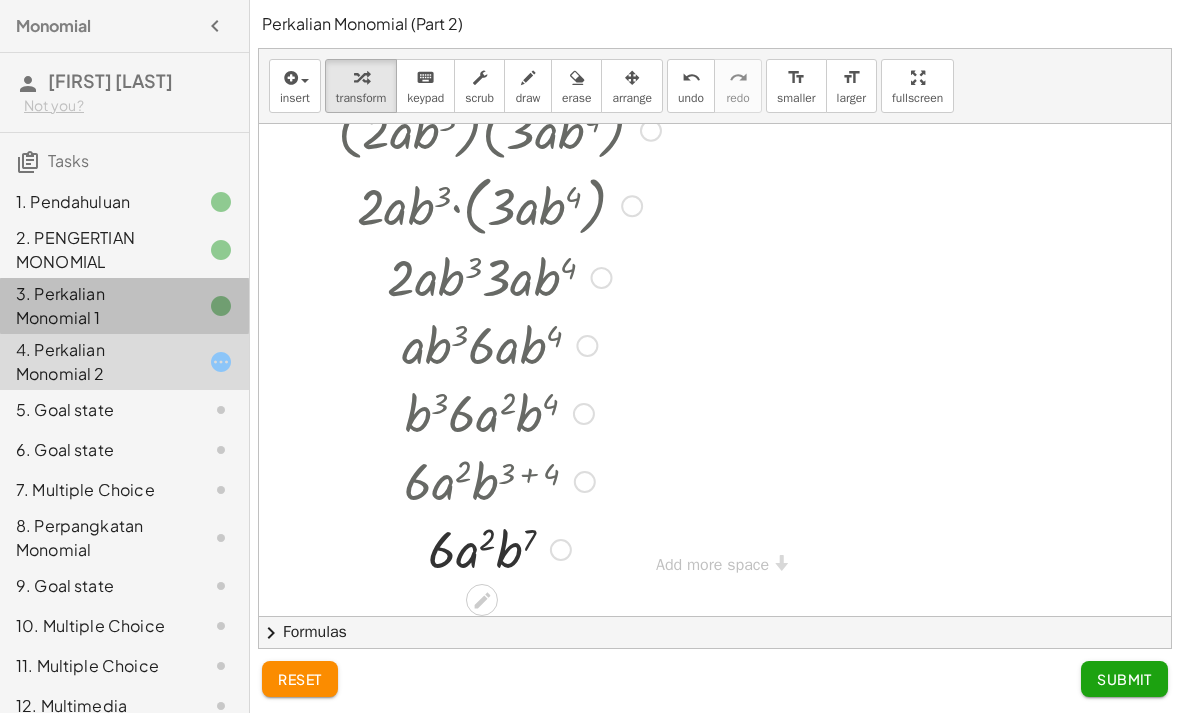 click 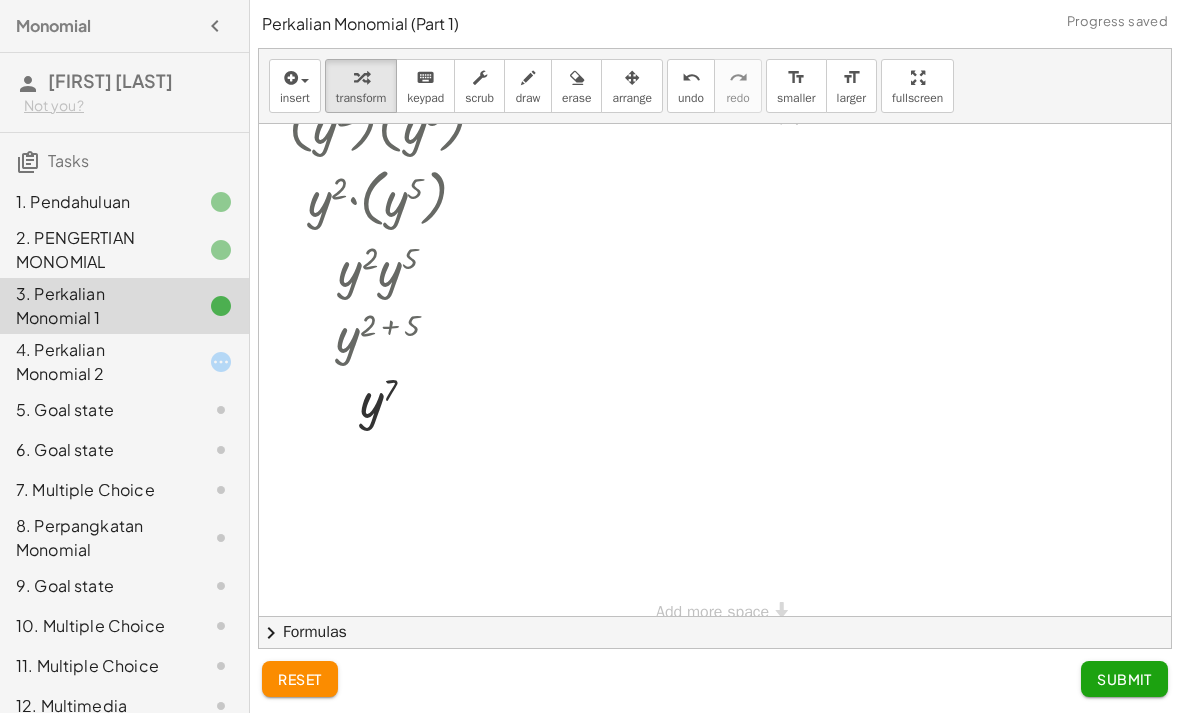 scroll, scrollTop: 1250, scrollLeft: 0, axis: vertical 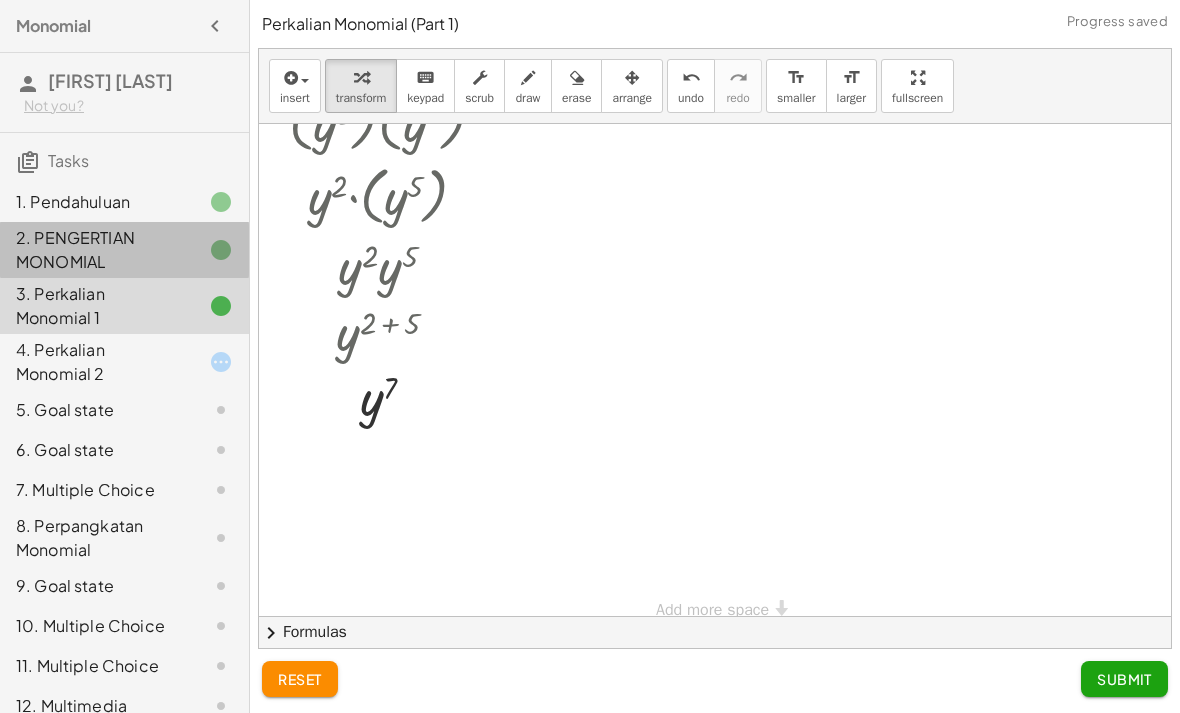 click on "2. PENGERTIAN MONOMIAL" 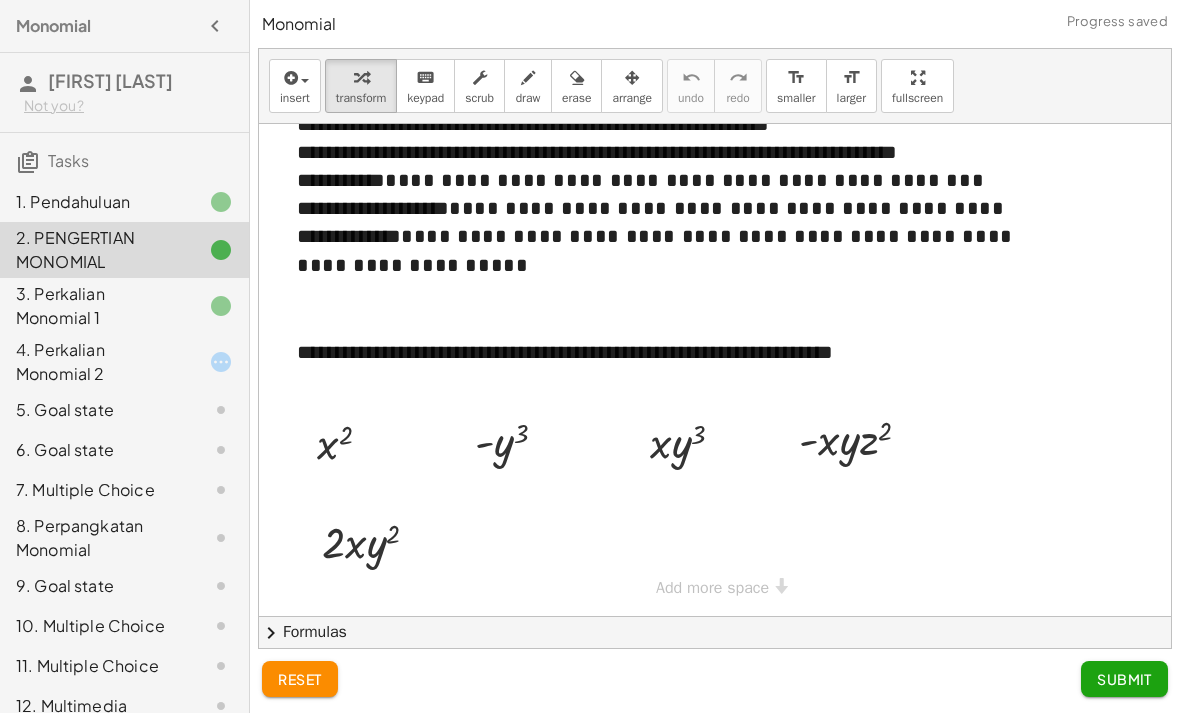 scroll, scrollTop: 312, scrollLeft: 0, axis: vertical 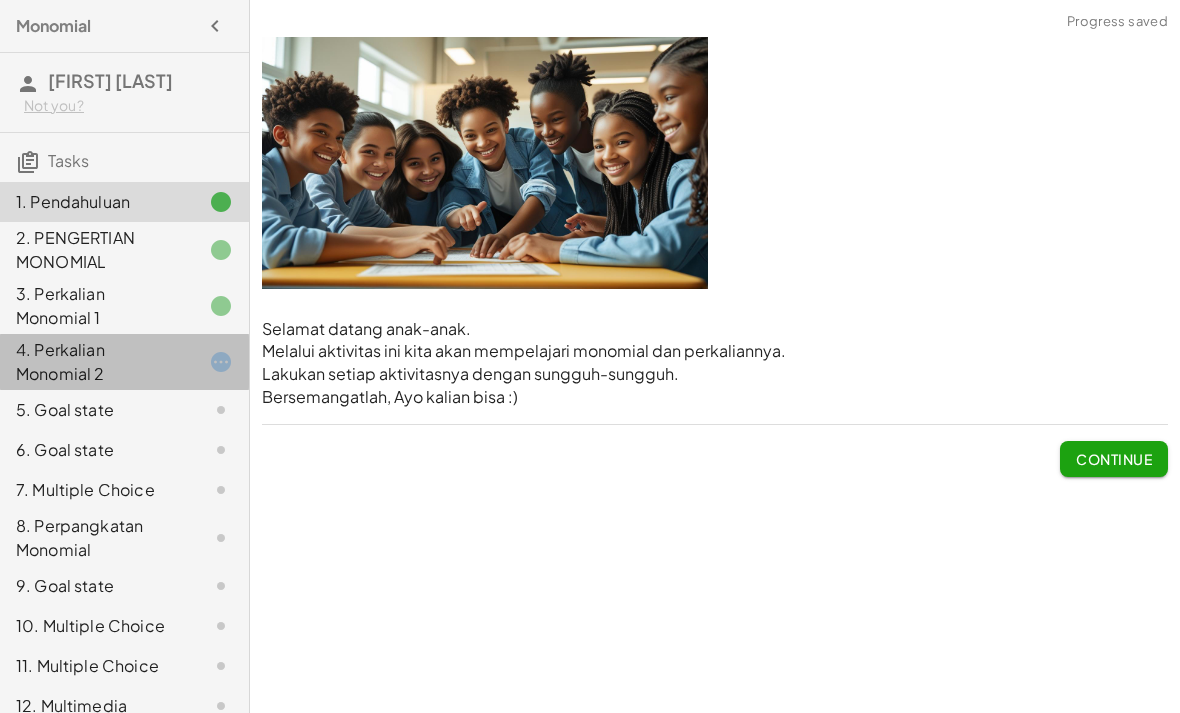 click on "4. Perkalian Monomial 2" 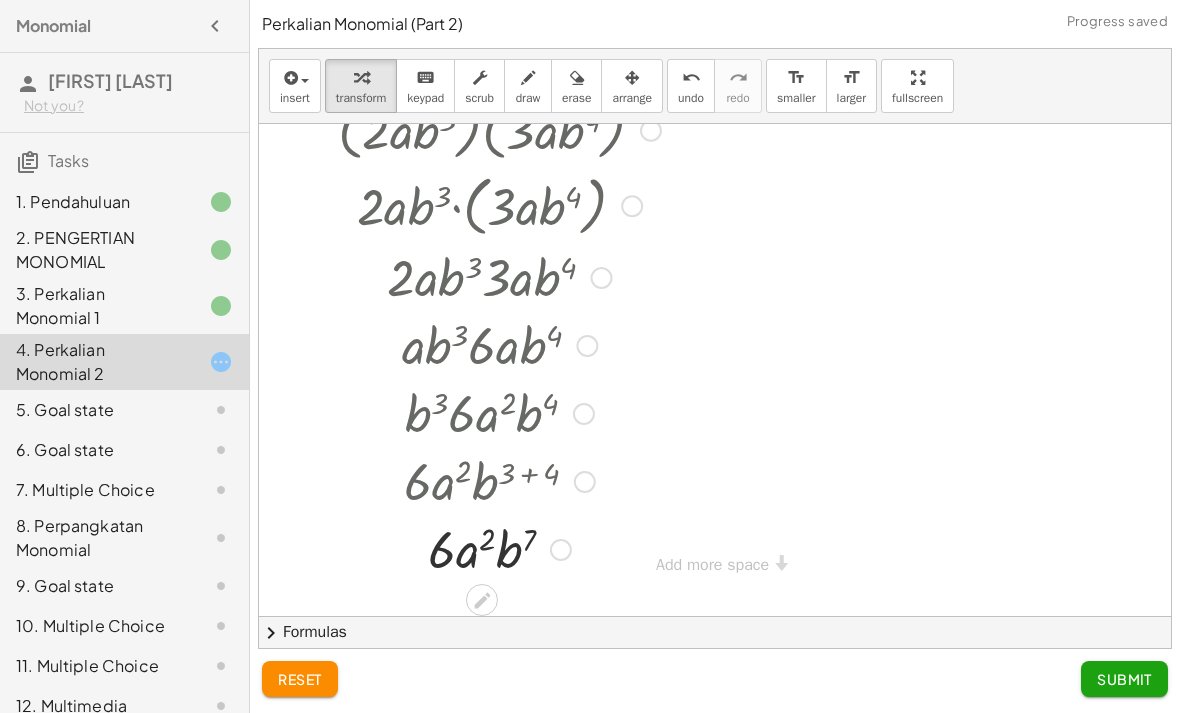 click 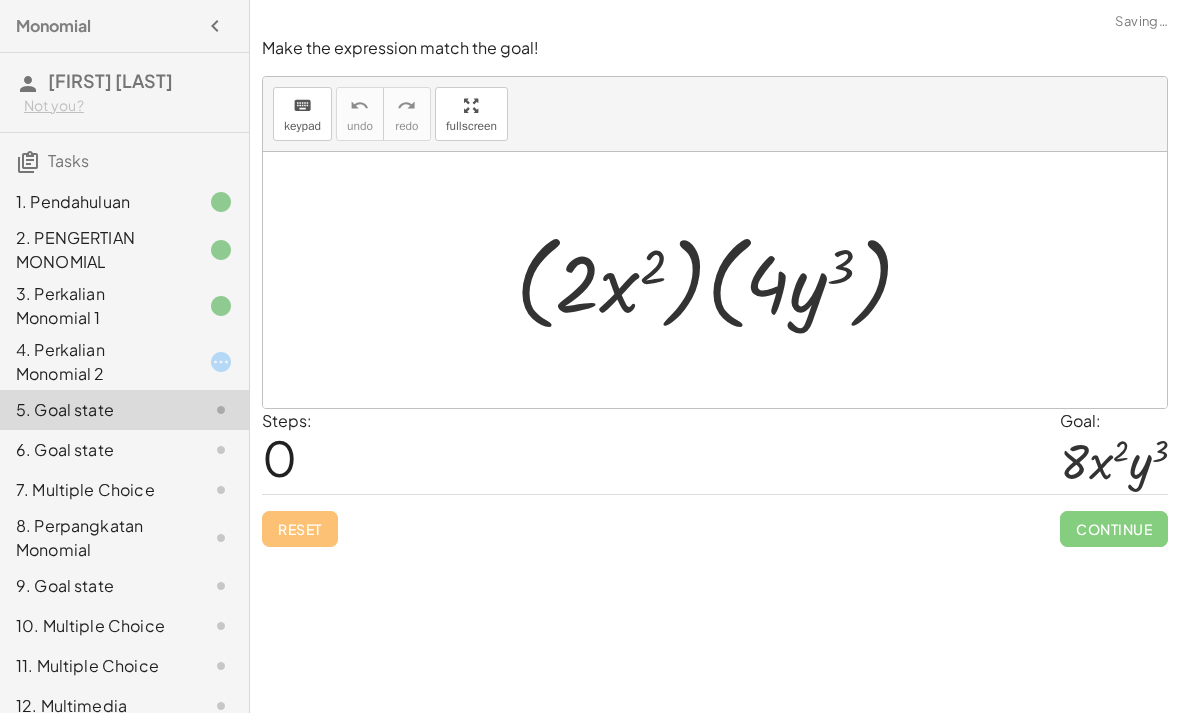 click 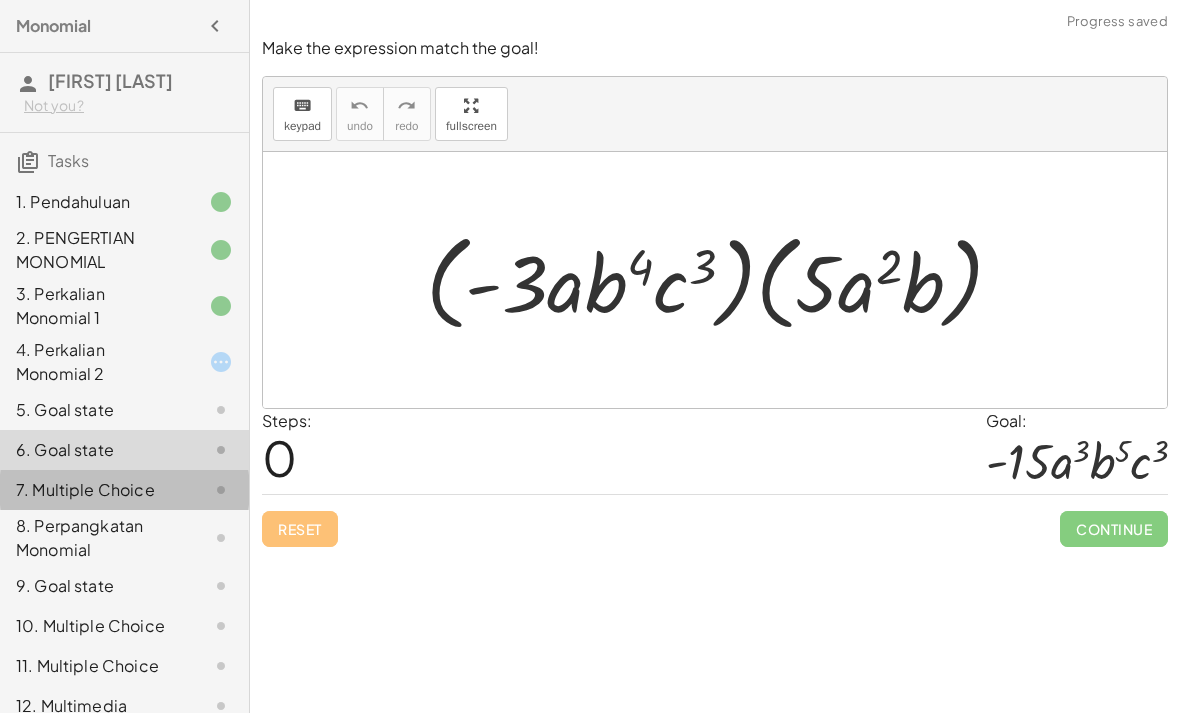 click 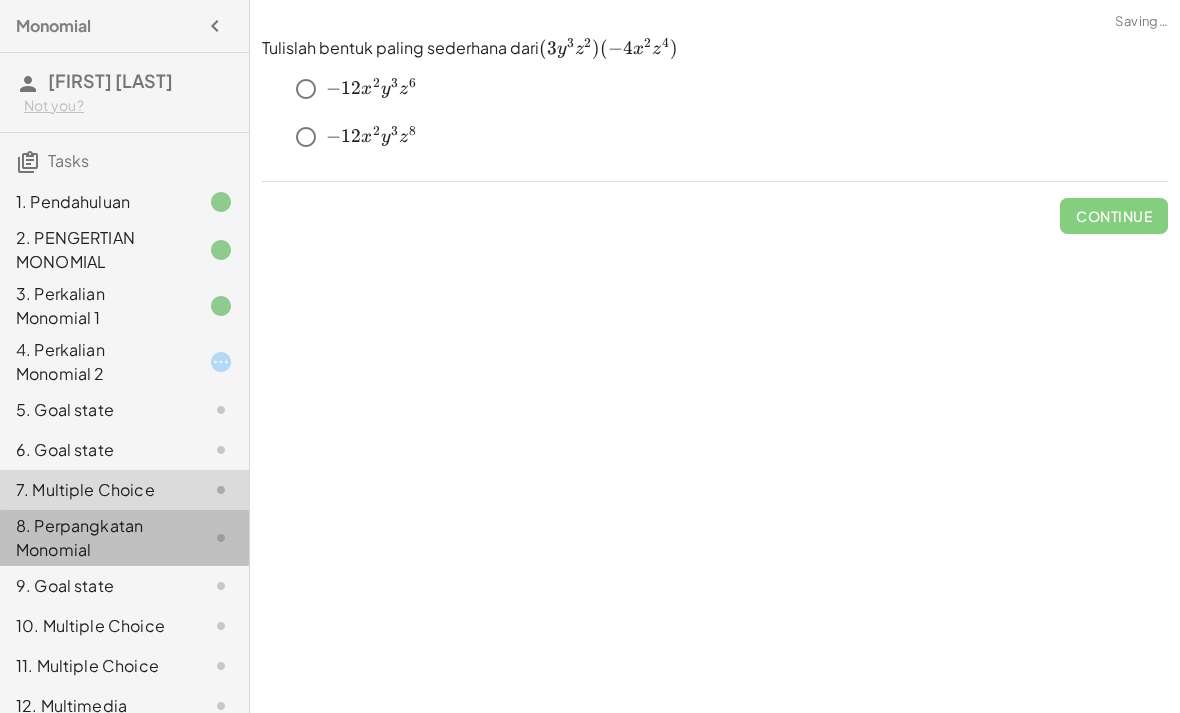 click on "8. Perpangkatan Monomial" 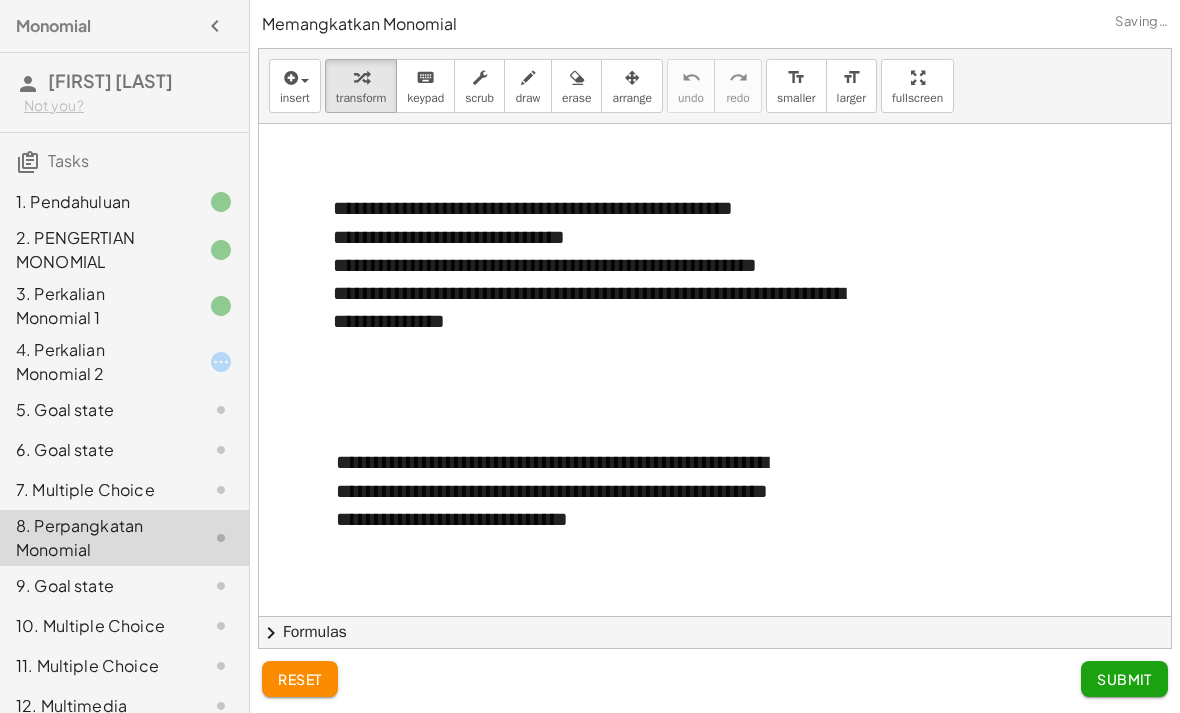 click on "8. Perpangkatan Monomial" 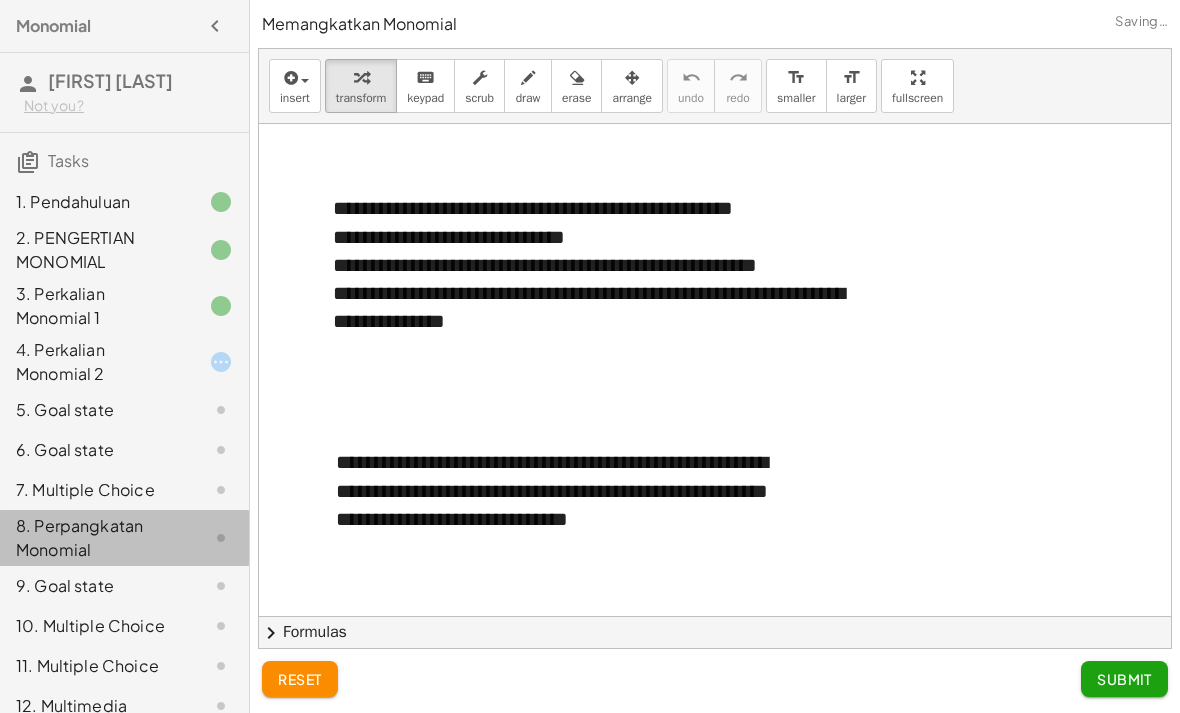 click on "8. Perpangkatan Monomial" 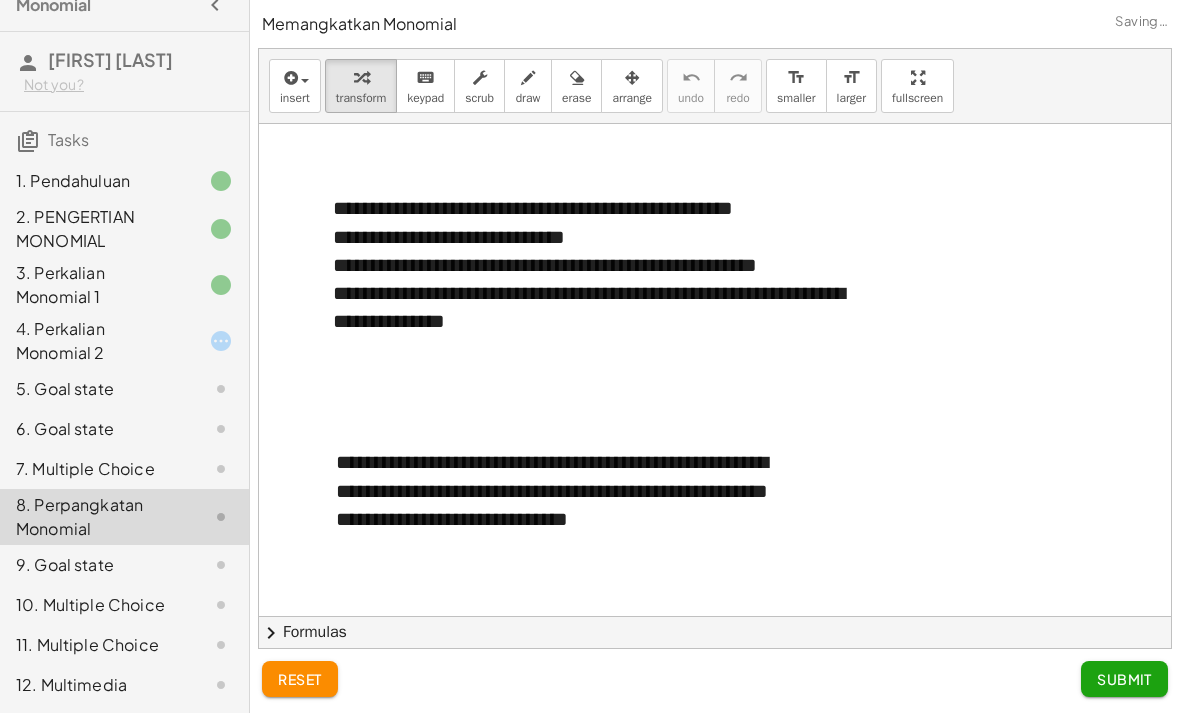 scroll, scrollTop: 45, scrollLeft: 0, axis: vertical 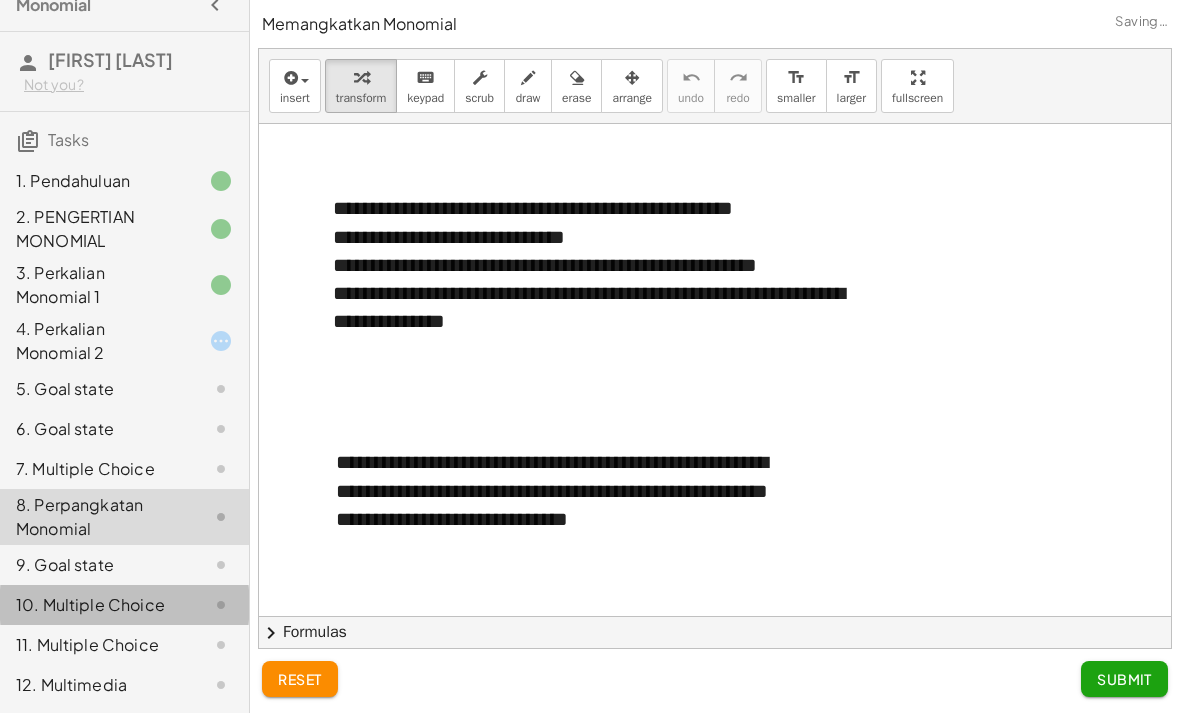 click on "10. Multiple Choice" 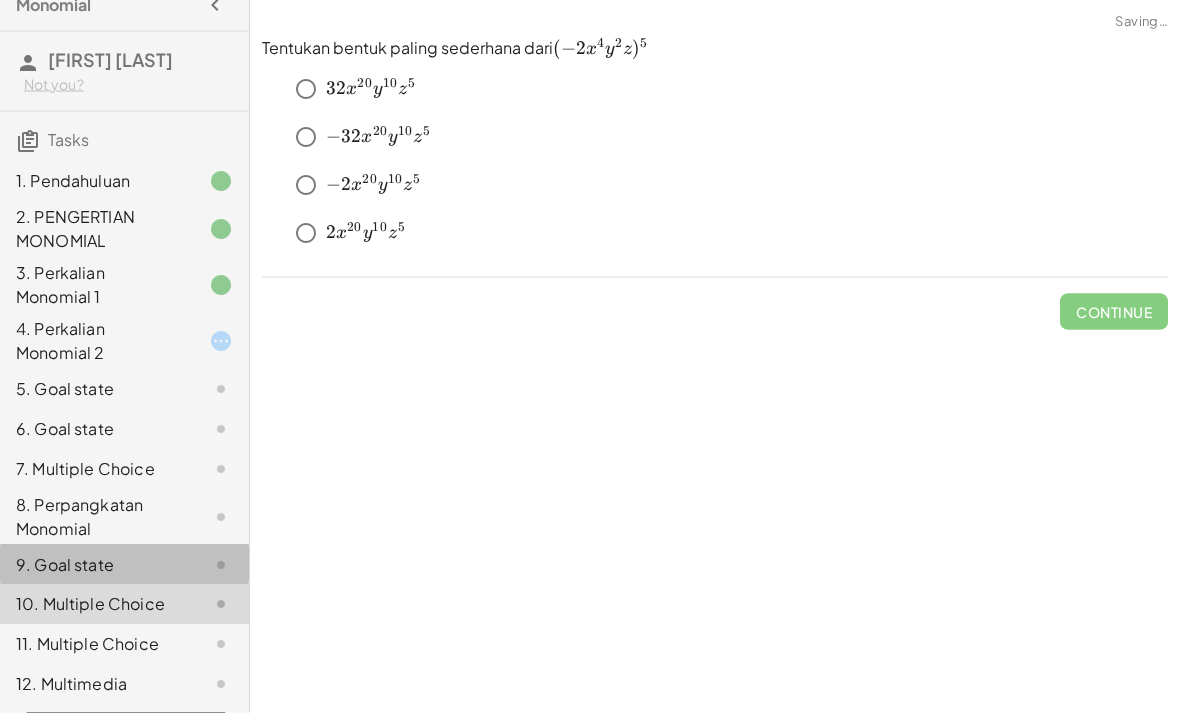 scroll, scrollTop: 33, scrollLeft: 0, axis: vertical 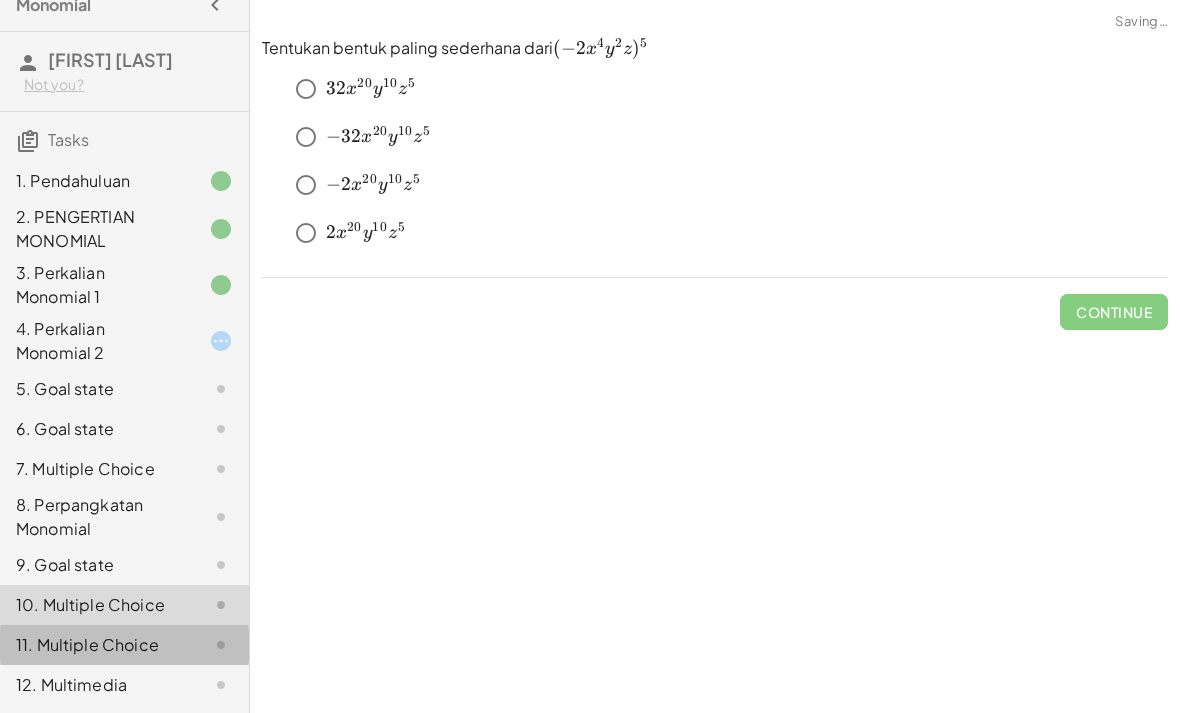 click on "11. Multiple Choice" 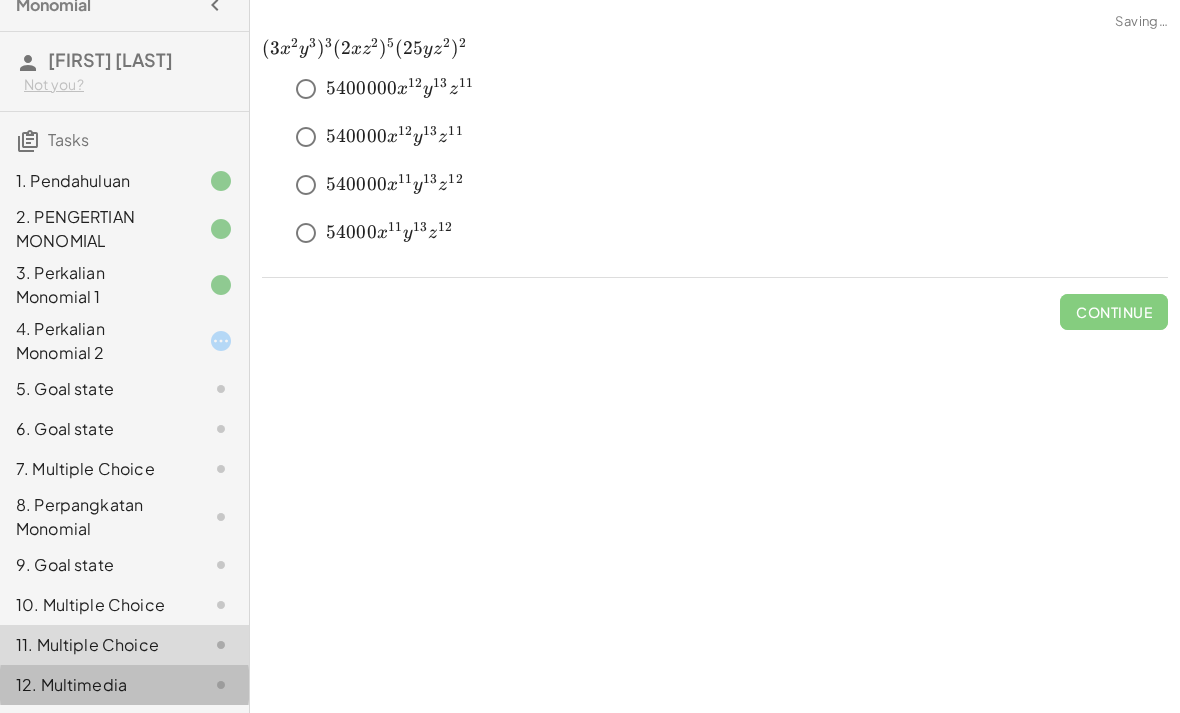 click on "12. Multimedia" 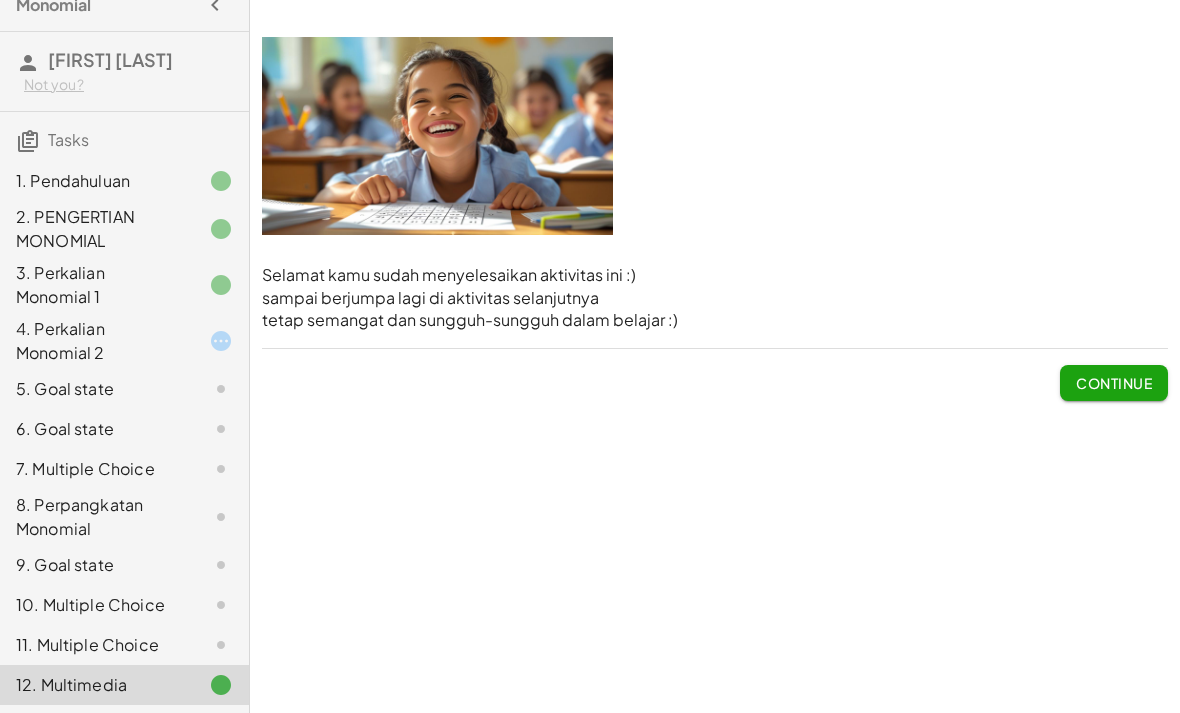 click on "4. Perkalian Monomial 2" 